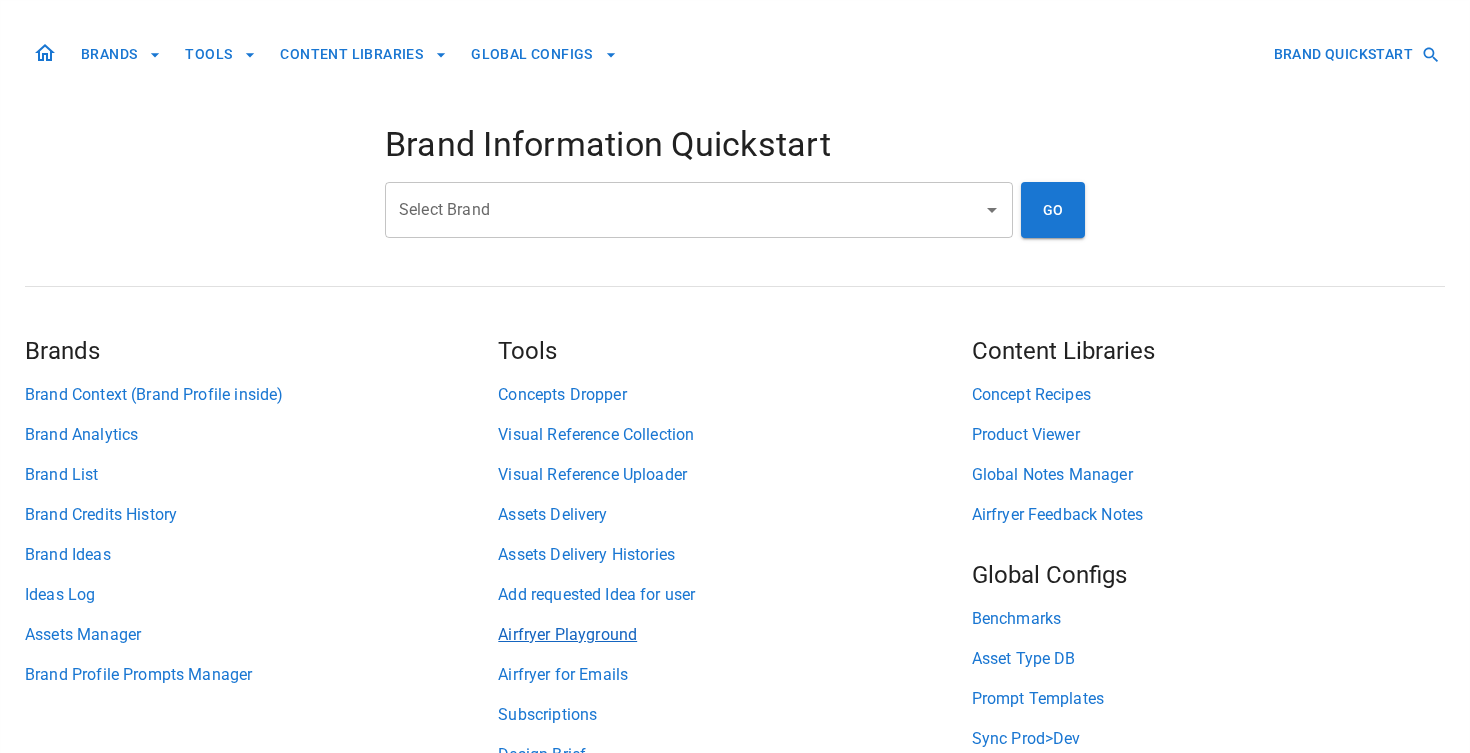 scroll, scrollTop: 126, scrollLeft: 0, axis: vertical 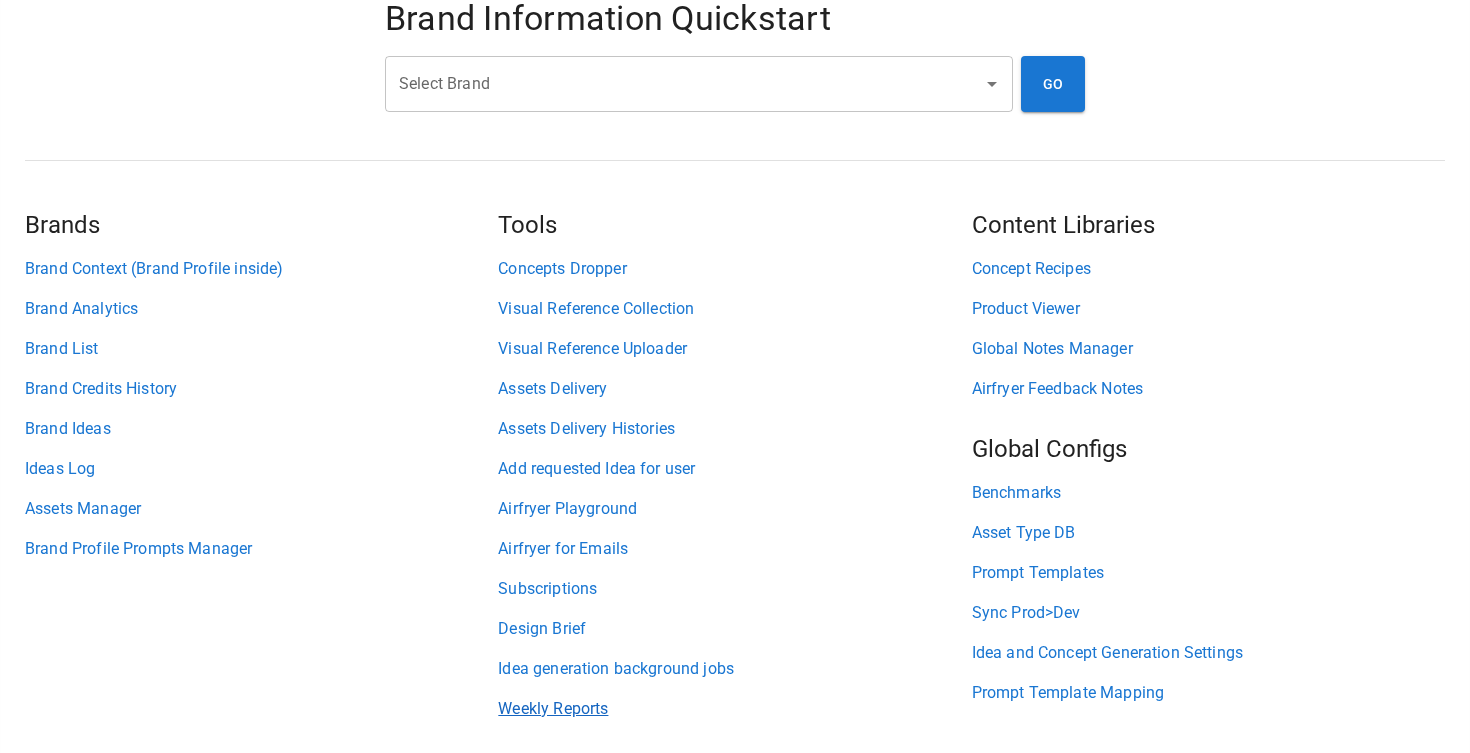 click on "Weekly Reports" at bounding box center [734, 709] 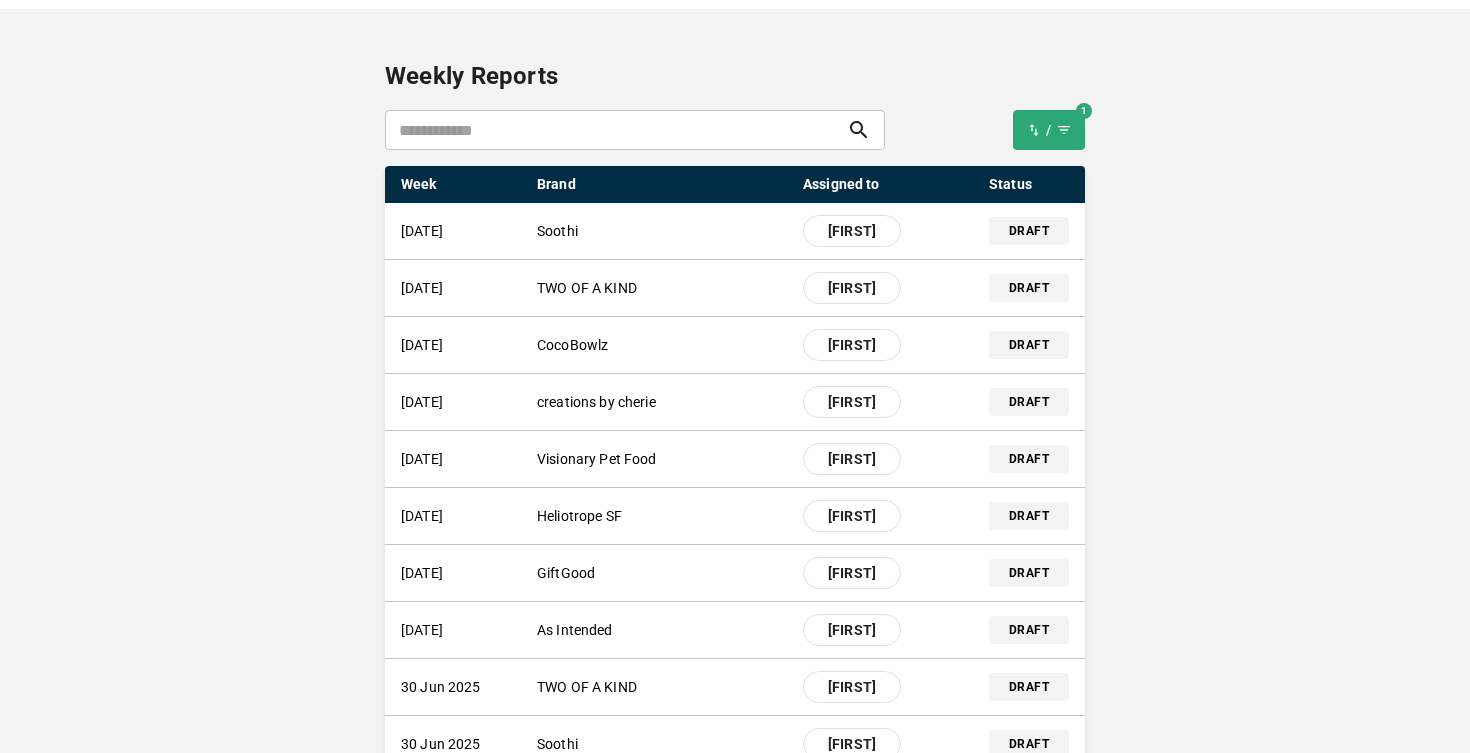 scroll, scrollTop: 110, scrollLeft: 0, axis: vertical 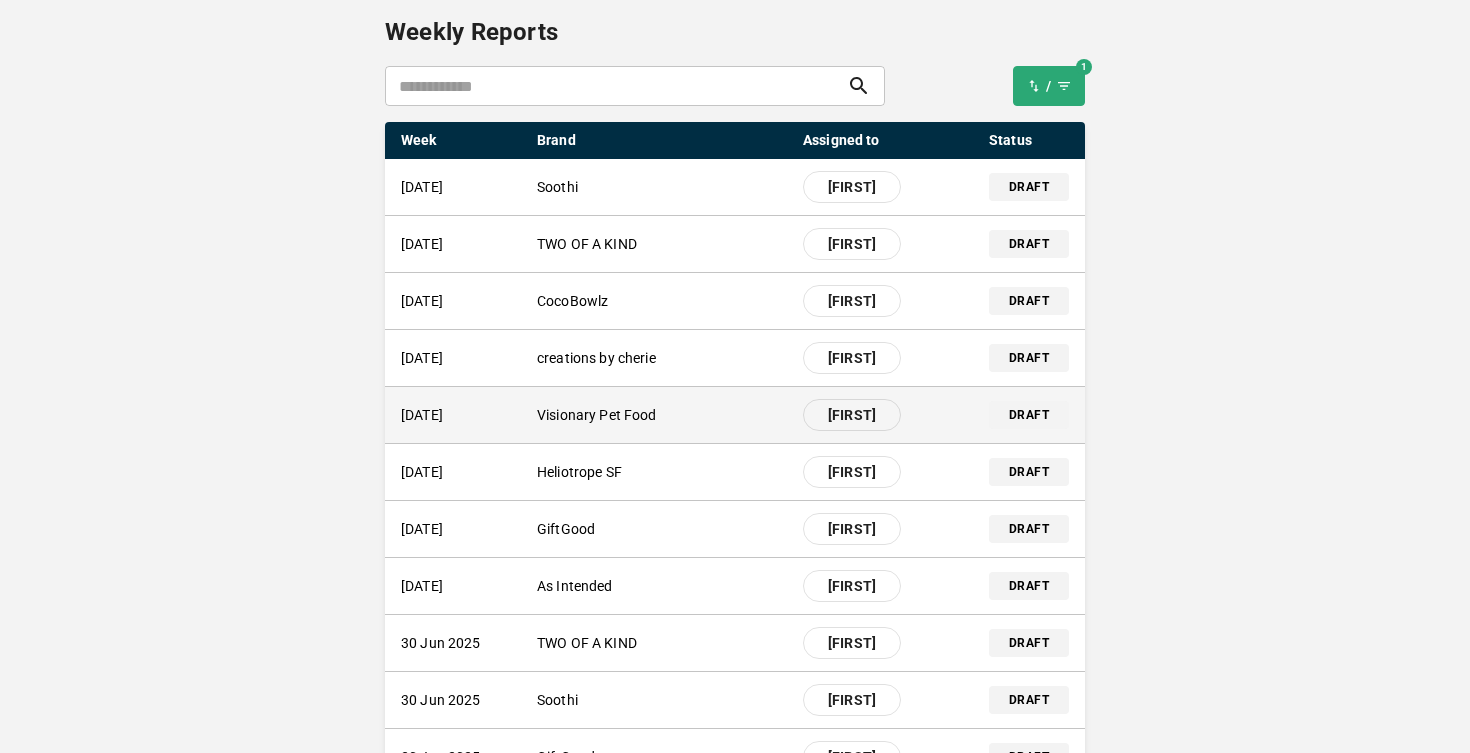 click on "Visionary Pet Food" at bounding box center [662, 415] 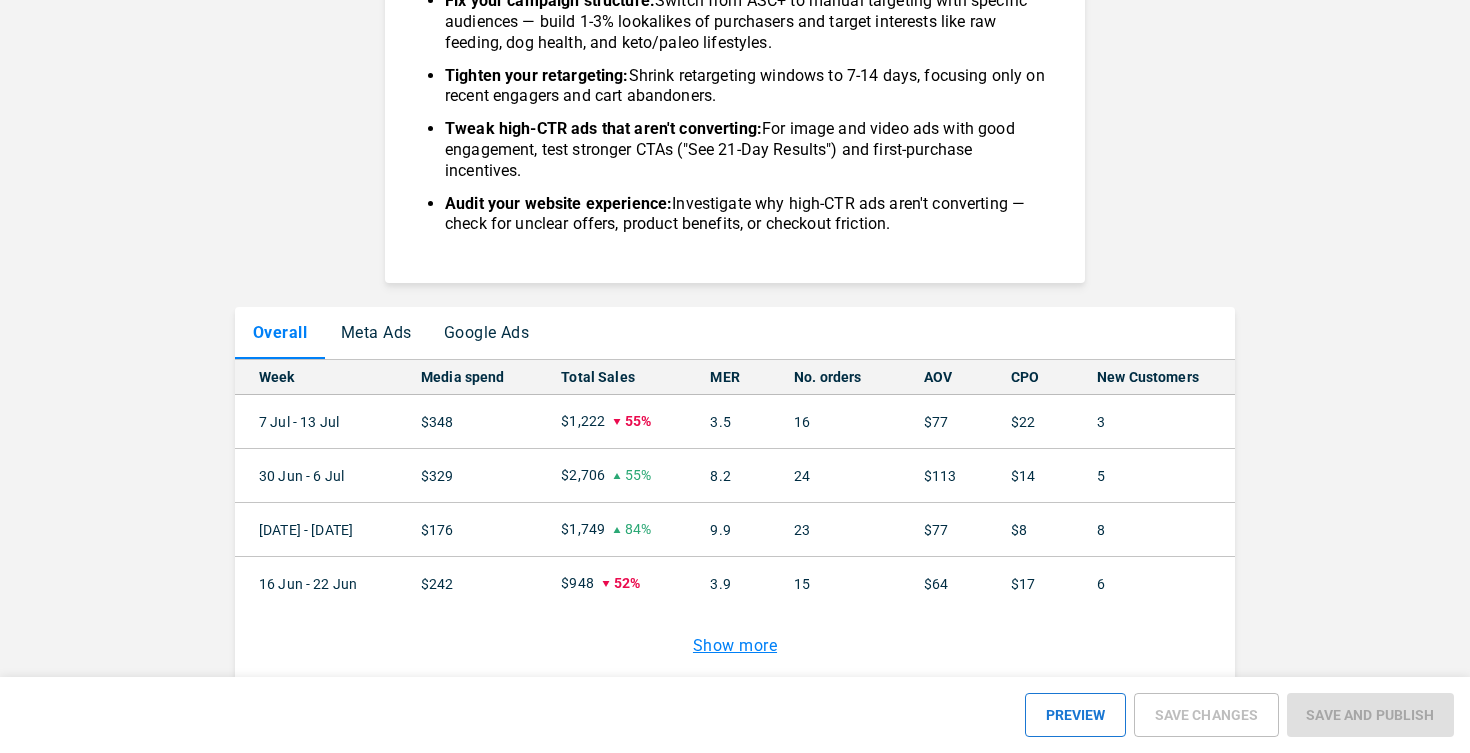 scroll, scrollTop: 1512, scrollLeft: 0, axis: vertical 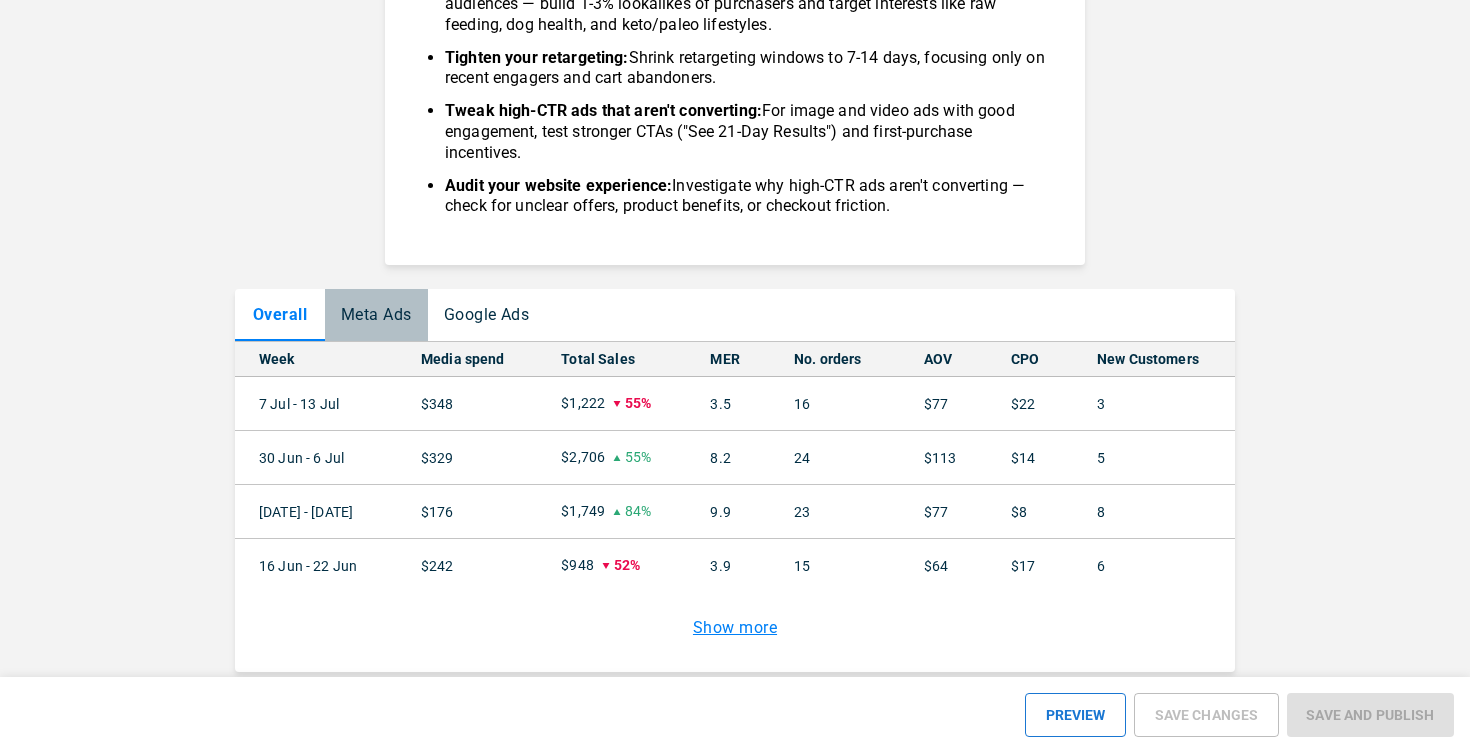 click on "Meta Ads" at bounding box center (376, 315) 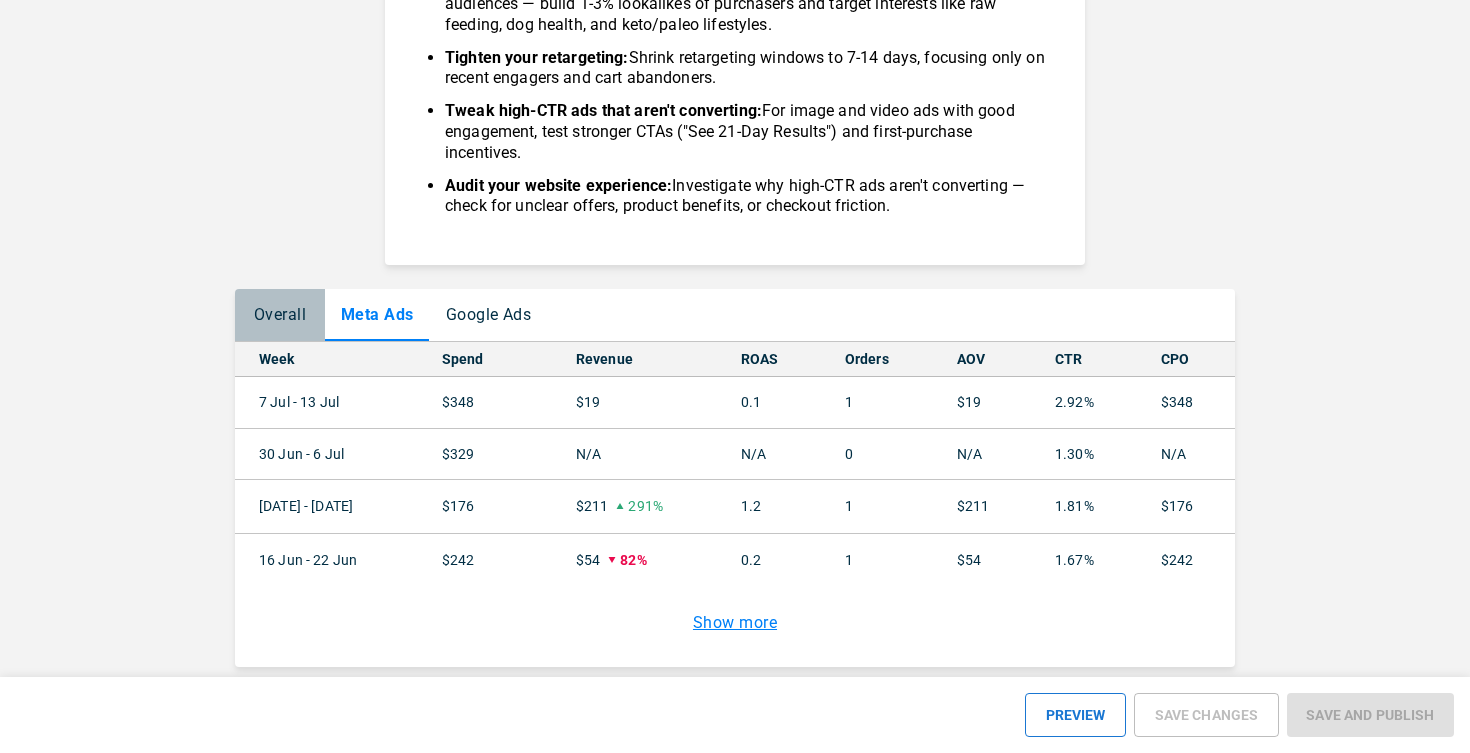 click on "Overall" at bounding box center (280, 315) 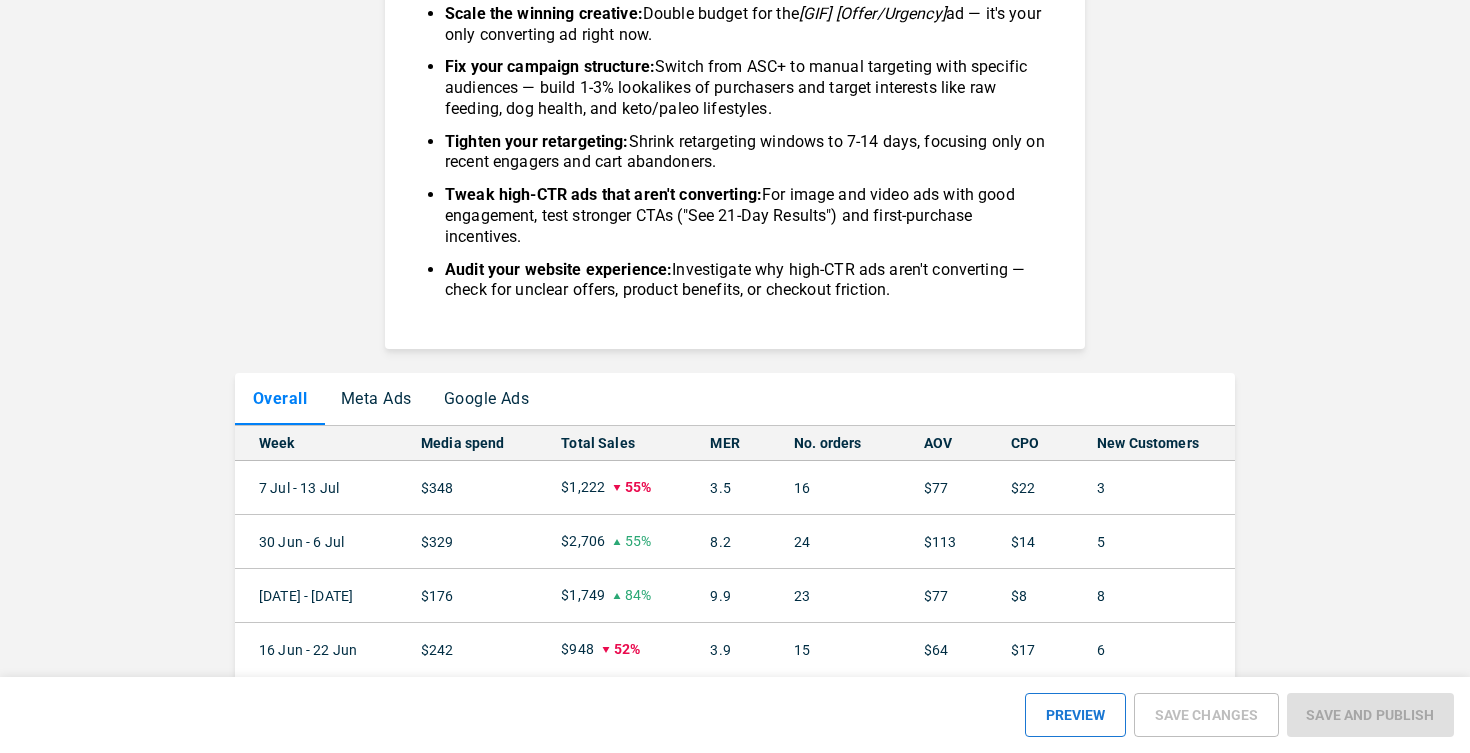 scroll, scrollTop: 1433, scrollLeft: 0, axis: vertical 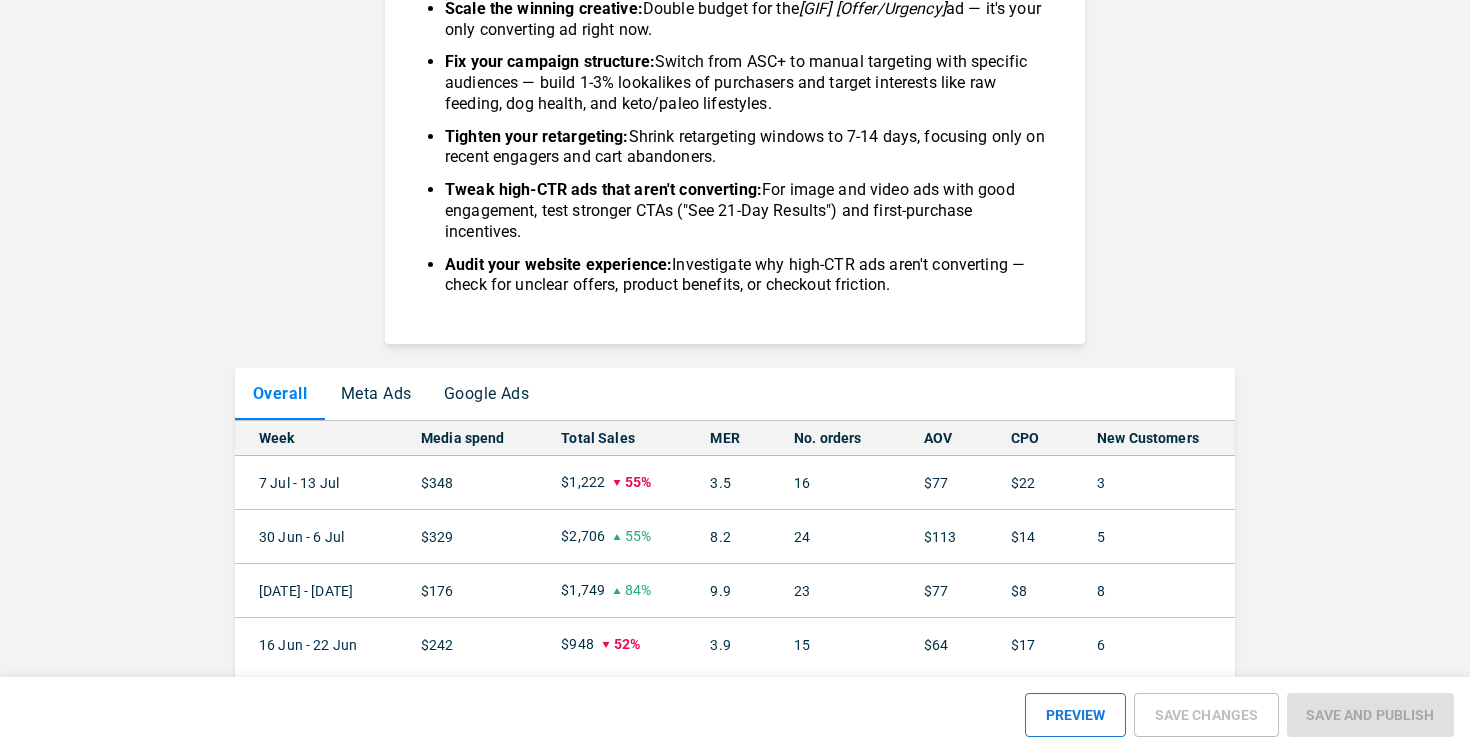 click on "Google Ads" at bounding box center [487, 394] 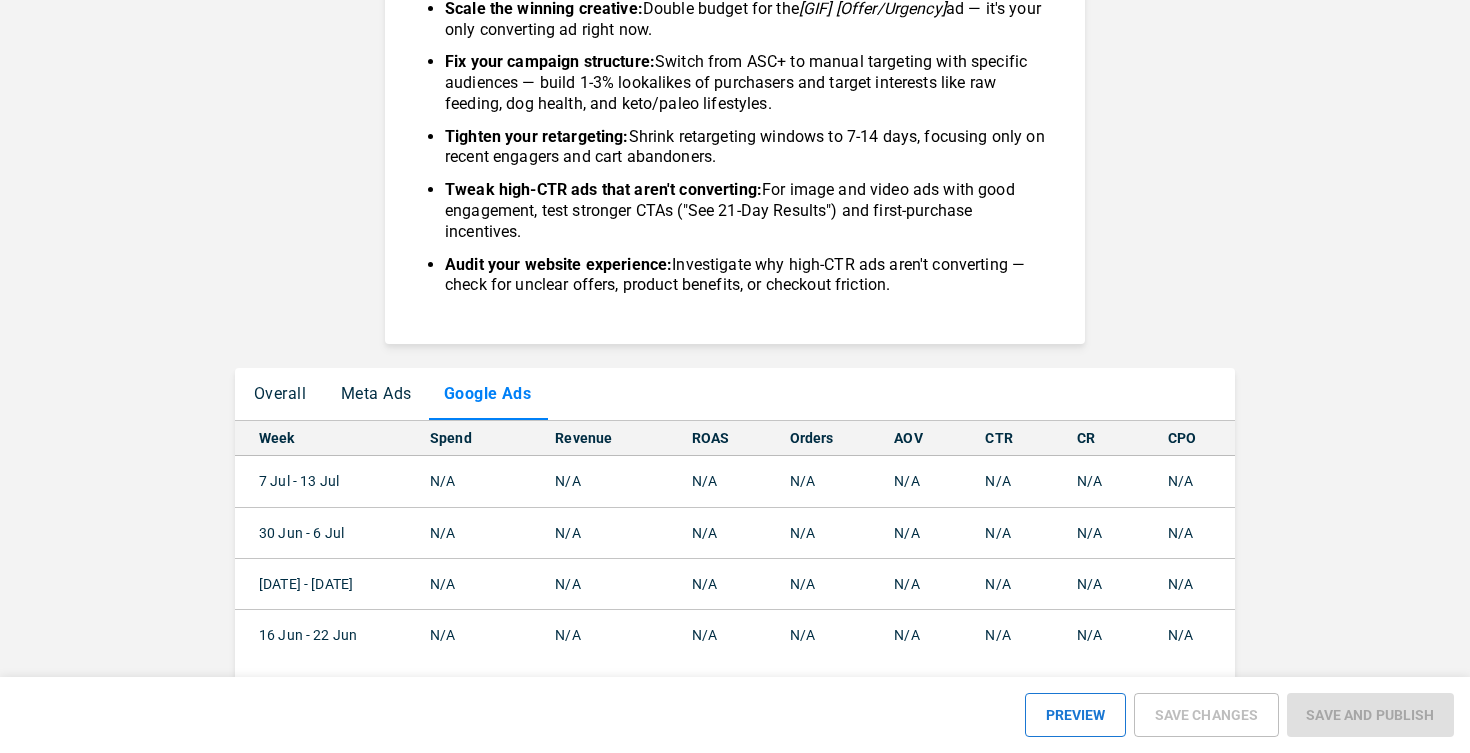 click on "Overall" at bounding box center [280, 394] 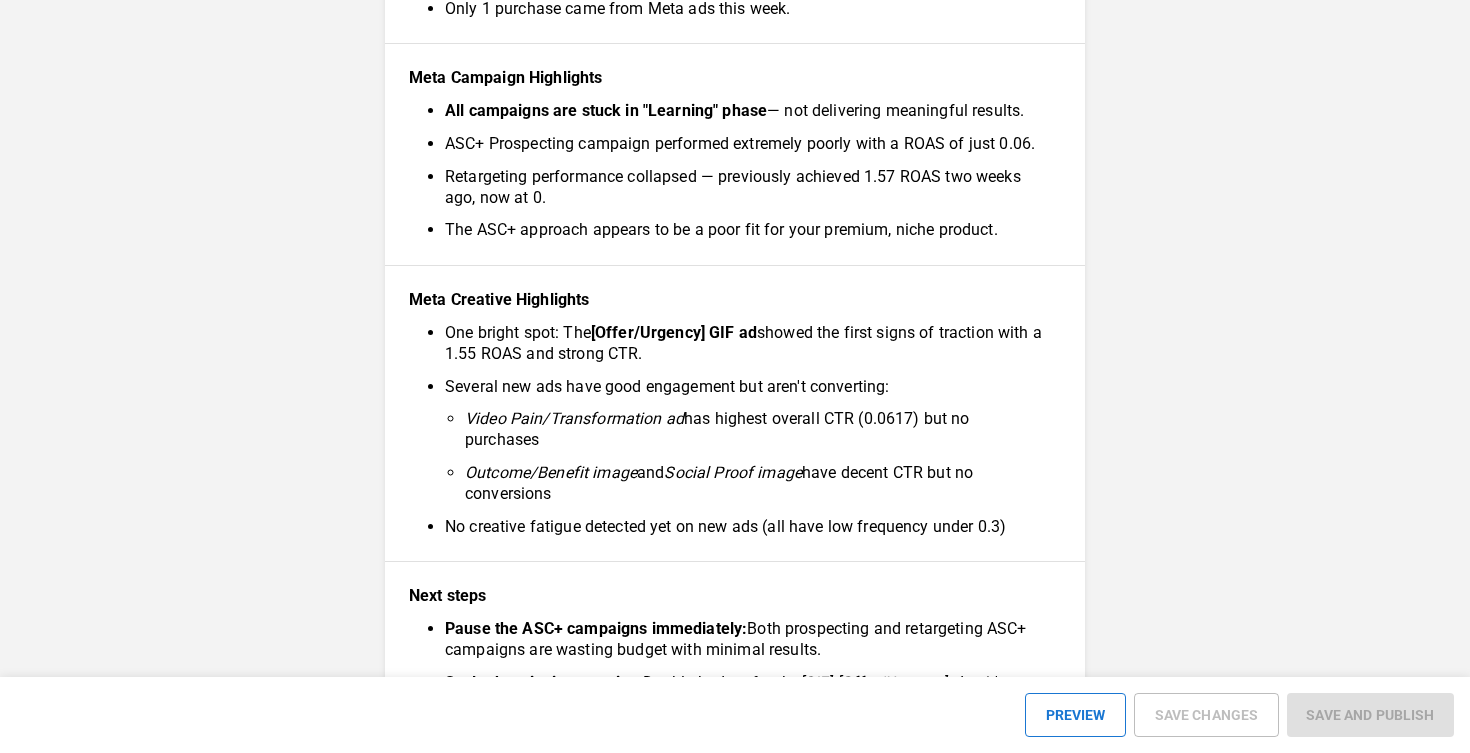 scroll, scrollTop: 762, scrollLeft: 0, axis: vertical 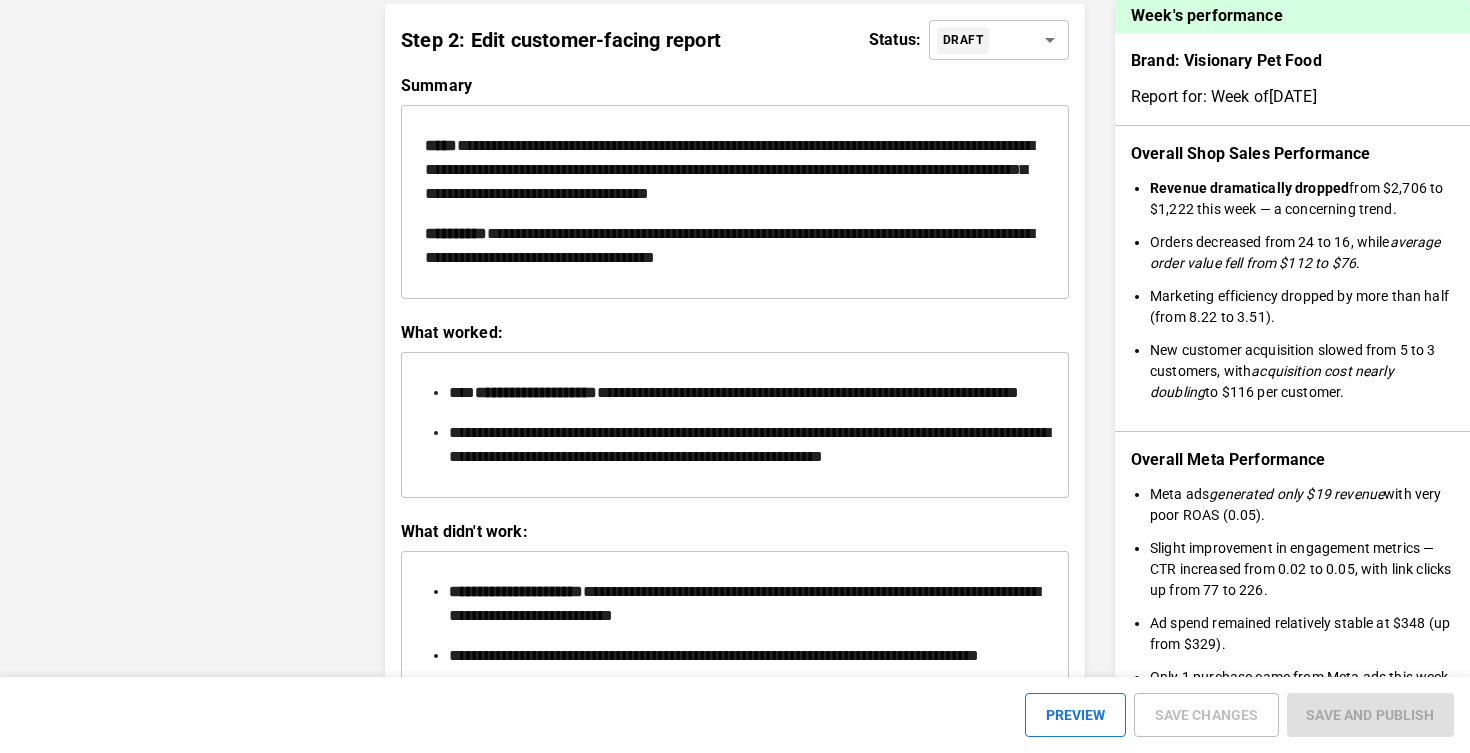click on "**********" at bounding box center (729, 169) 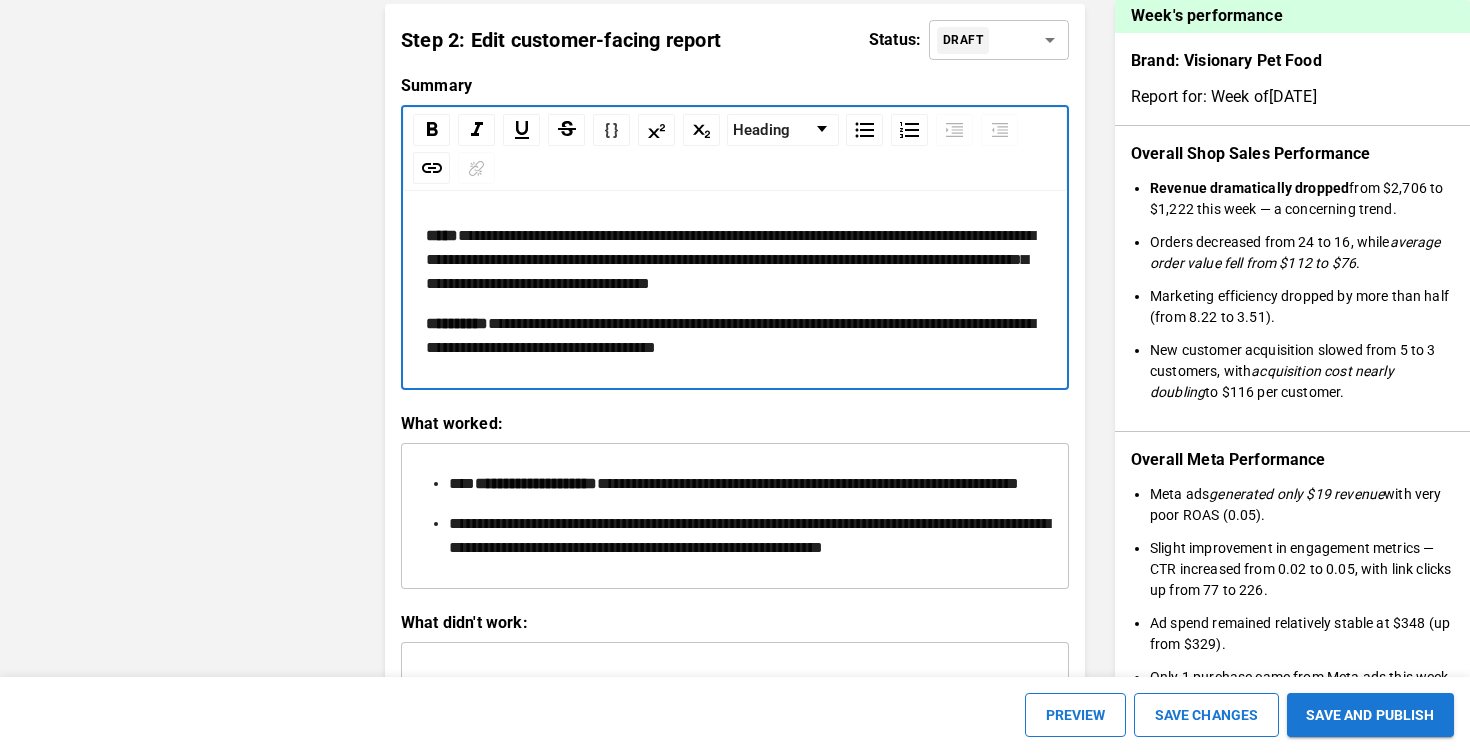scroll, scrollTop: 2294, scrollLeft: 0, axis: vertical 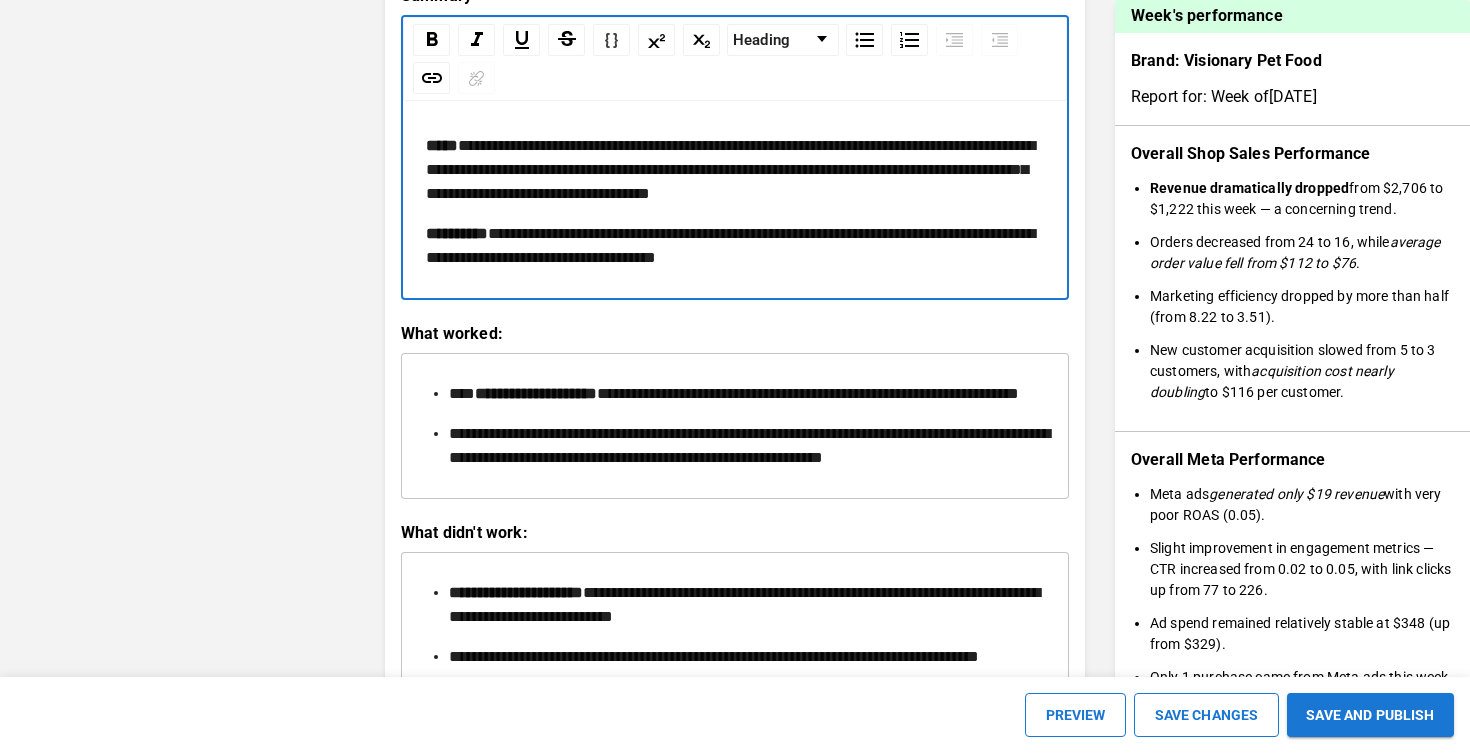 click on "**********" at bounding box center (730, 169) 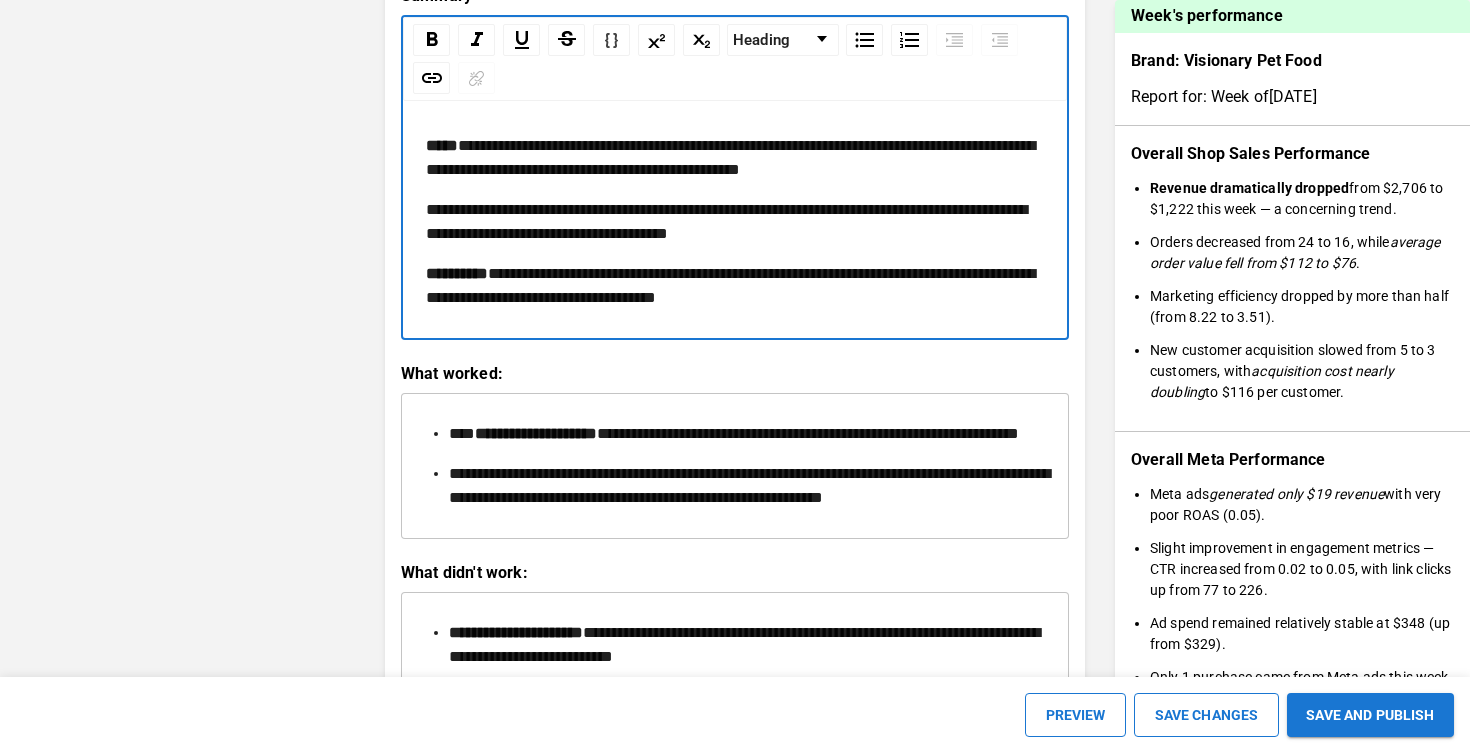 click on "**********" at bounding box center [735, 158] 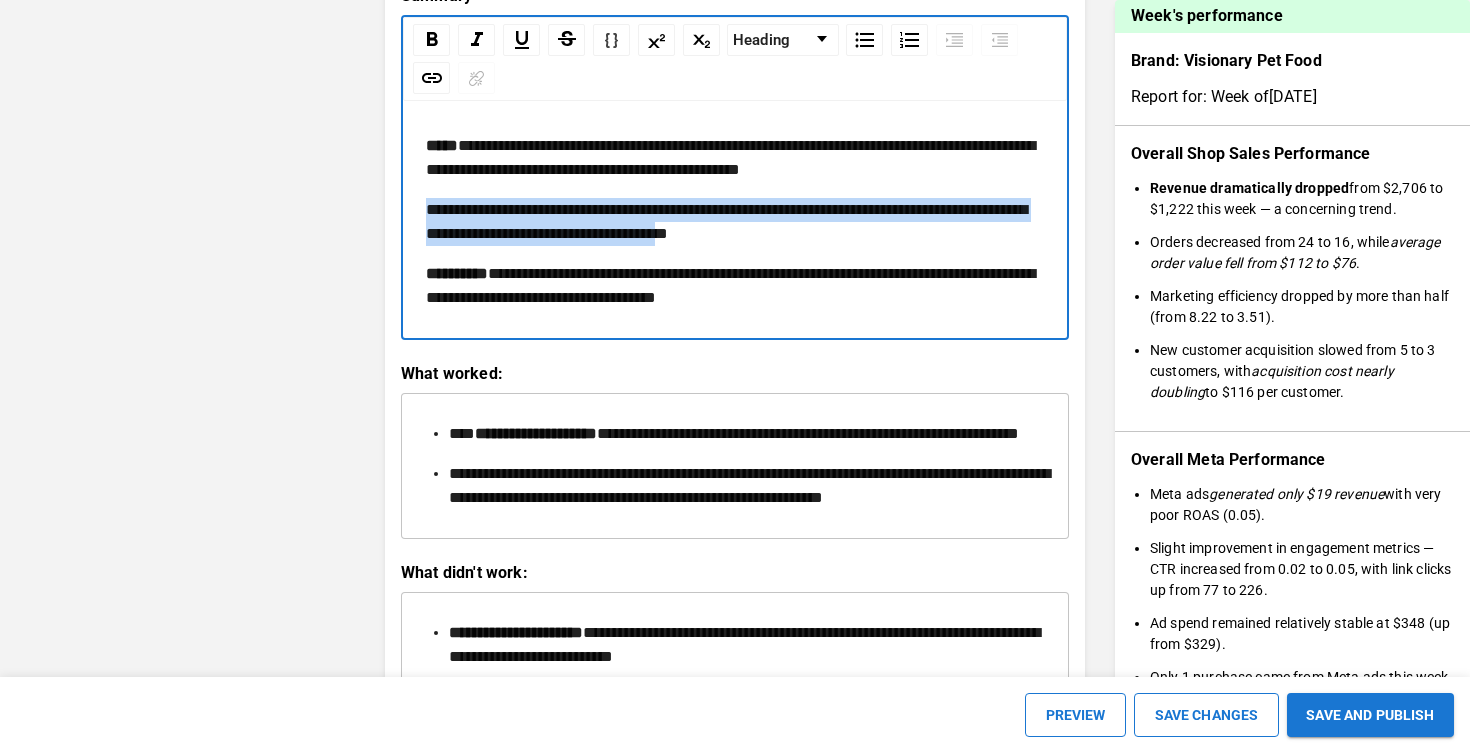 drag, startPoint x: 851, startPoint y: 239, endPoint x: 416, endPoint y: 213, distance: 435.7763 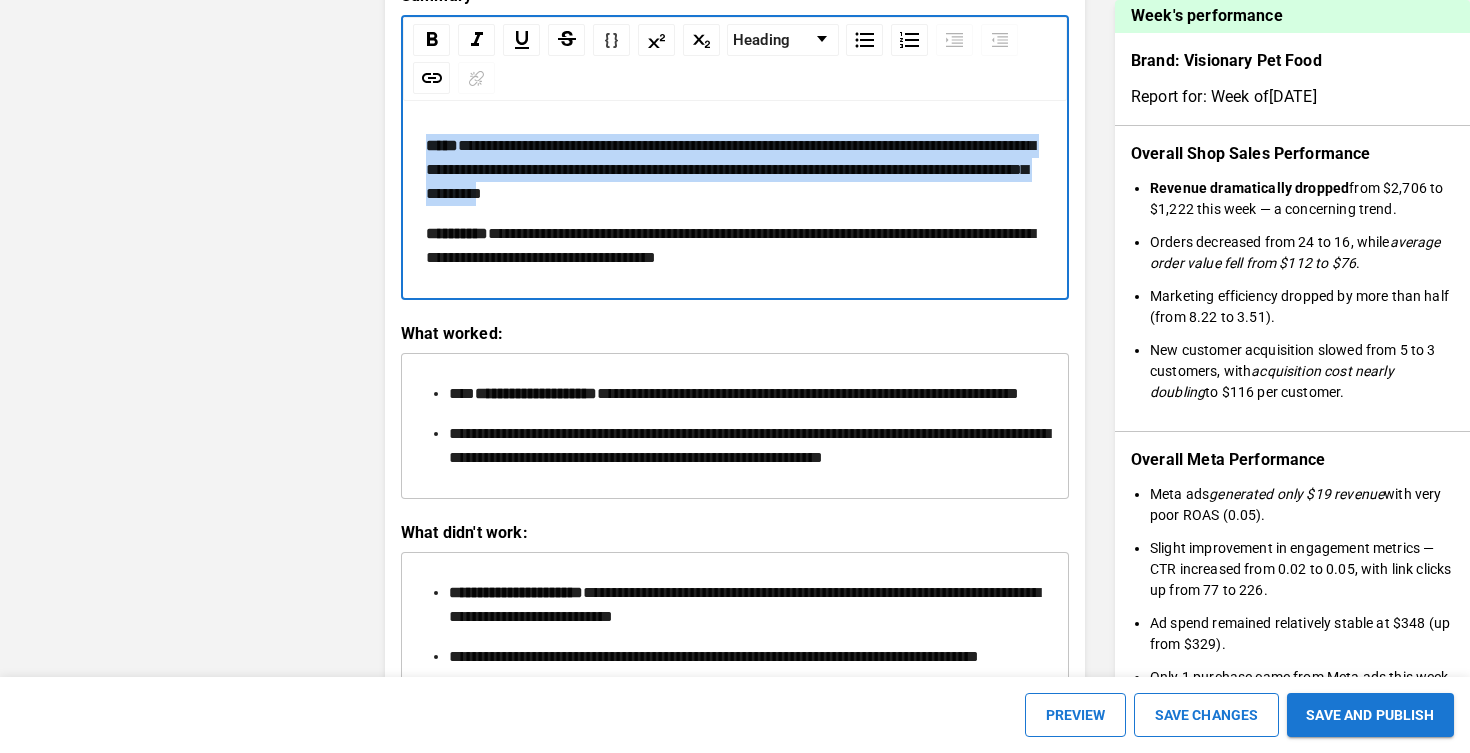 drag, startPoint x: 884, startPoint y: 212, endPoint x: 398, endPoint y: 145, distance: 490.5966 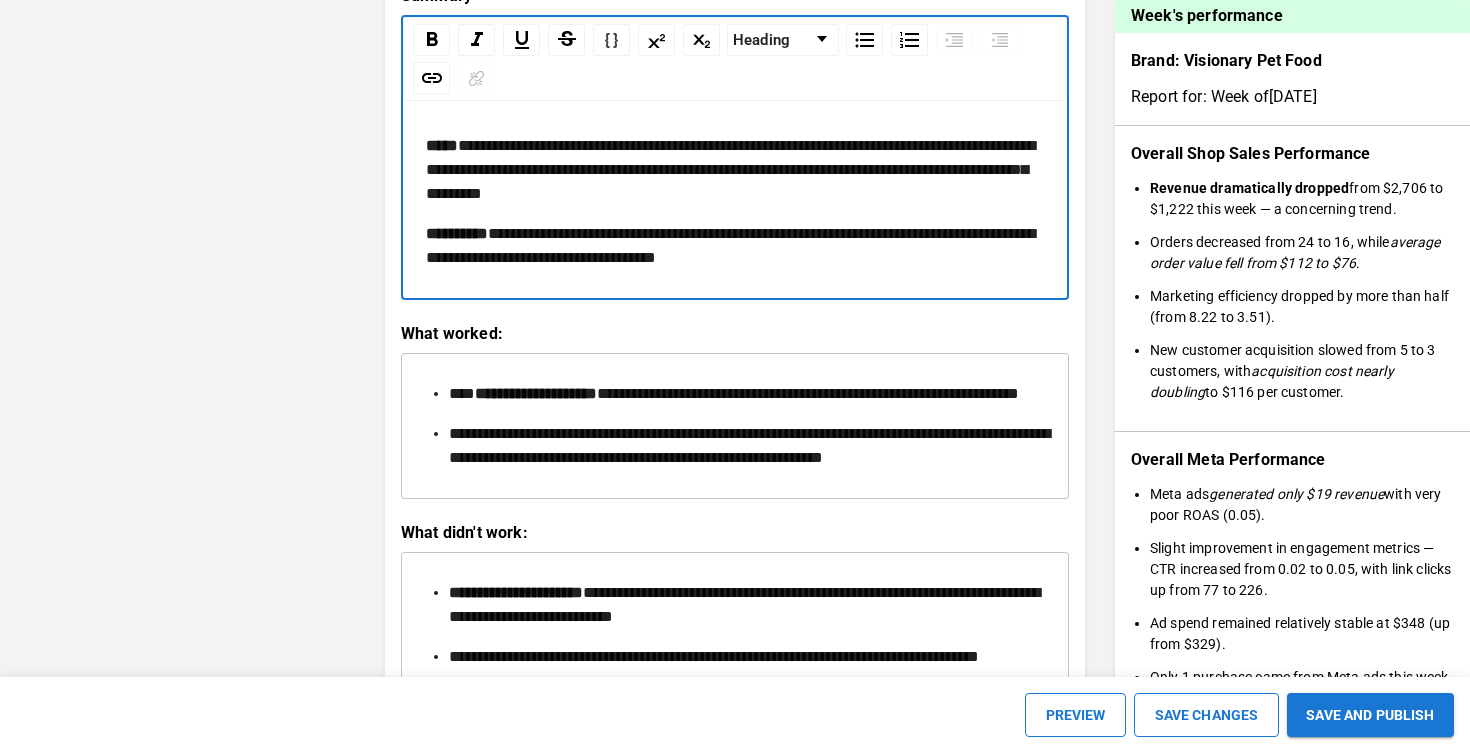 click on "**********" at bounding box center (735, 170) 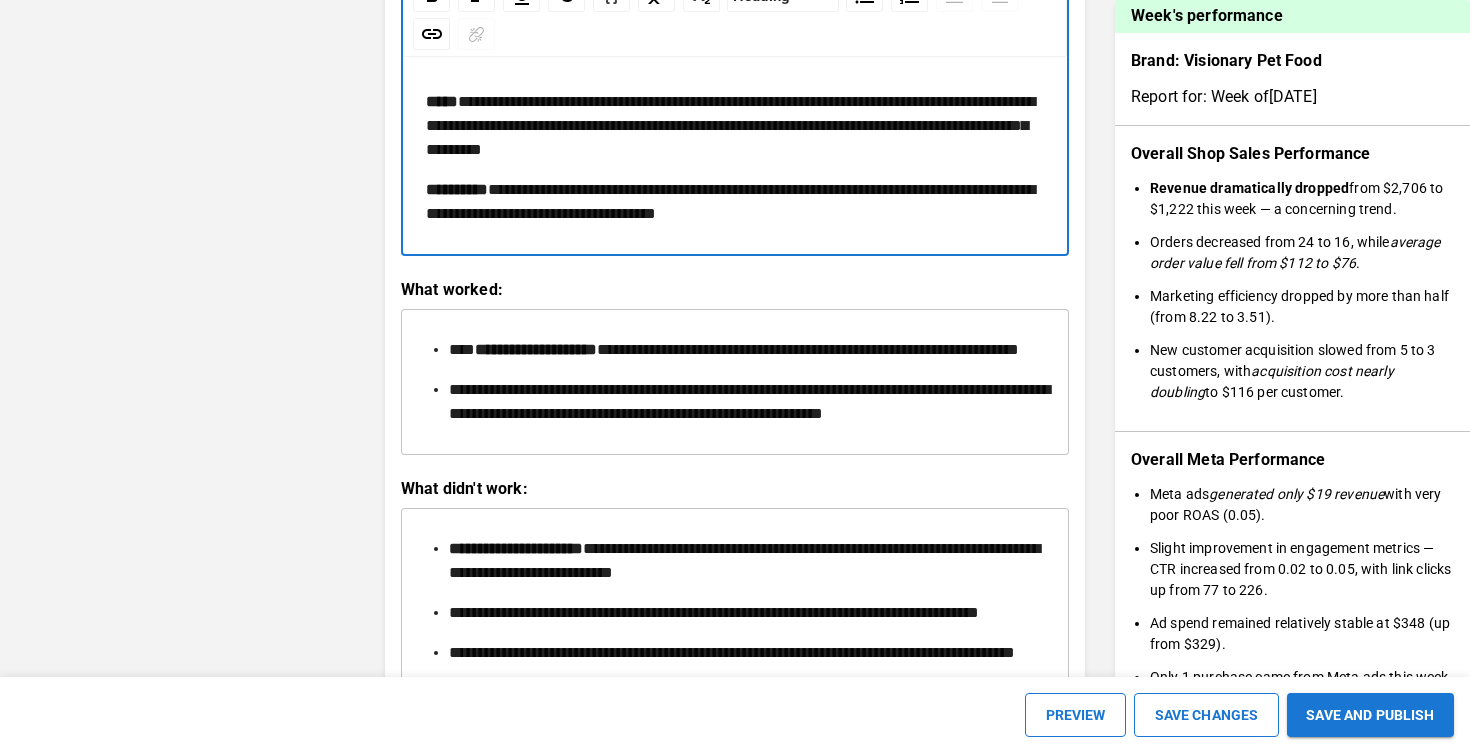 scroll, scrollTop: 2328, scrollLeft: 0, axis: vertical 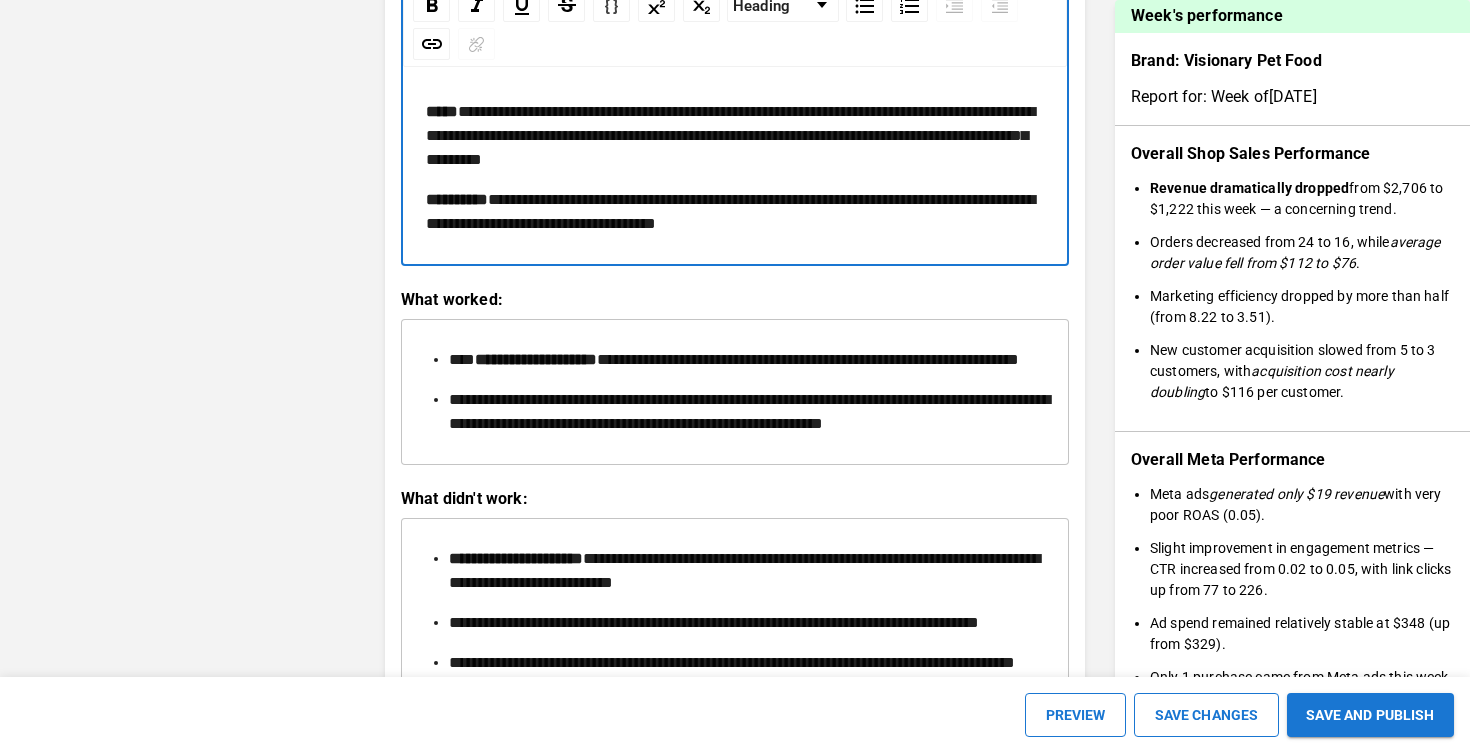 click on "**********" at bounding box center [735, 136] 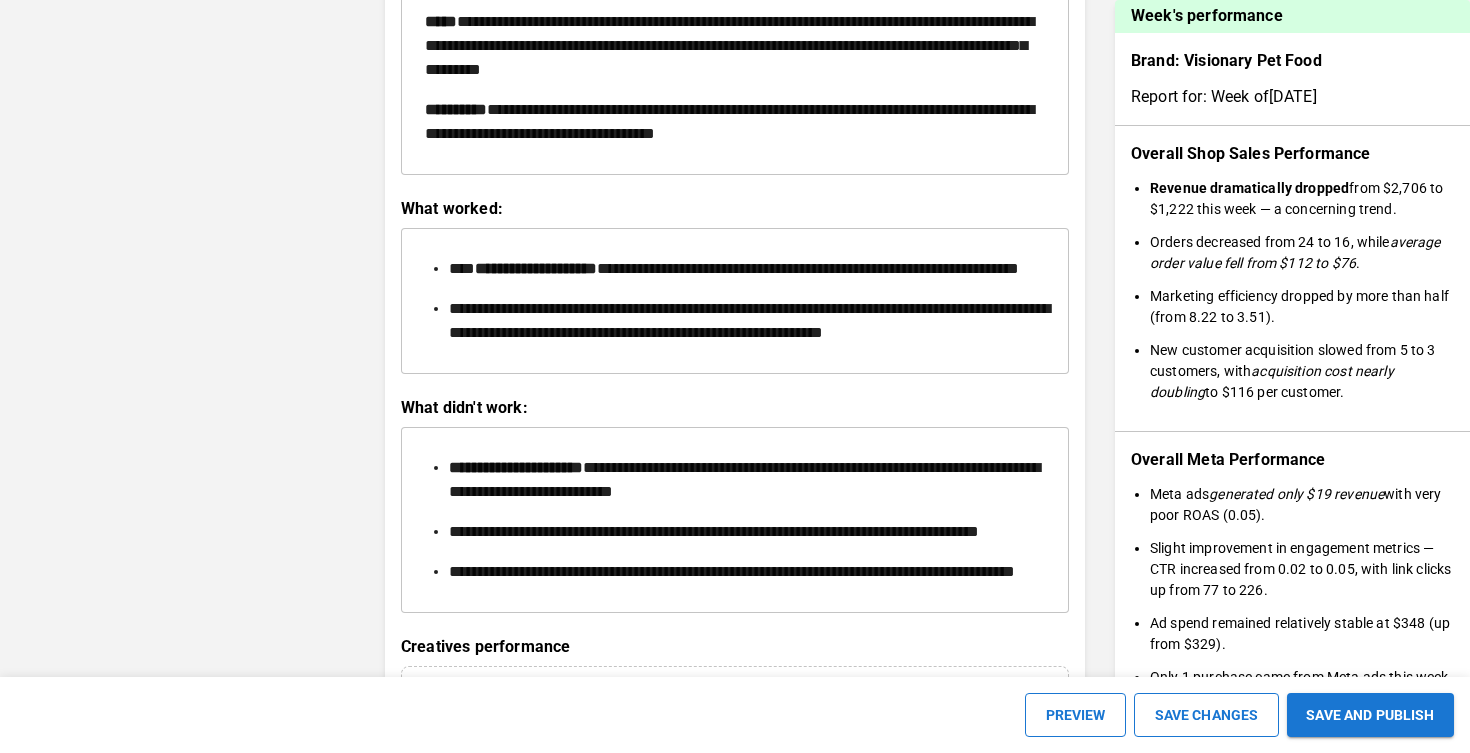 scroll, scrollTop: 2238, scrollLeft: 0, axis: vertical 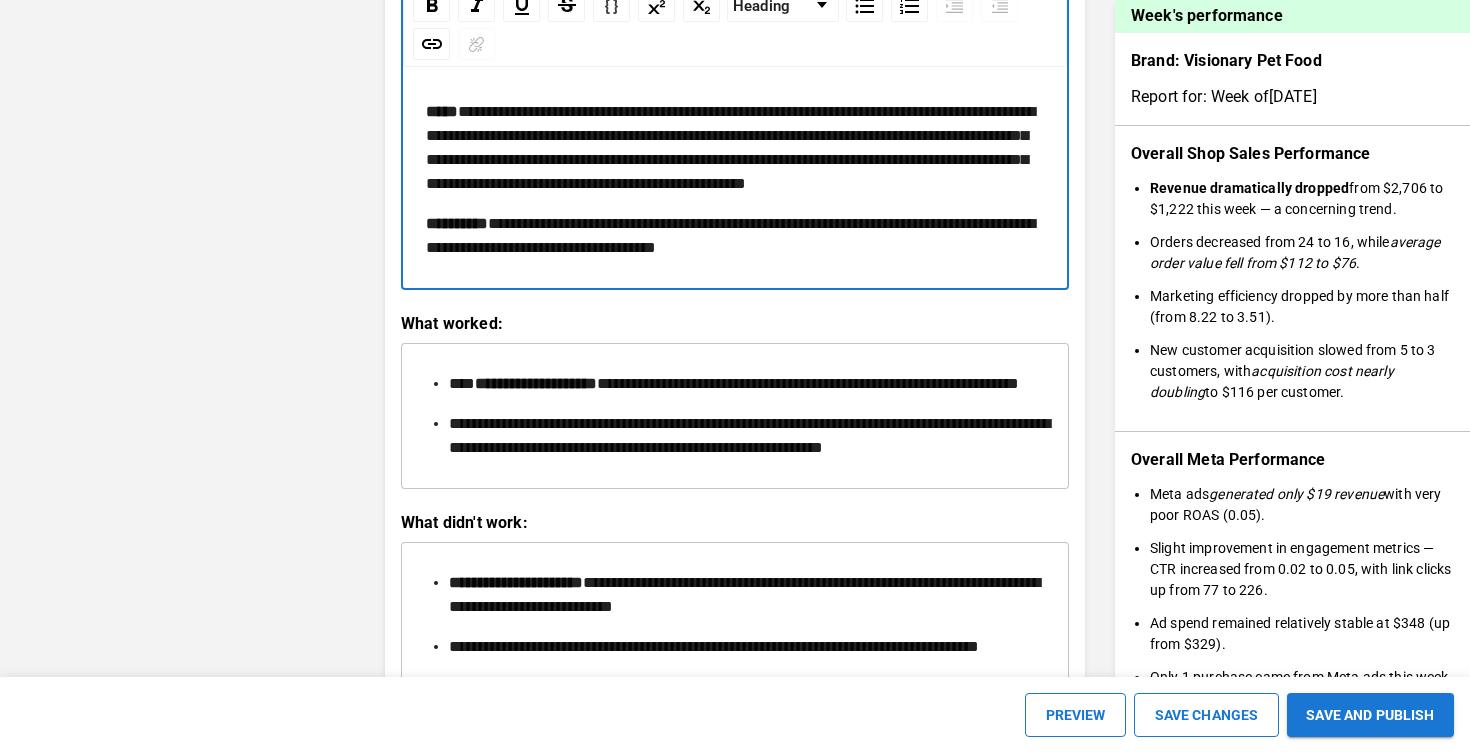 click on "**********" at bounding box center [730, 235] 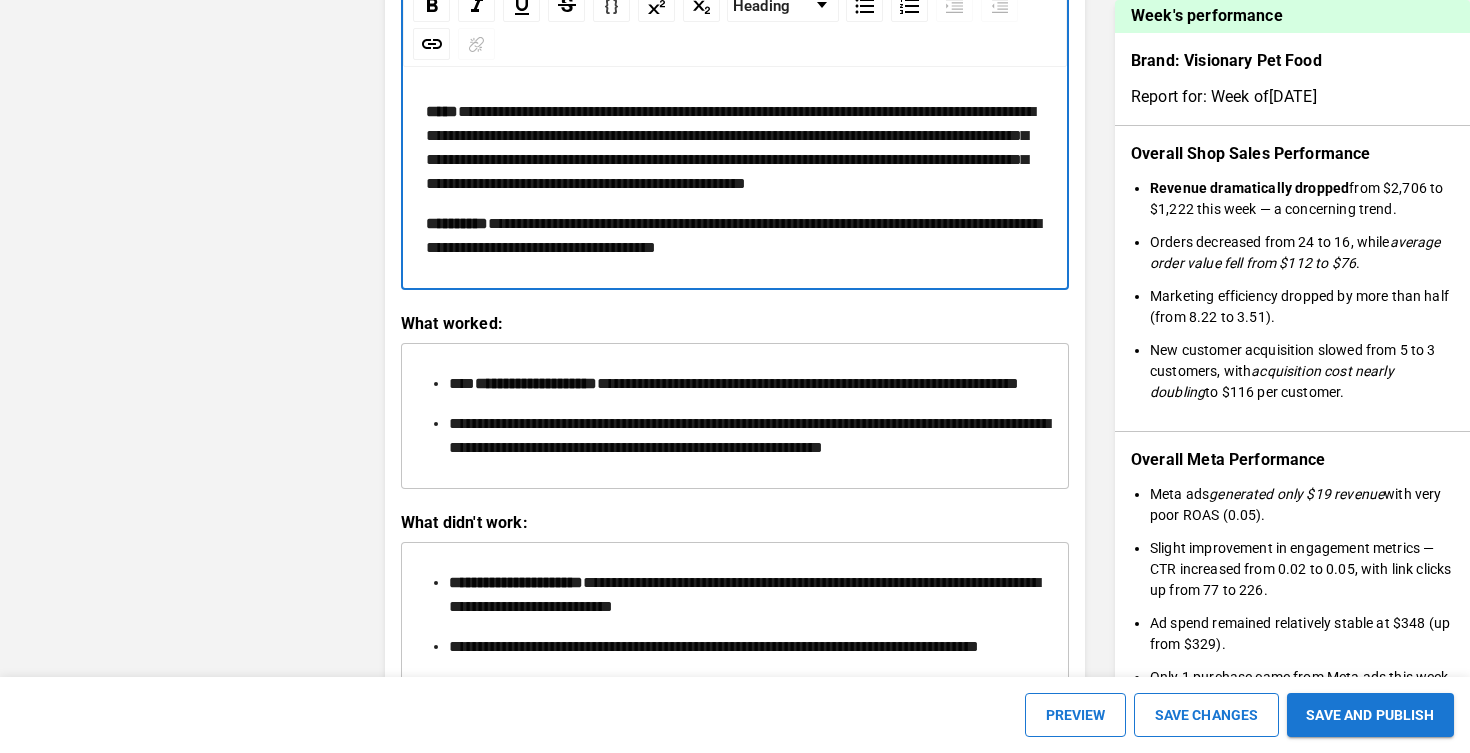click on "**********" at bounding box center [735, 236] 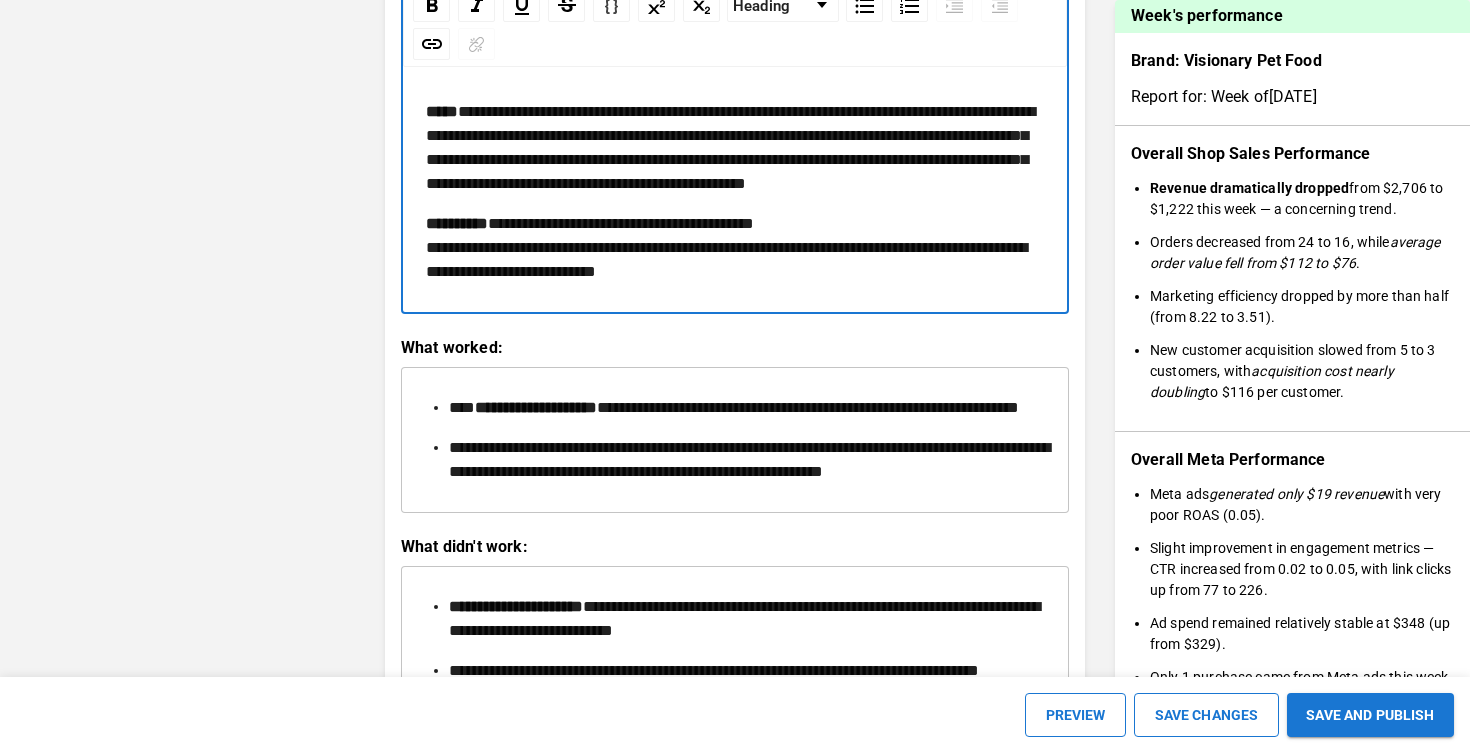 click on "[REDACTED]" at bounding box center (735, 148) 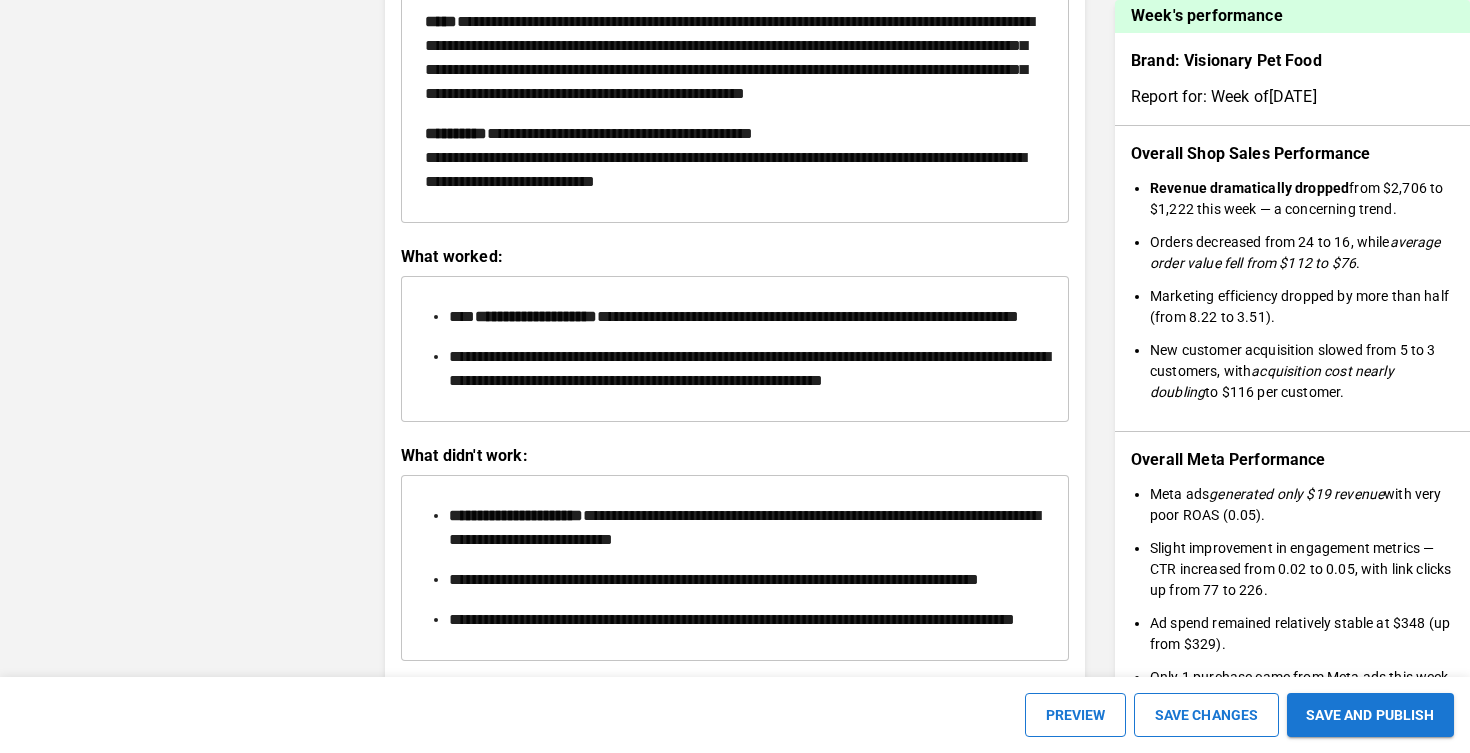 click on "[REDACTED]" at bounding box center [735, 102] 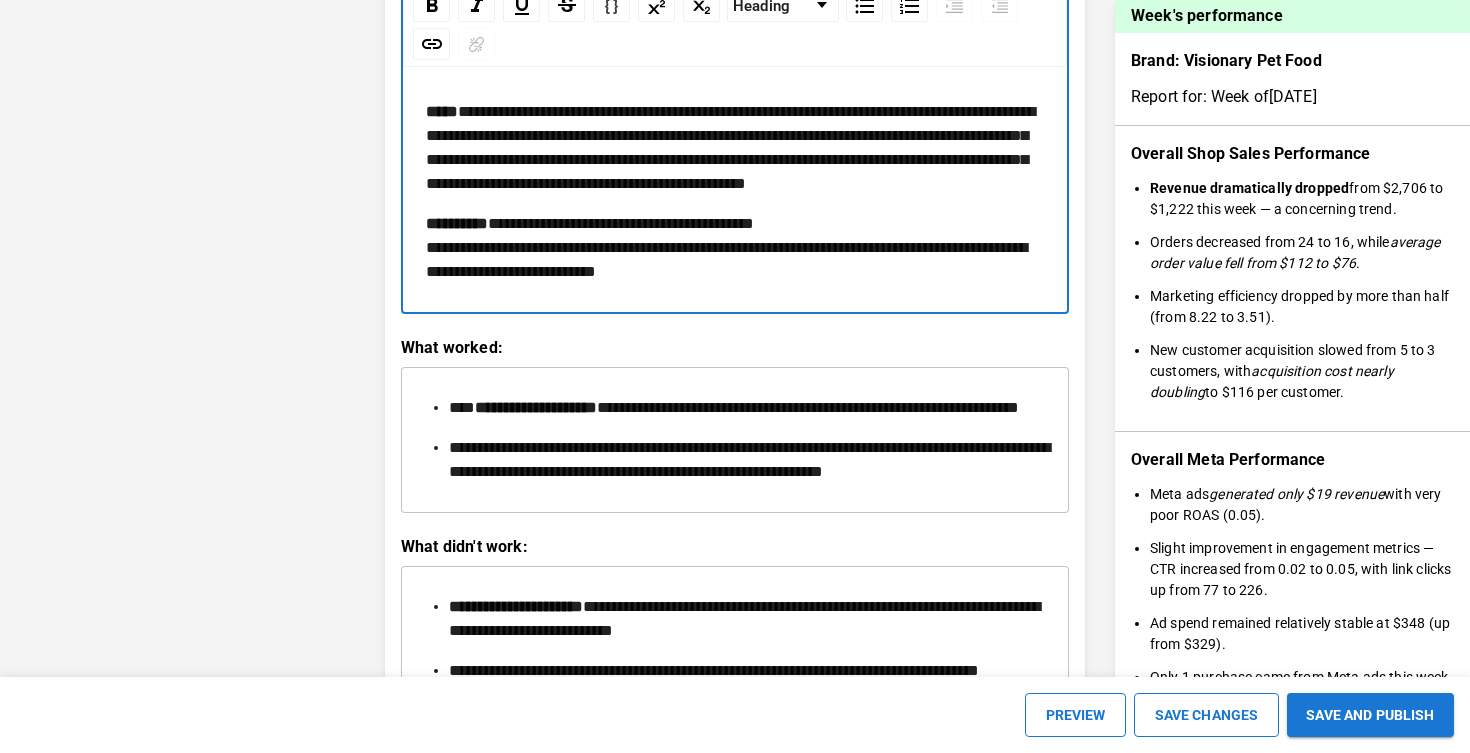 click on "[REDACTED]" at bounding box center (726, 247) 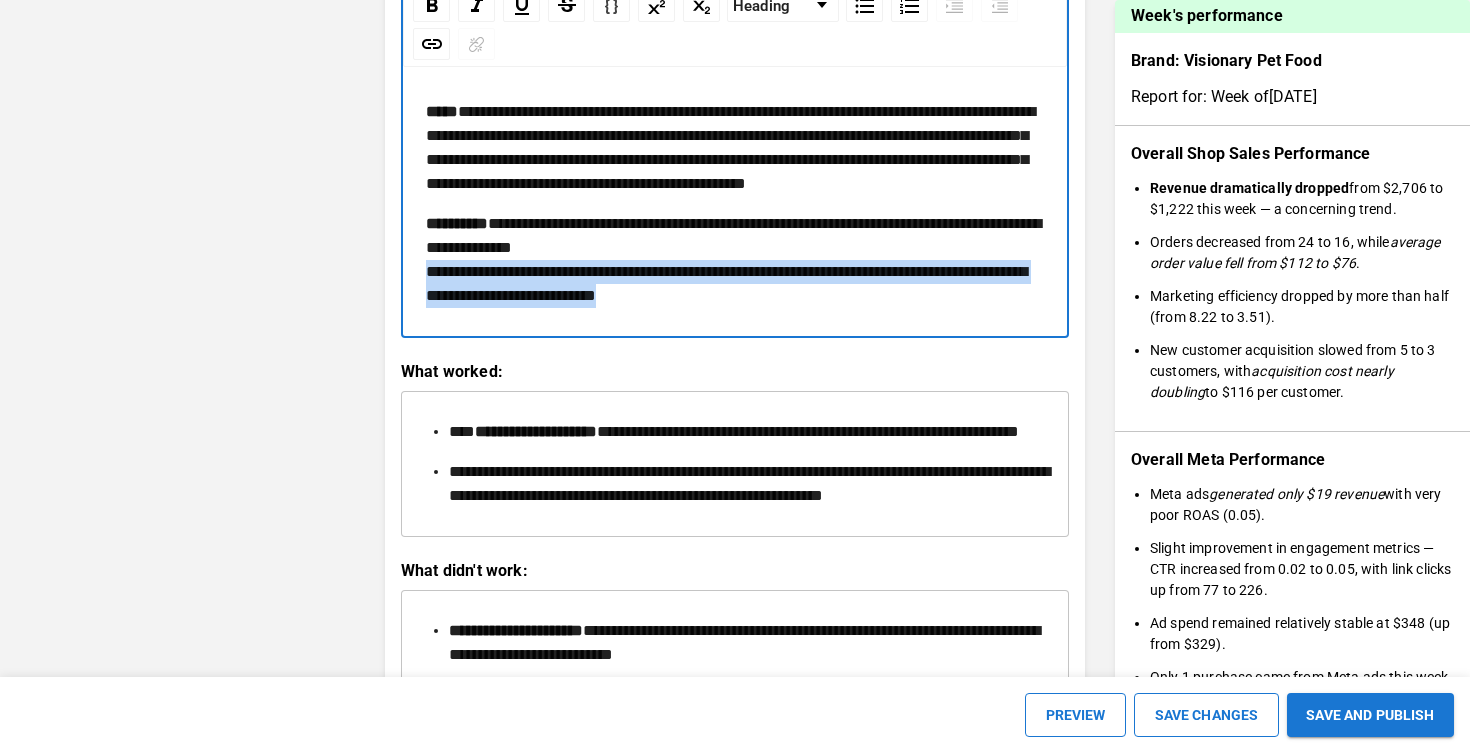 drag, startPoint x: 828, startPoint y: 376, endPoint x: 423, endPoint y: 349, distance: 405.89902 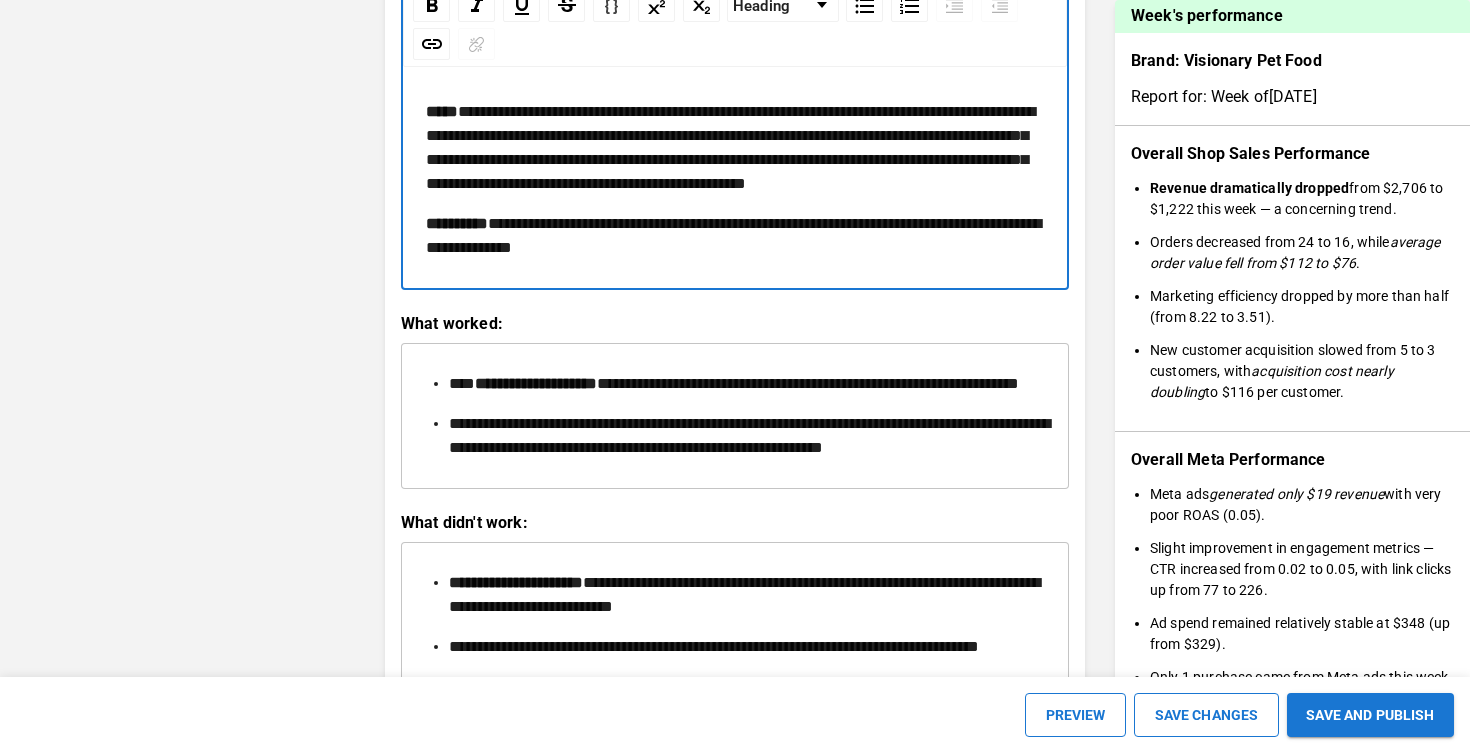 click on "**********" at bounding box center (733, 235) 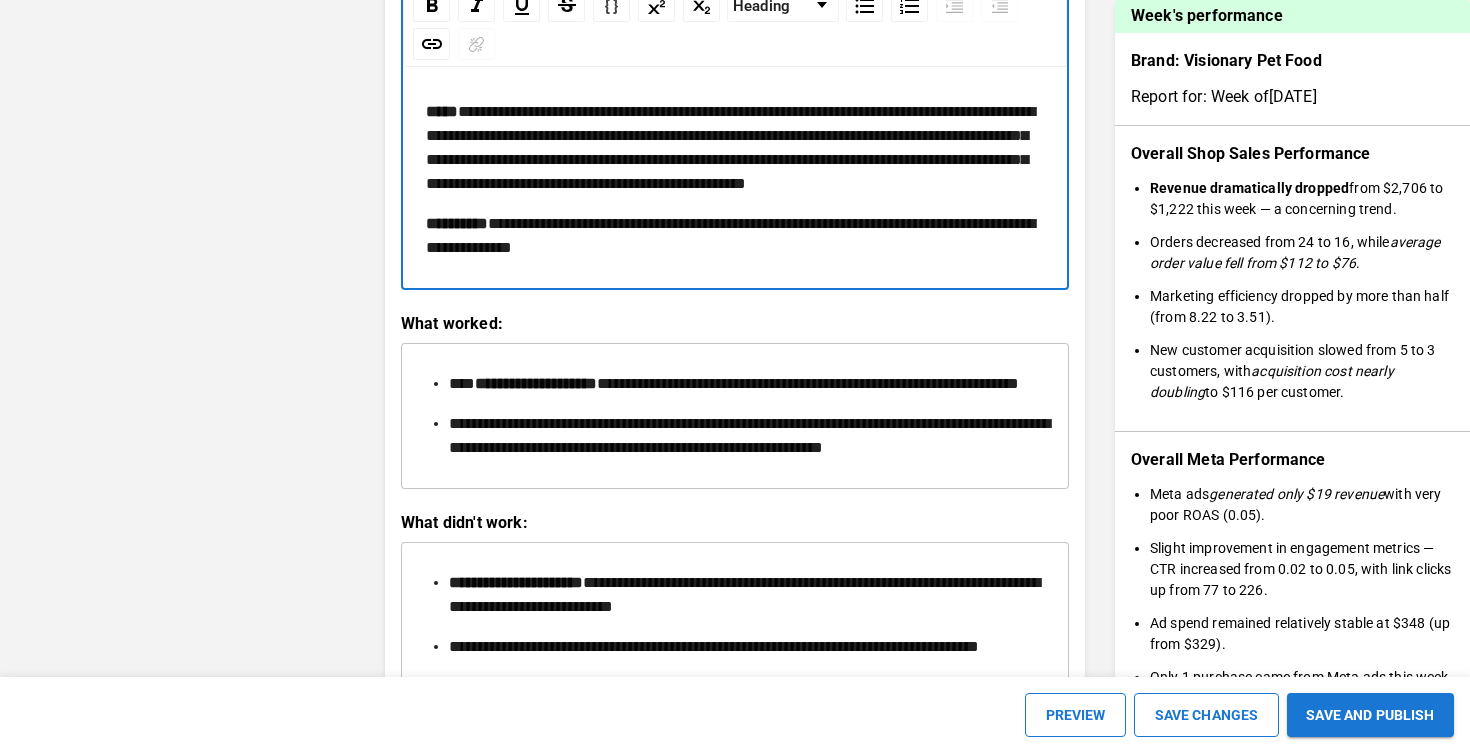 click on "**********" at bounding box center [730, 235] 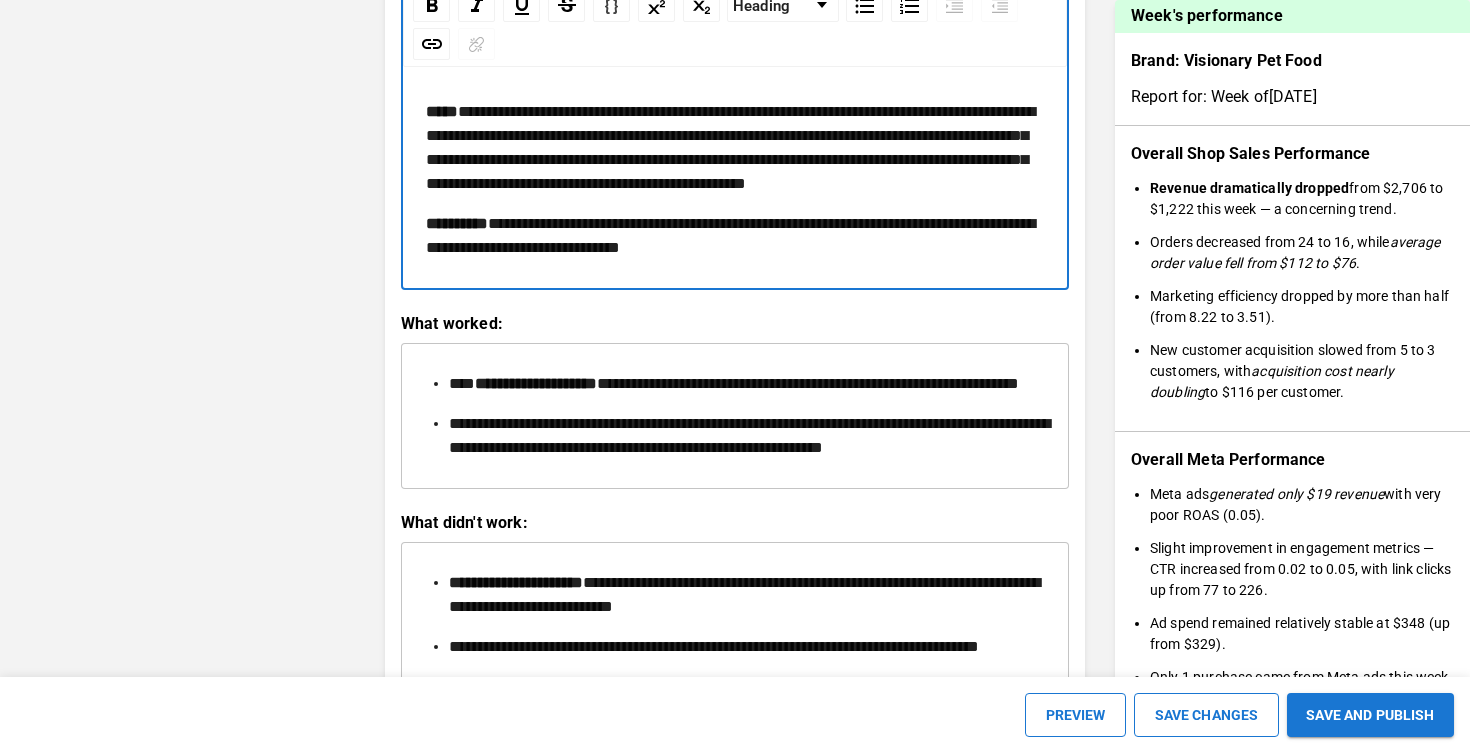 click on "[REDACTED]" at bounding box center (735, 148) 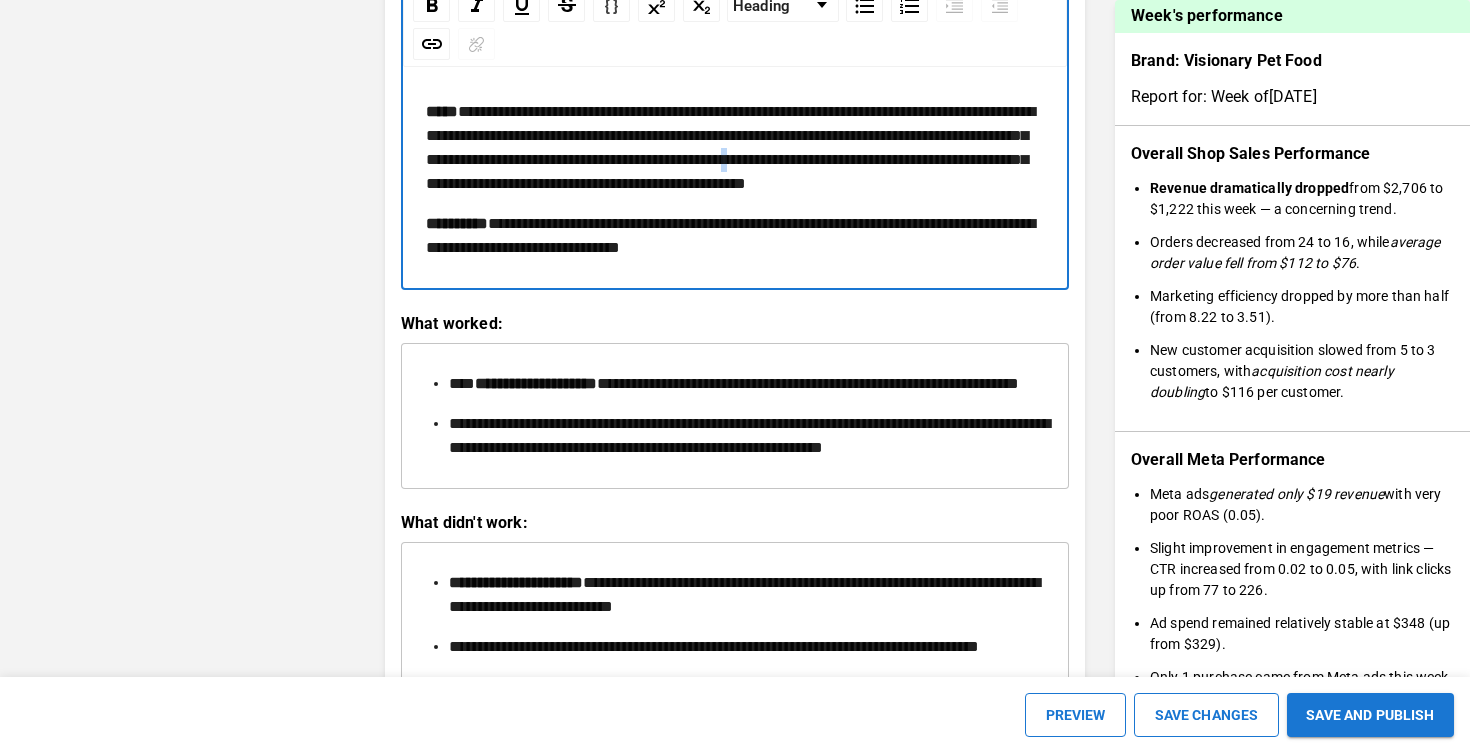 click on "[REDACTED]" at bounding box center (730, 147) 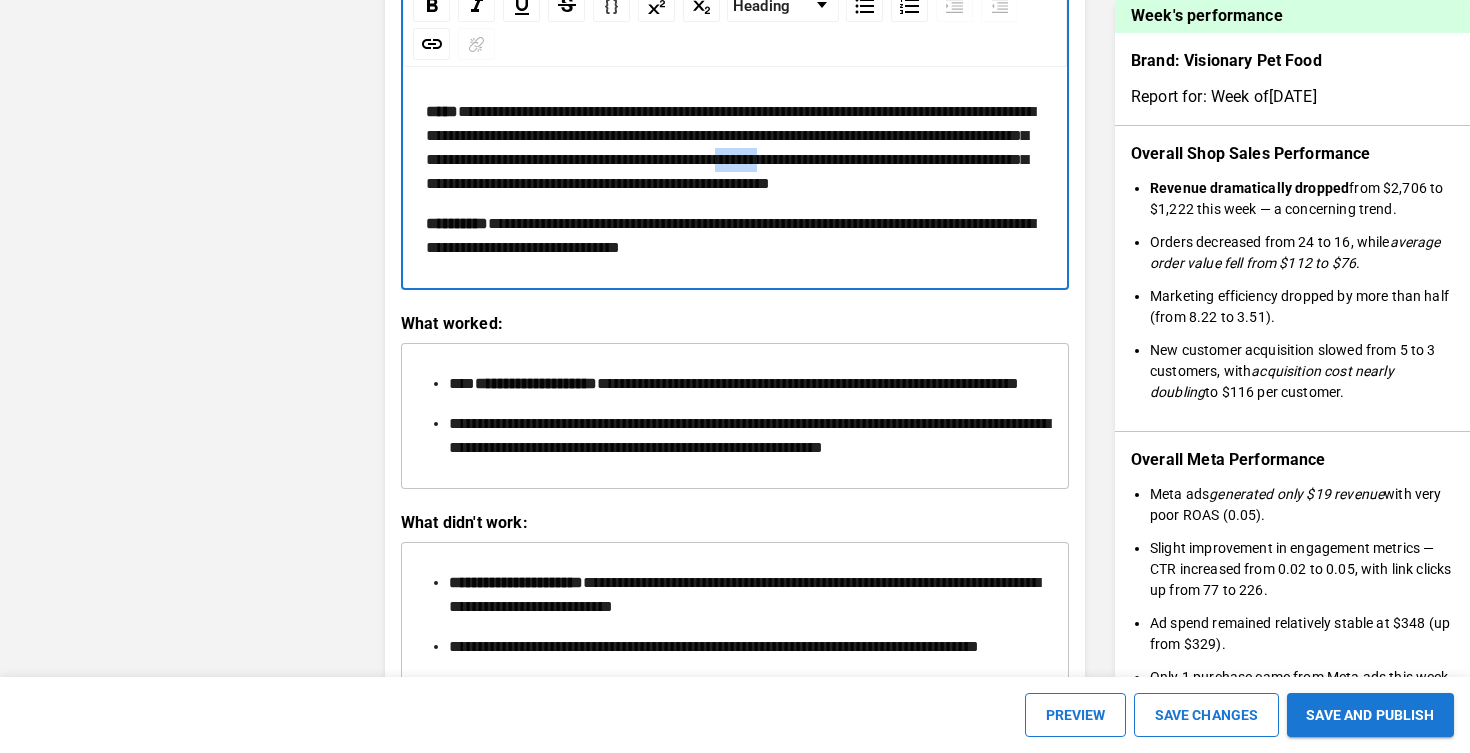 drag, startPoint x: 506, startPoint y: 186, endPoint x: 561, endPoint y: 182, distance: 55.145264 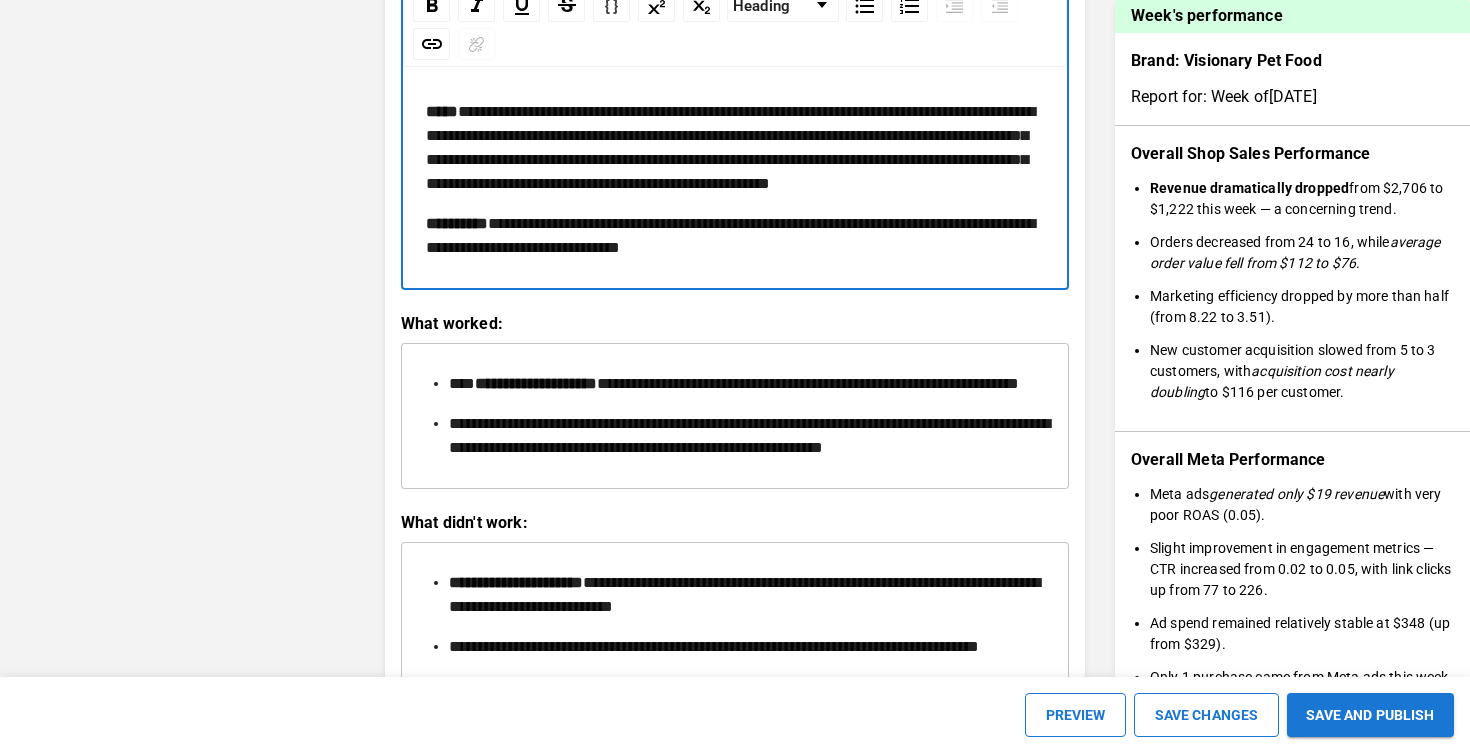 click on "[REDACTED]" at bounding box center [730, 147] 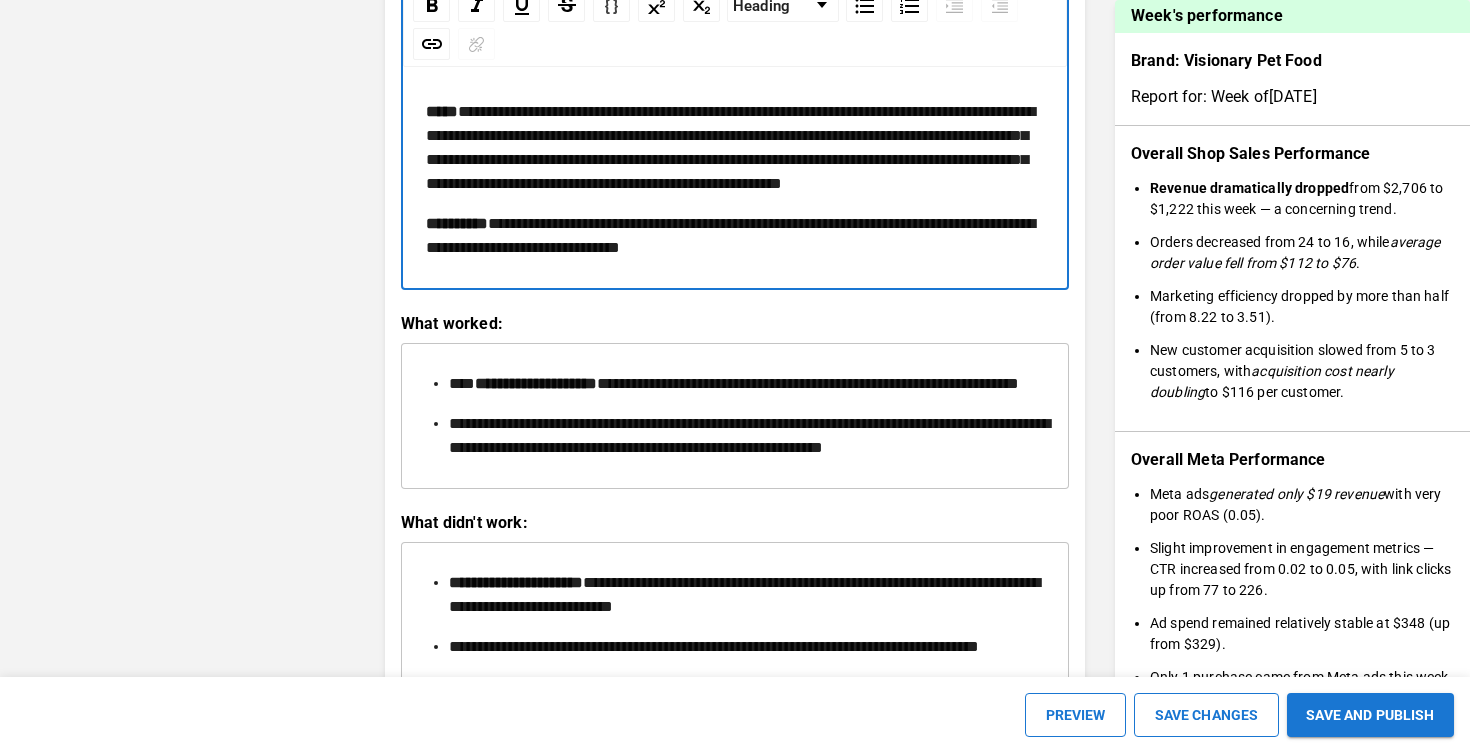 click on "[REDACTED]" at bounding box center (735, 148) 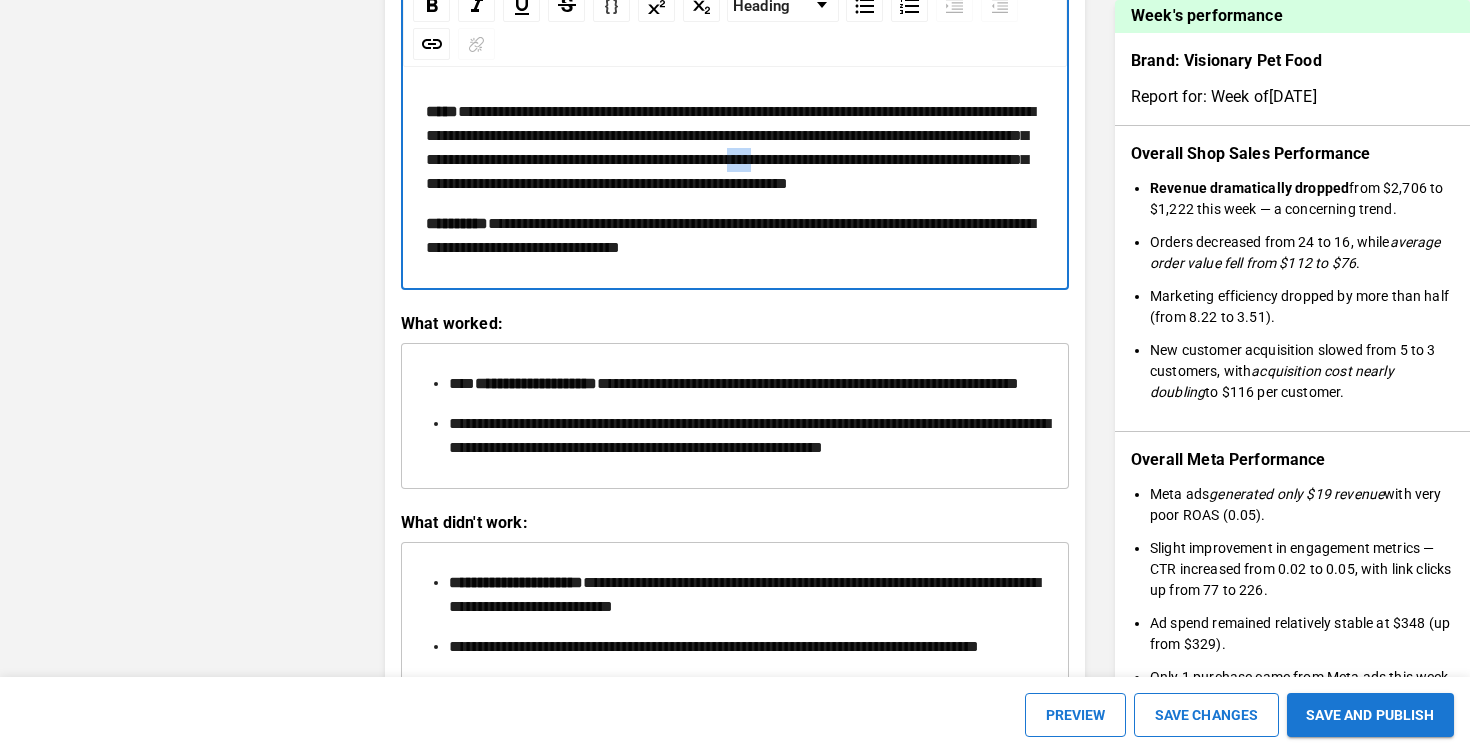 drag, startPoint x: 553, startPoint y: 185, endPoint x: 519, endPoint y: 185, distance: 34 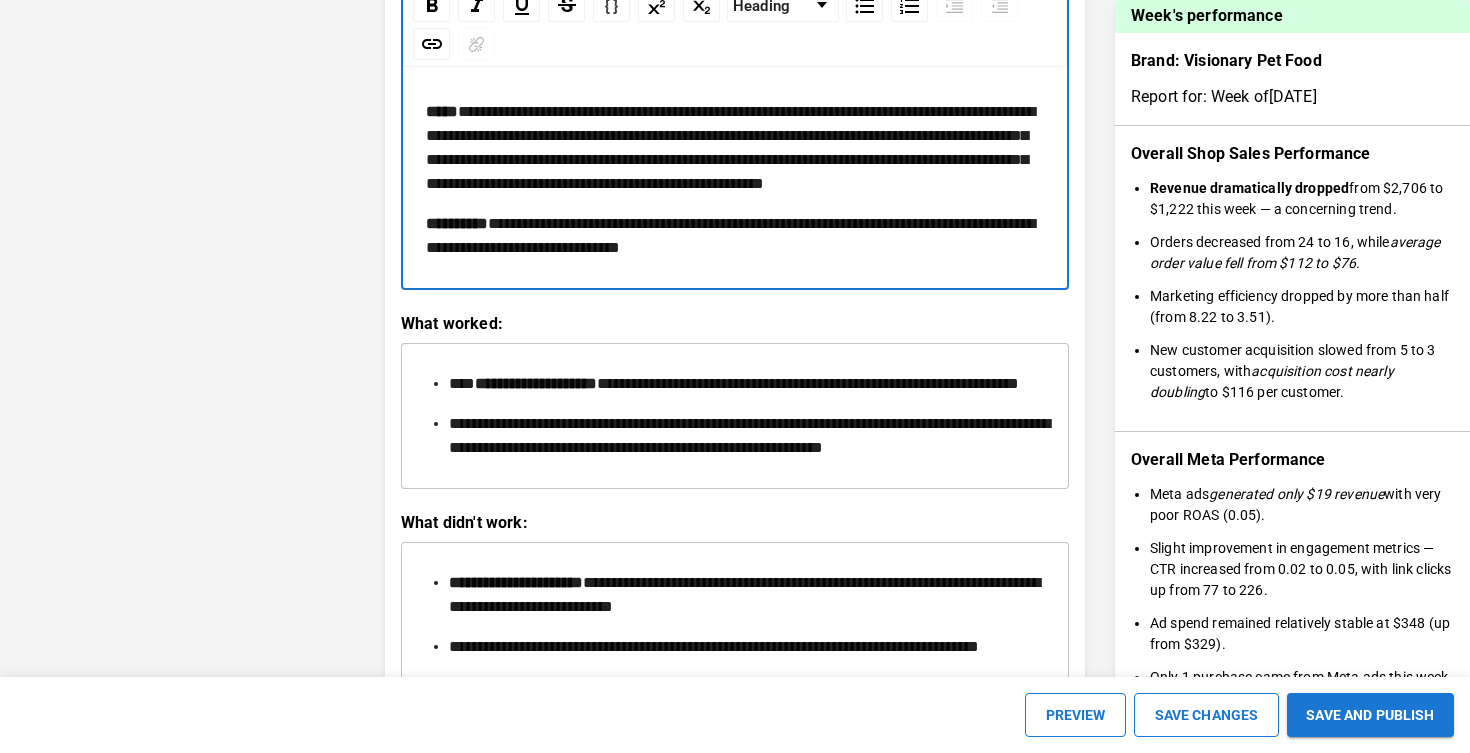 click on "[REDACTED]" at bounding box center [735, 148] 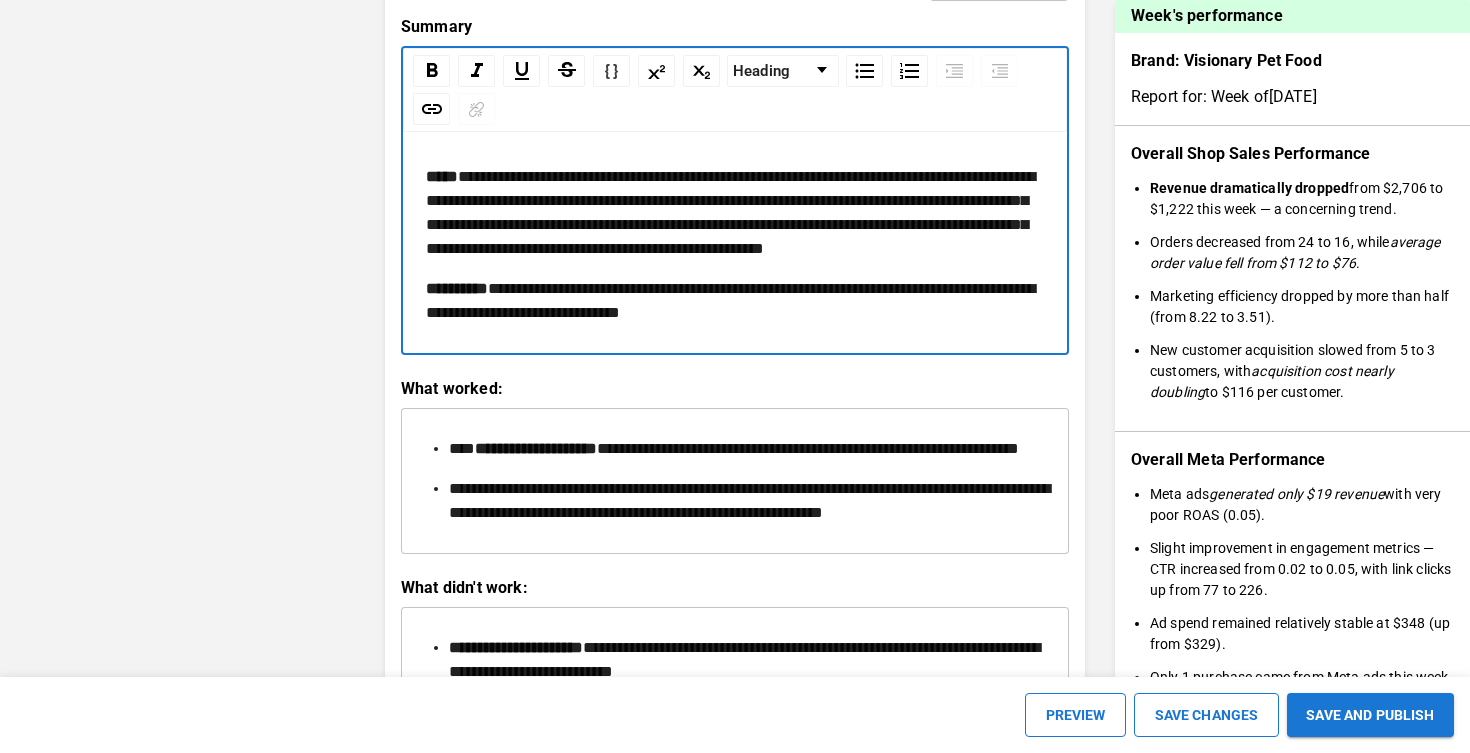 scroll, scrollTop: 2243, scrollLeft: 0, axis: vertical 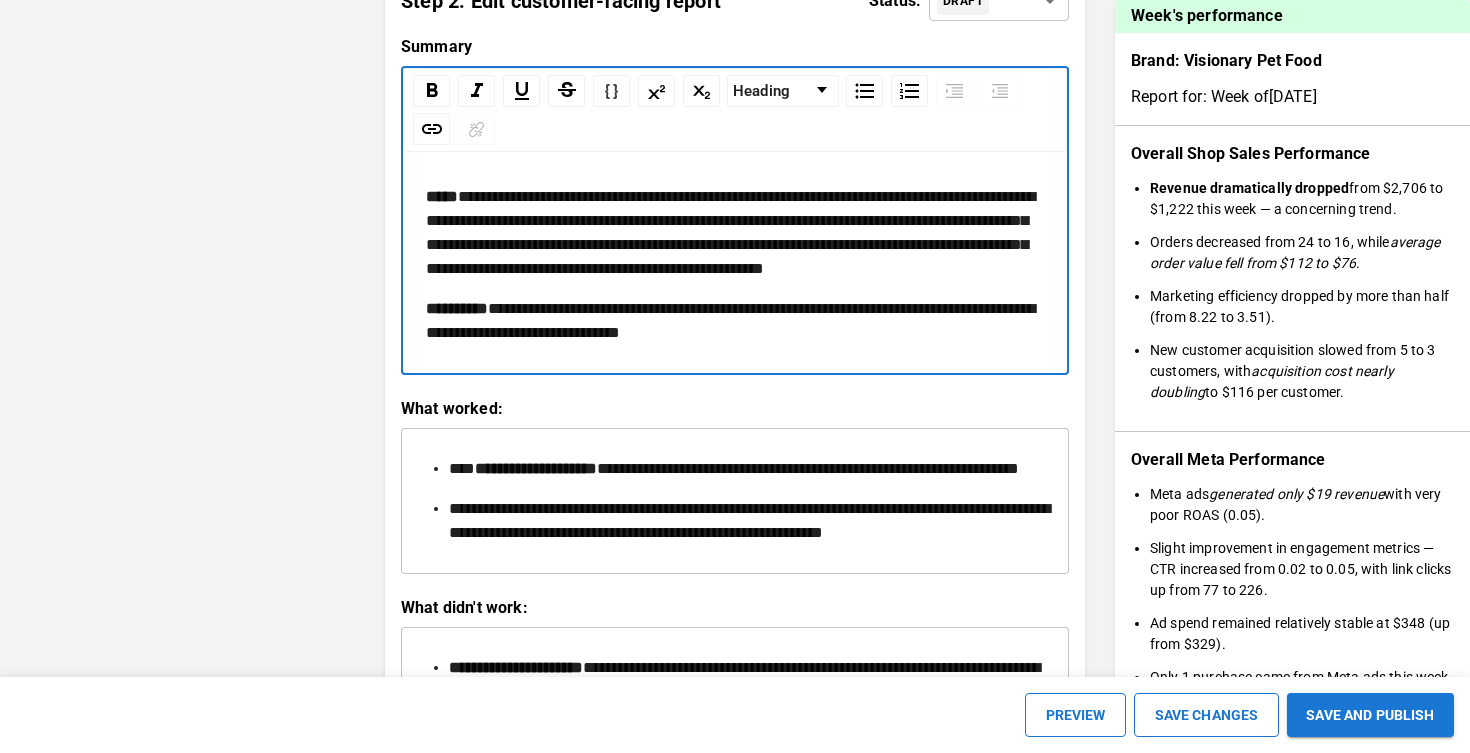 click on "[REDACTED]" at bounding box center (747, 469) 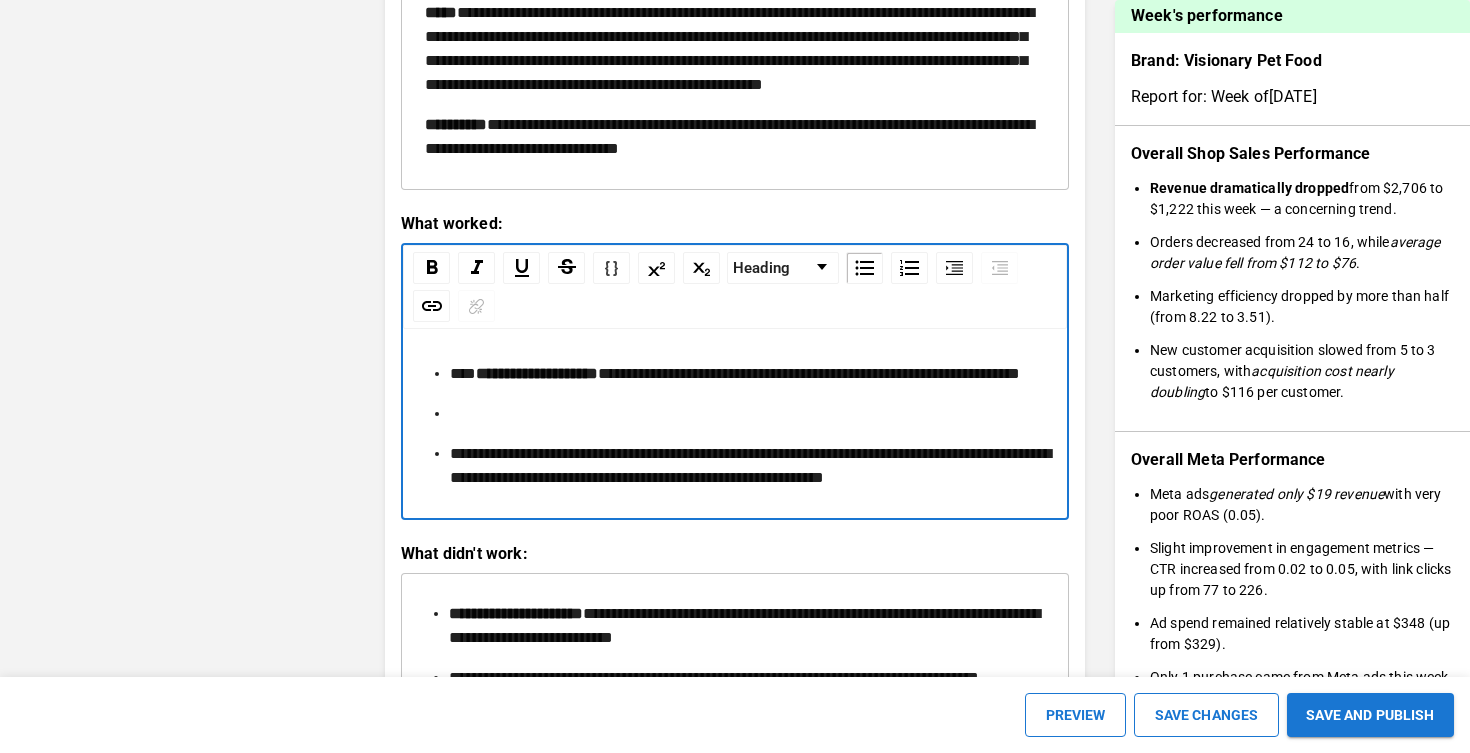 scroll, scrollTop: 2354, scrollLeft: 0, axis: vertical 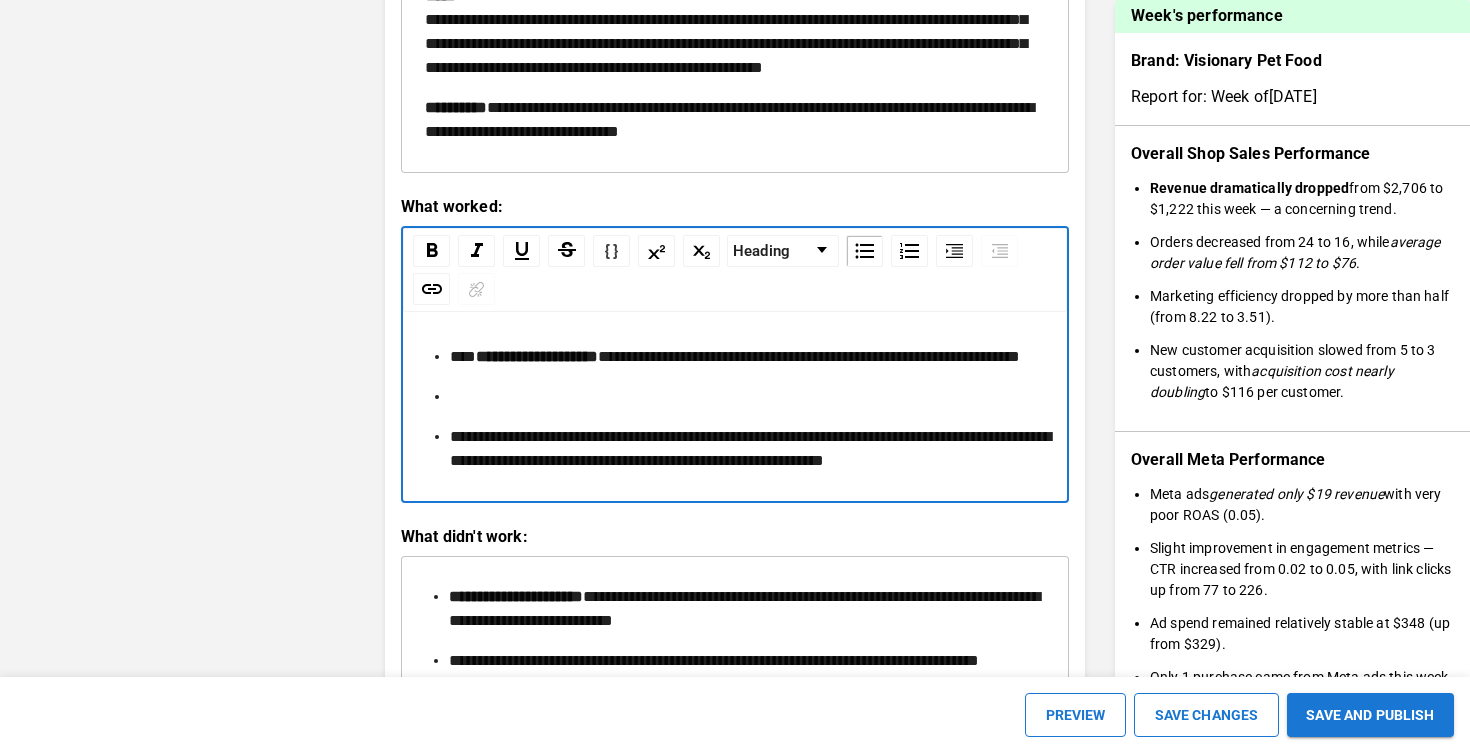 click on "**********" at bounding box center [747, 449] 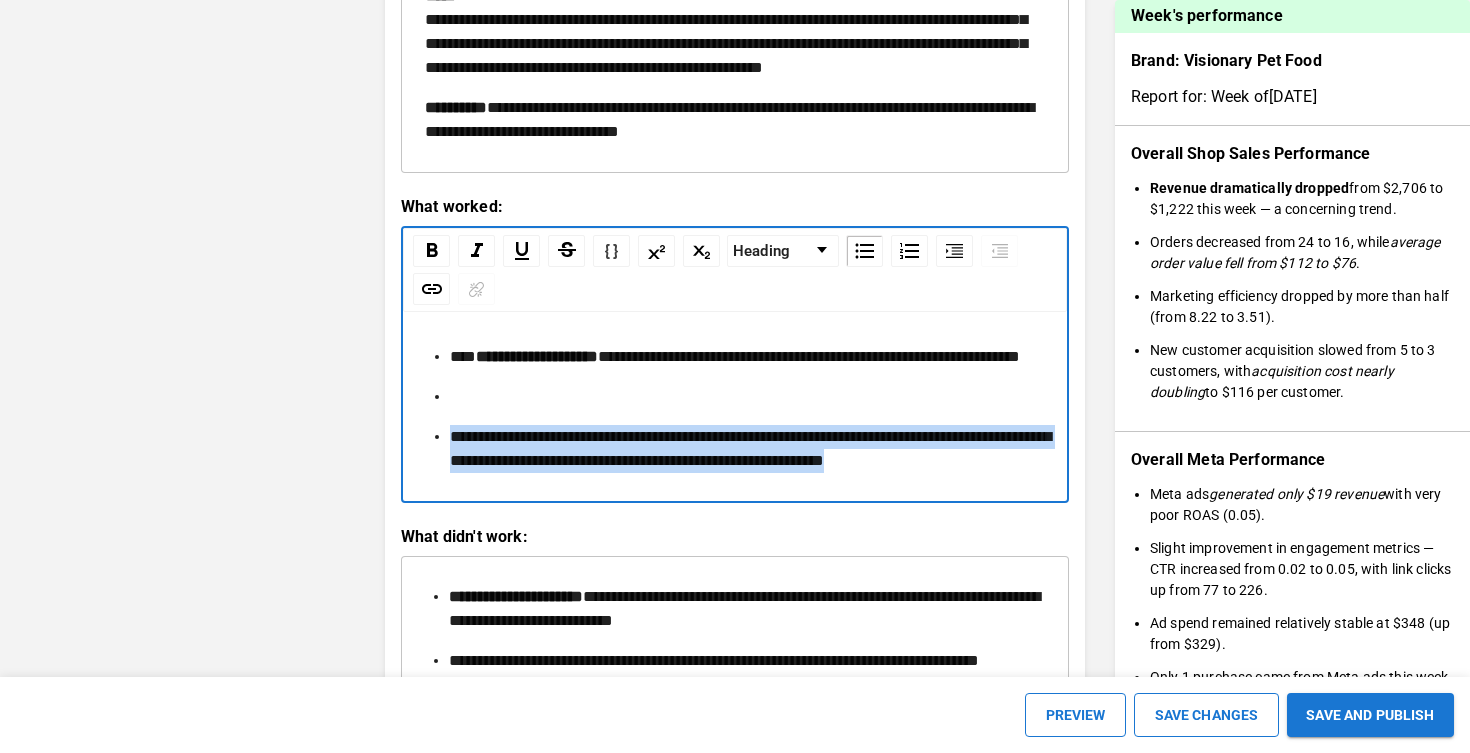 drag, startPoint x: 453, startPoint y: 511, endPoint x: 561, endPoint y: 567, distance: 121.65525 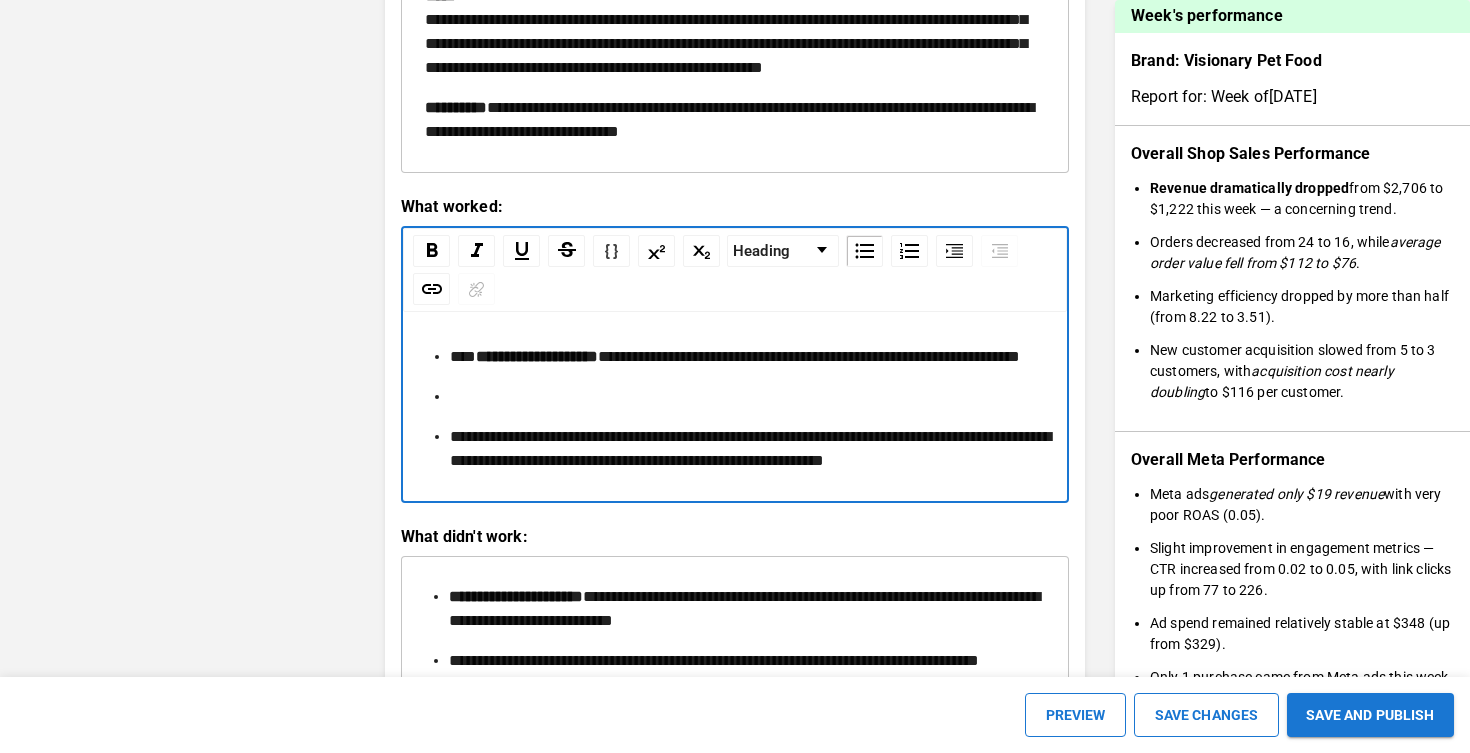 click on "**********" at bounding box center [747, 449] 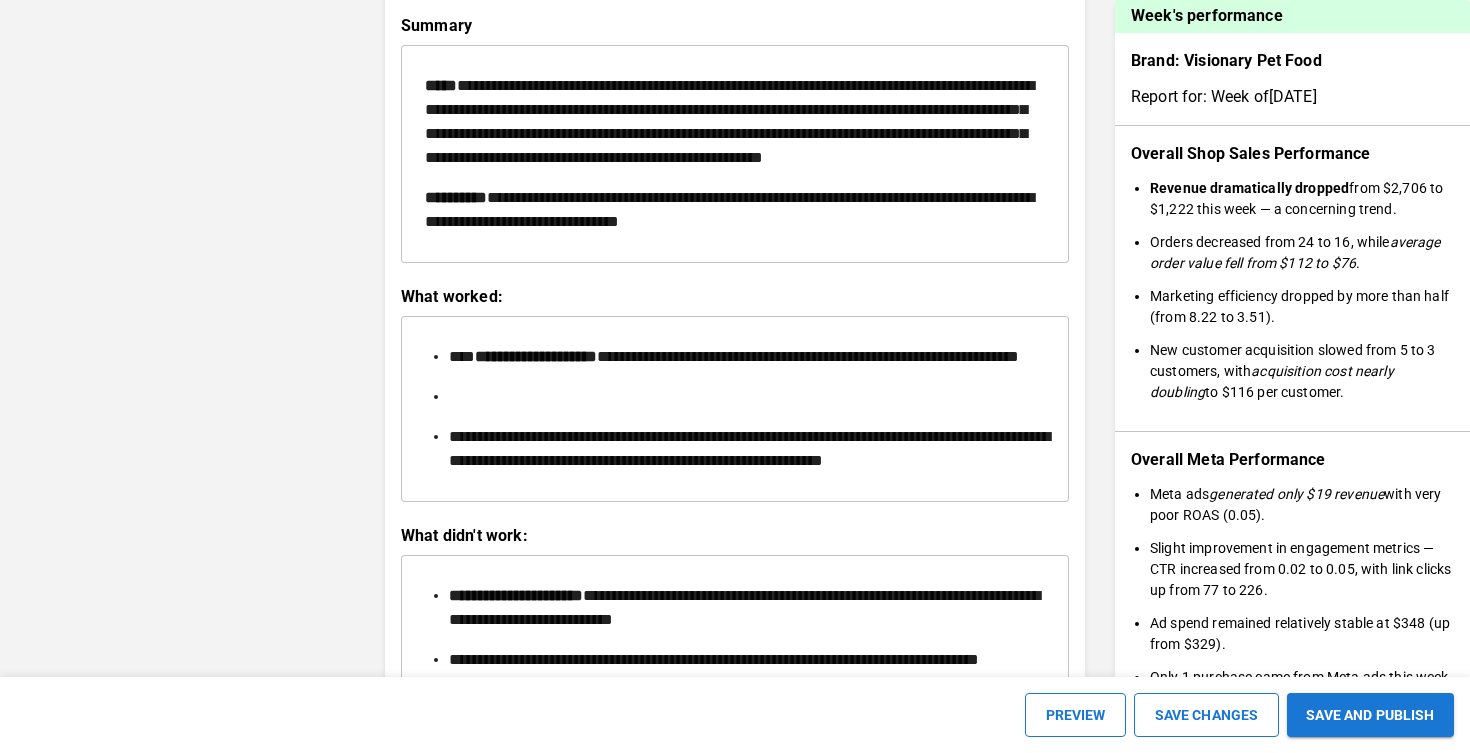 scroll, scrollTop: 2354, scrollLeft: 0, axis: vertical 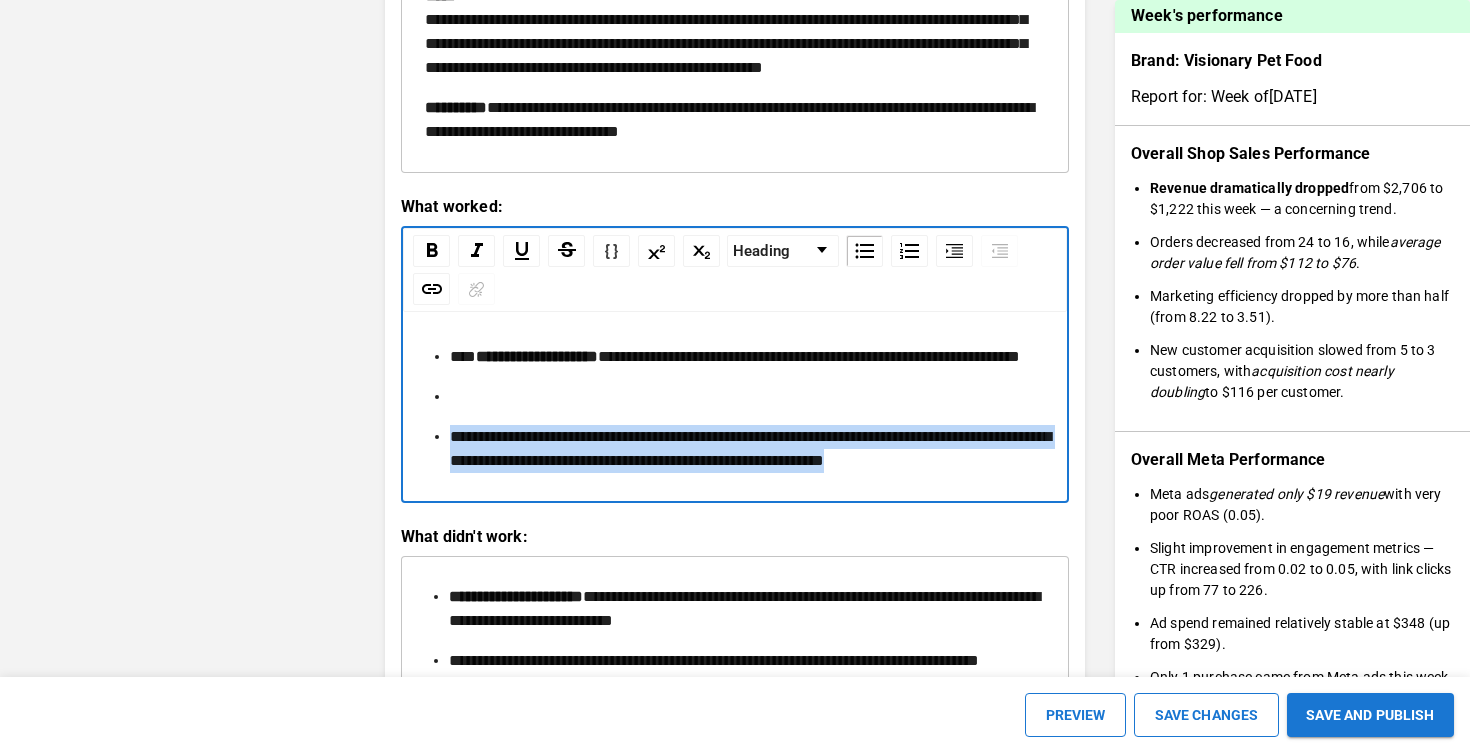 drag, startPoint x: 568, startPoint y: 555, endPoint x: 444, endPoint y: 512, distance: 131.24405 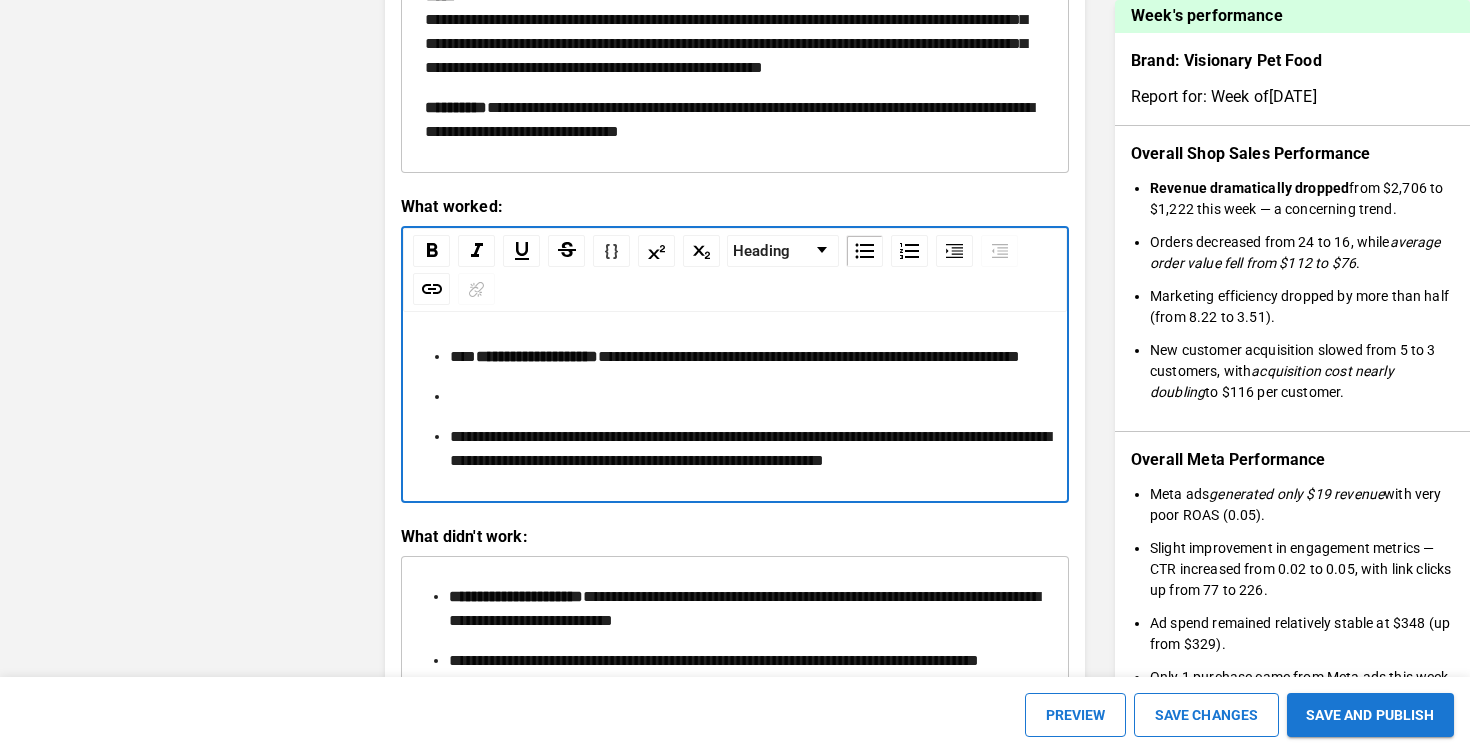 click on "**********" at bounding box center (735, 402) 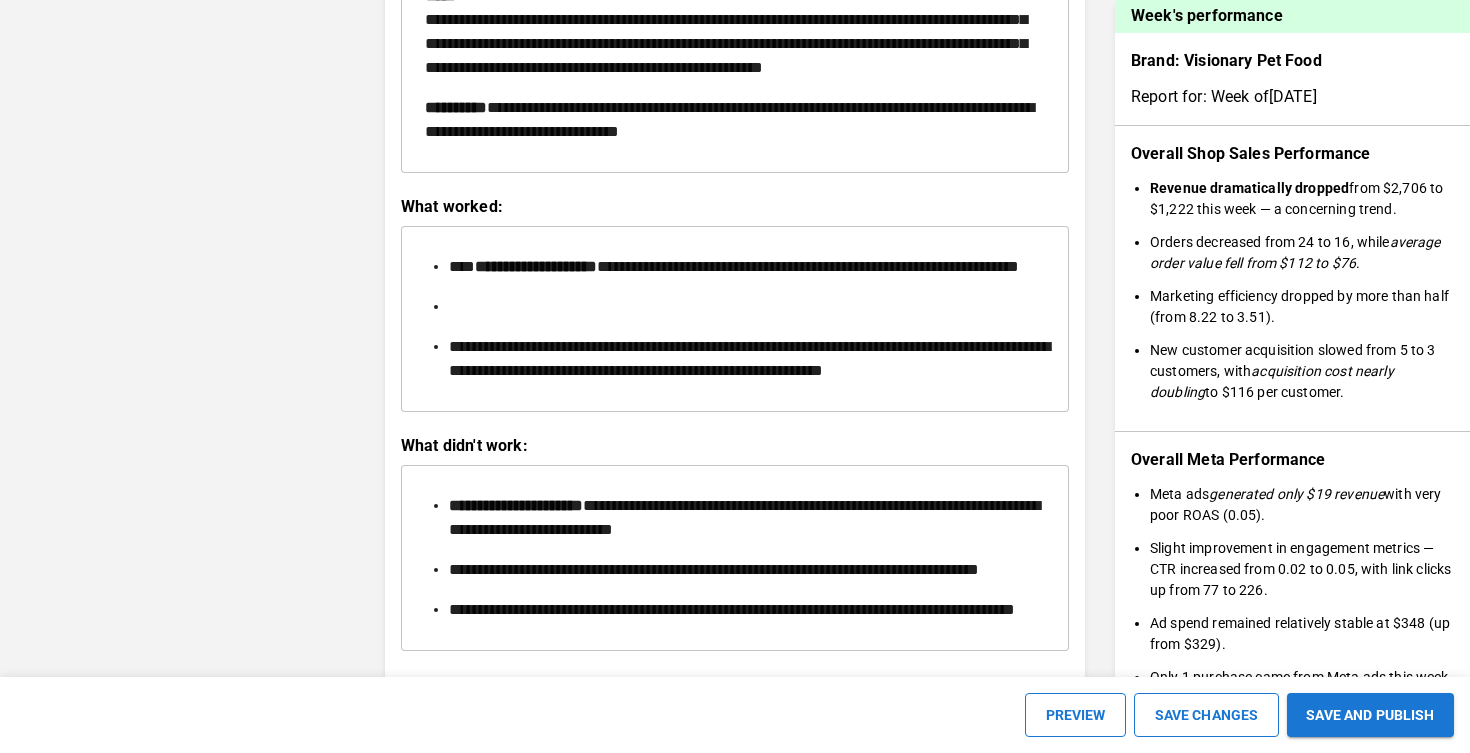 scroll, scrollTop: 2264, scrollLeft: 0, axis: vertical 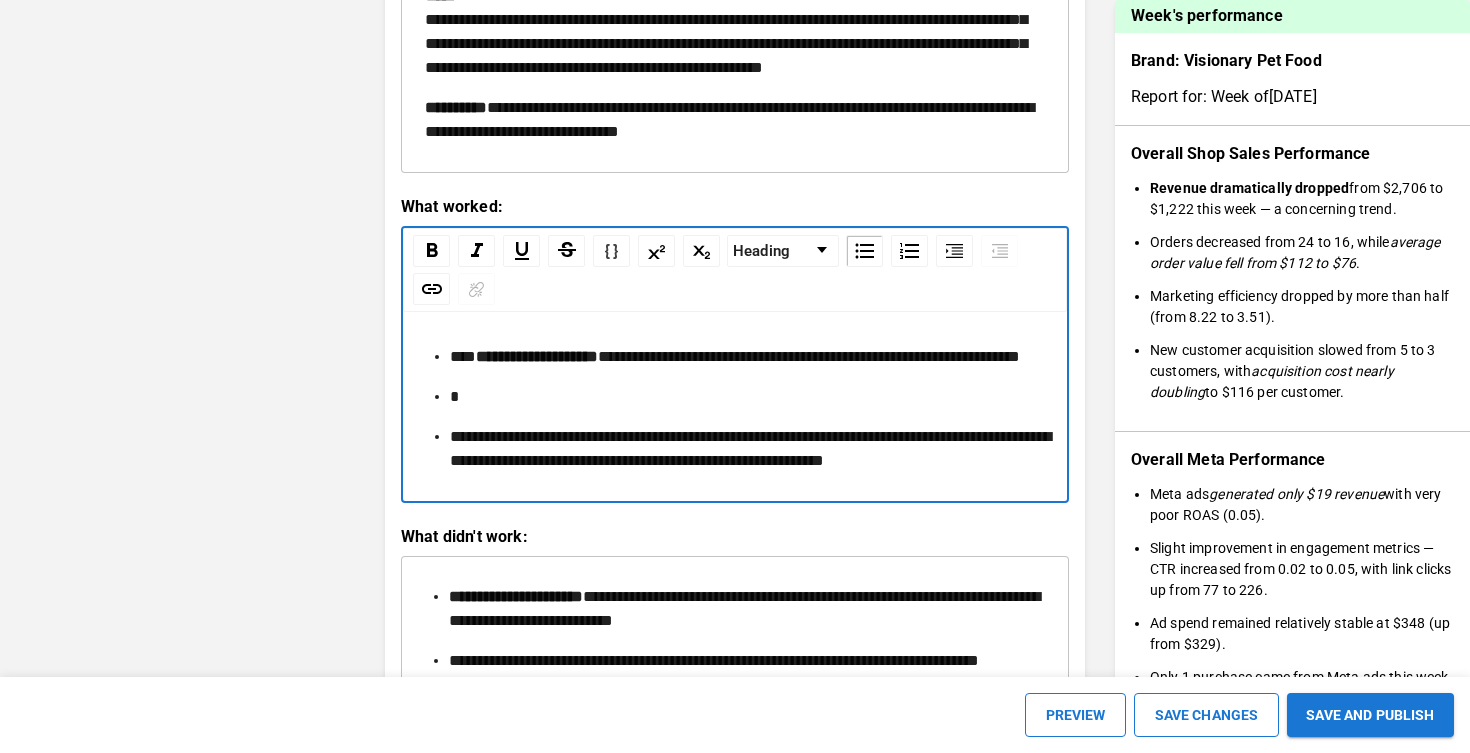 type 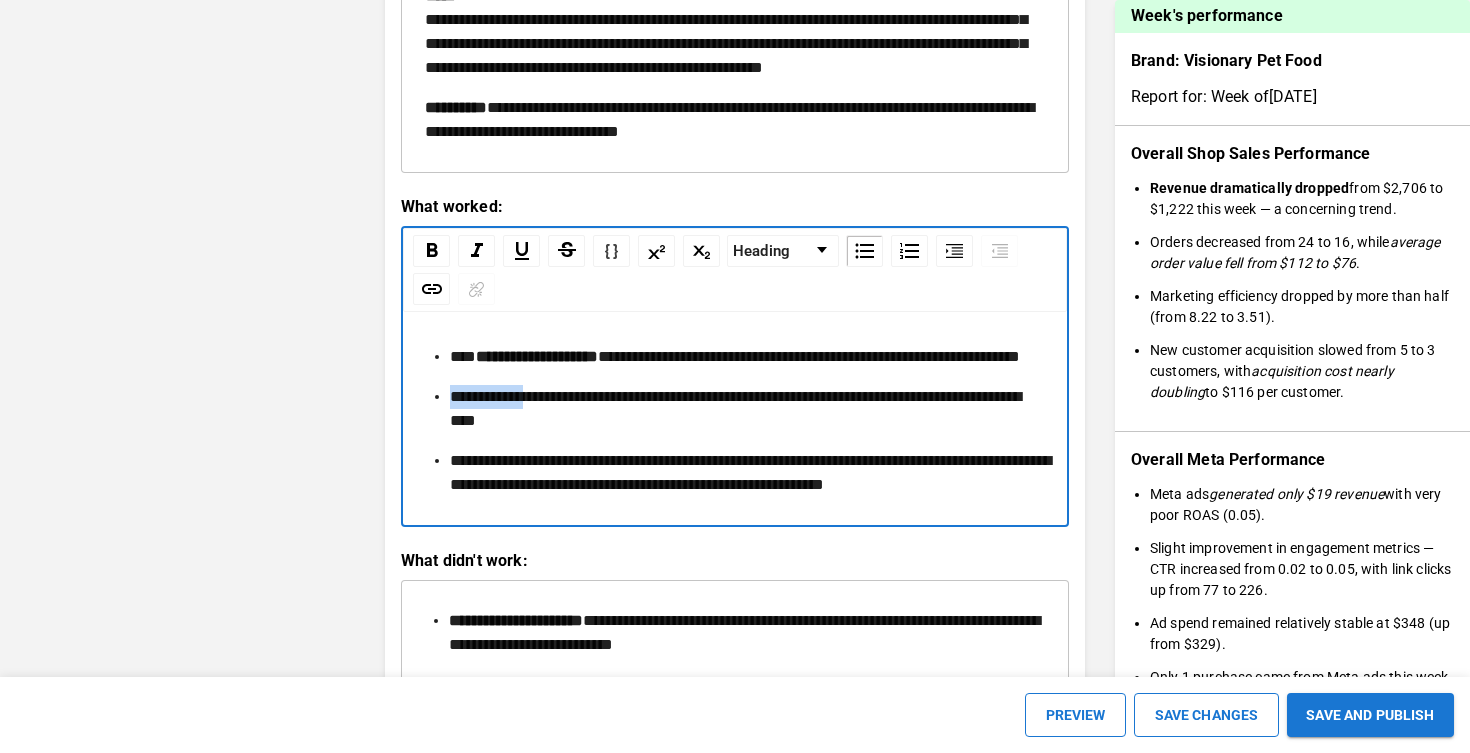 drag, startPoint x: 452, startPoint y: 466, endPoint x: 548, endPoint y: 467, distance: 96.00521 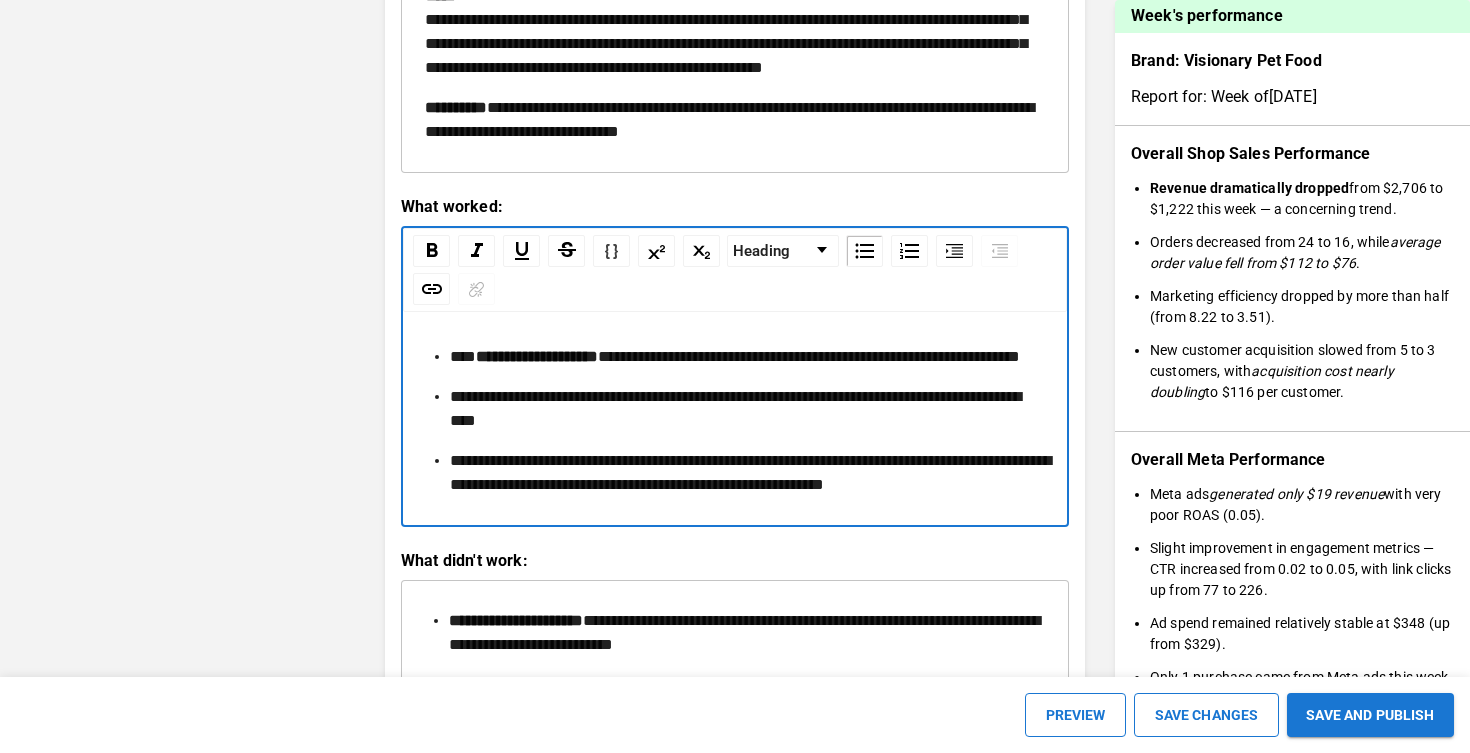 click on "[REDACTED]" at bounding box center [735, 408] 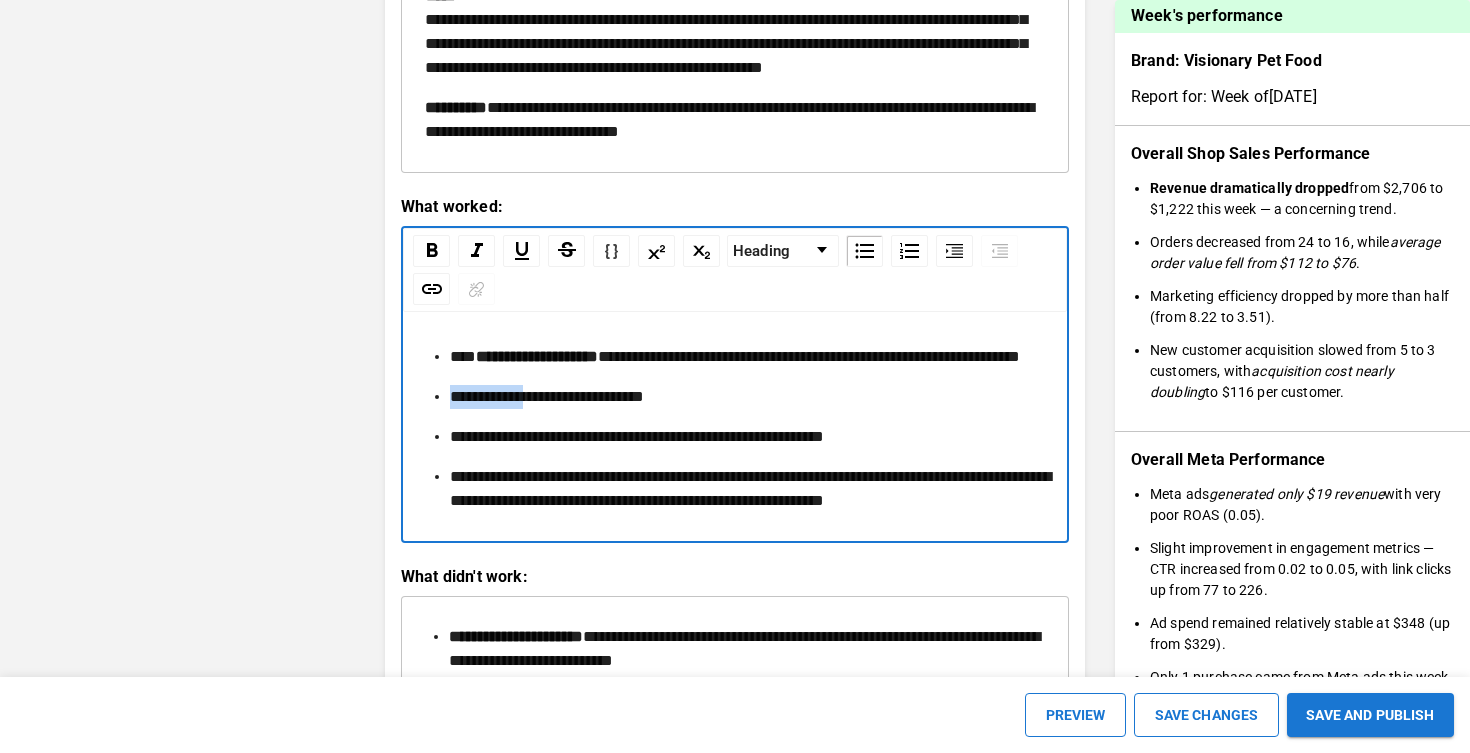 drag, startPoint x: 450, startPoint y: 469, endPoint x: 551, endPoint y: 470, distance: 101.00495 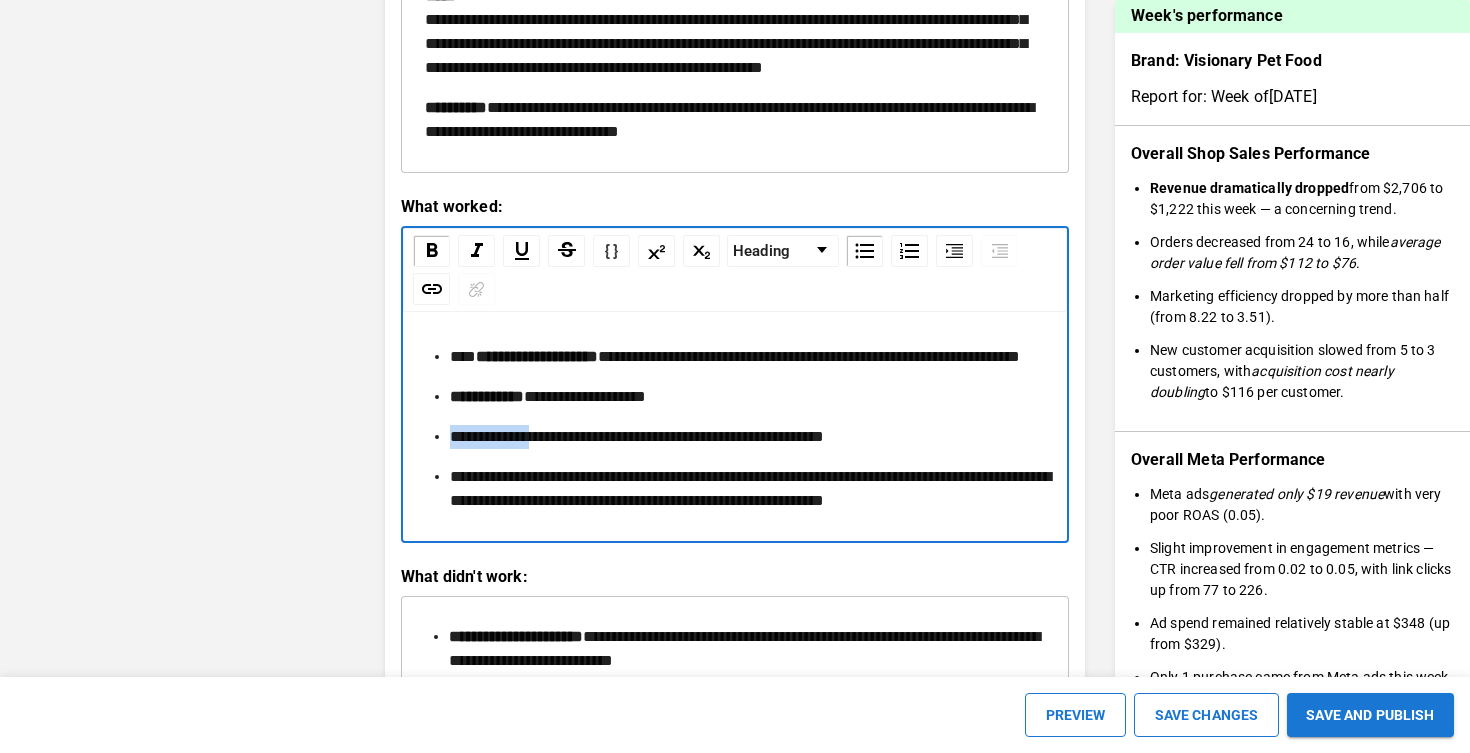 drag, startPoint x: 450, startPoint y: 511, endPoint x: 564, endPoint y: 507, distance: 114.07015 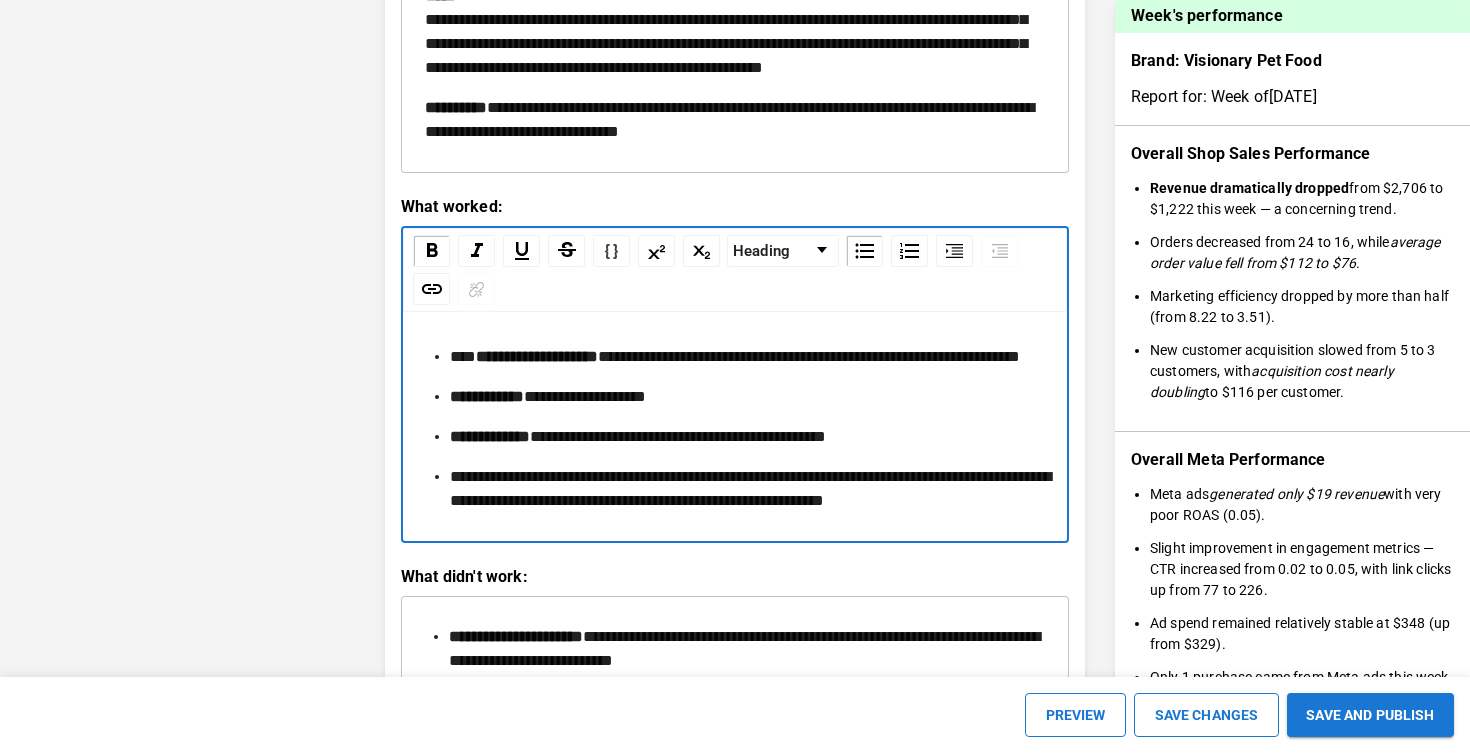 click on "**********" at bounding box center [735, 429] 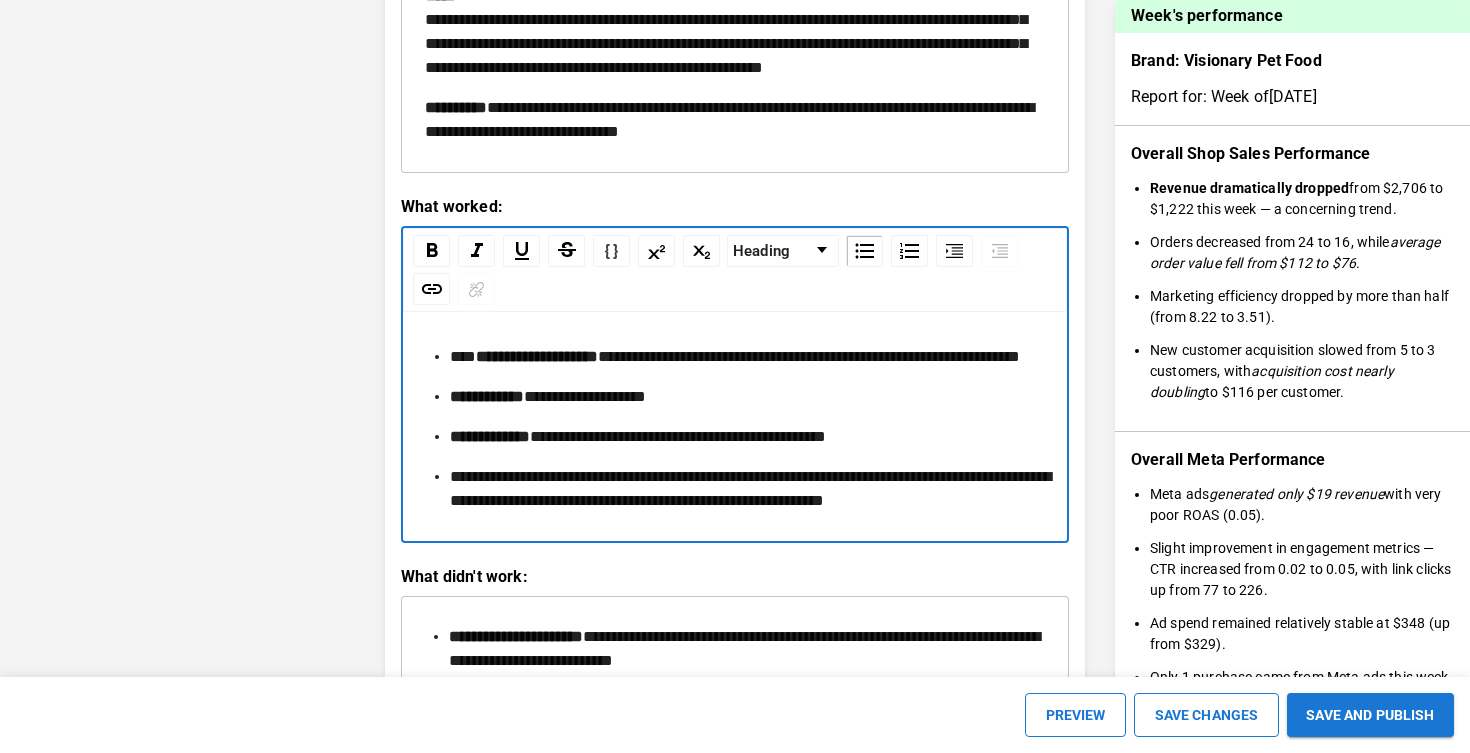 click on "**********" at bounding box center (678, 436) 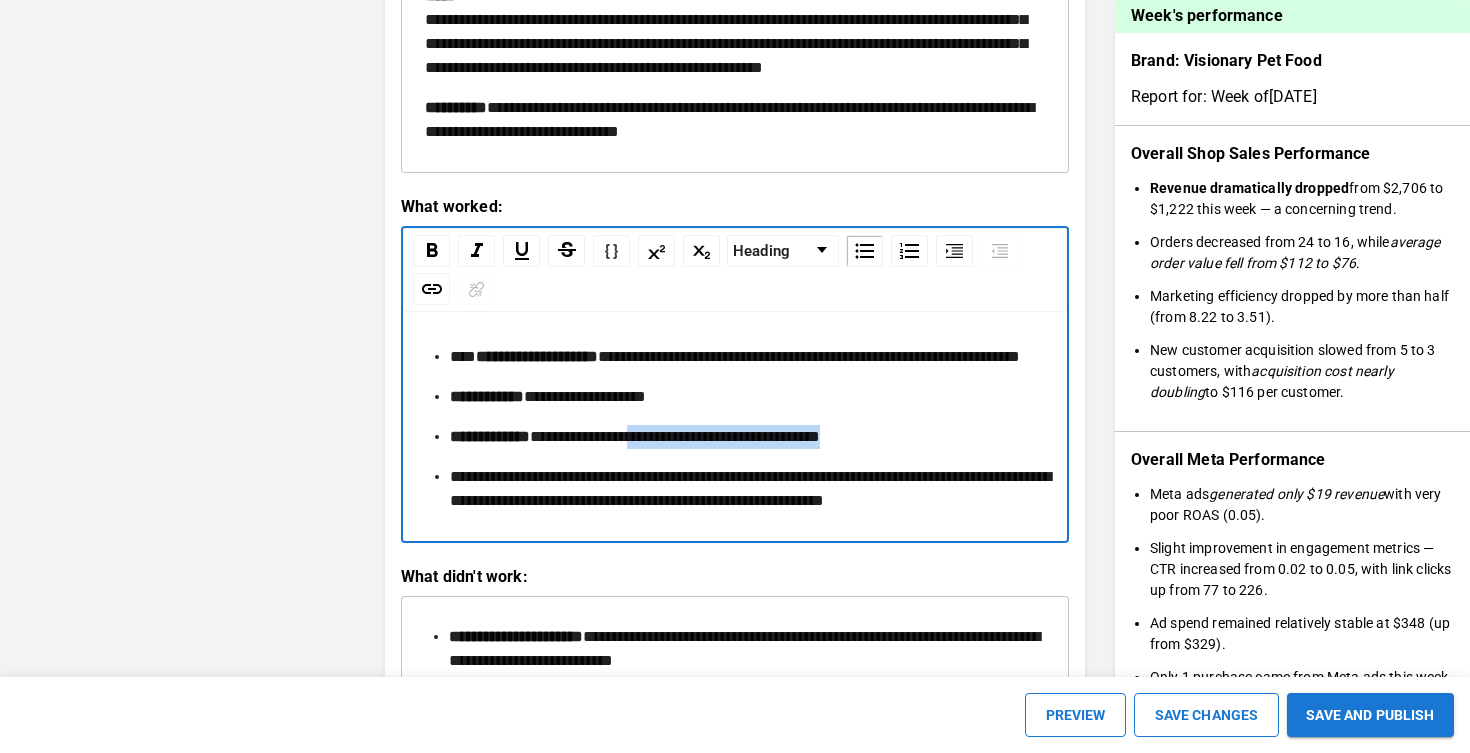 drag, startPoint x: 930, startPoint y: 514, endPoint x: 683, endPoint y: 517, distance: 247.01822 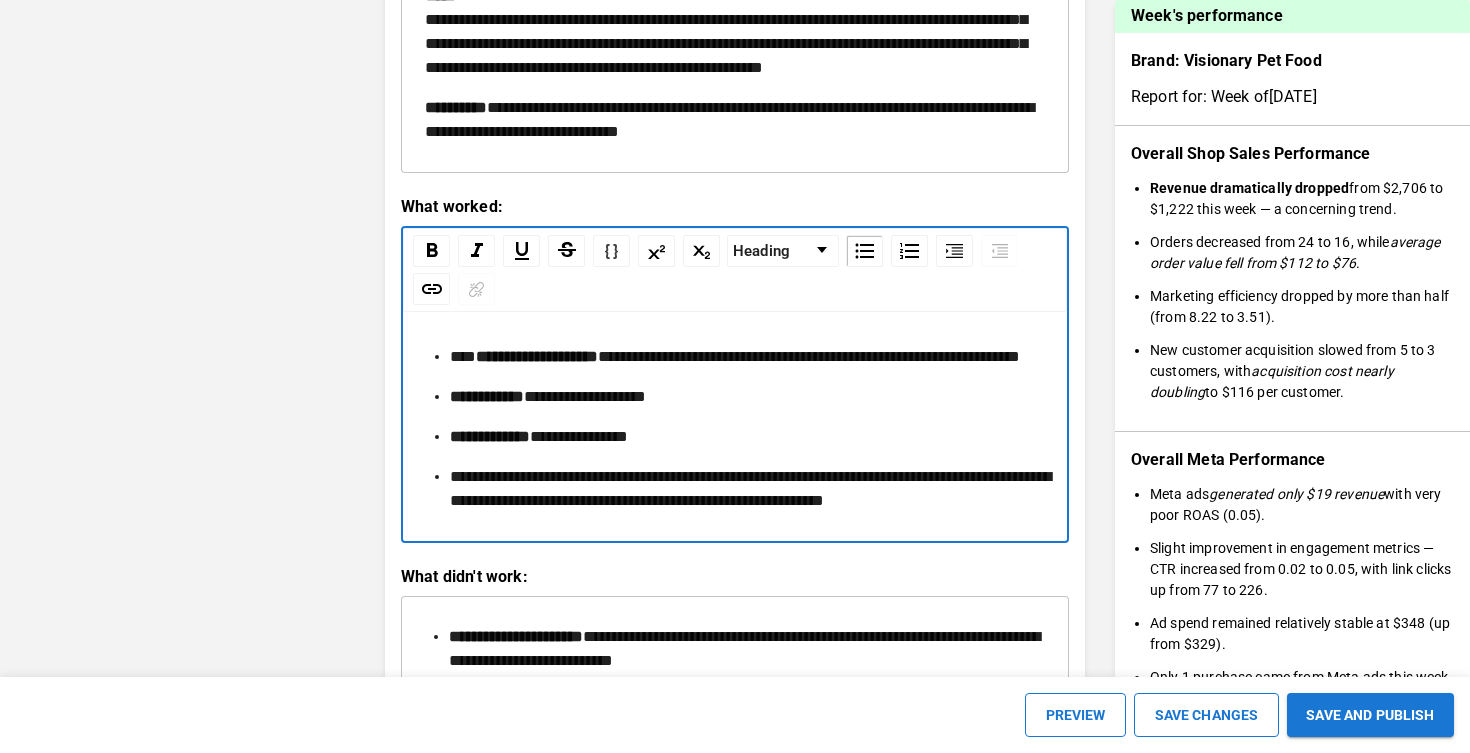 click on "[REDACTED]" at bounding box center (747, 397) 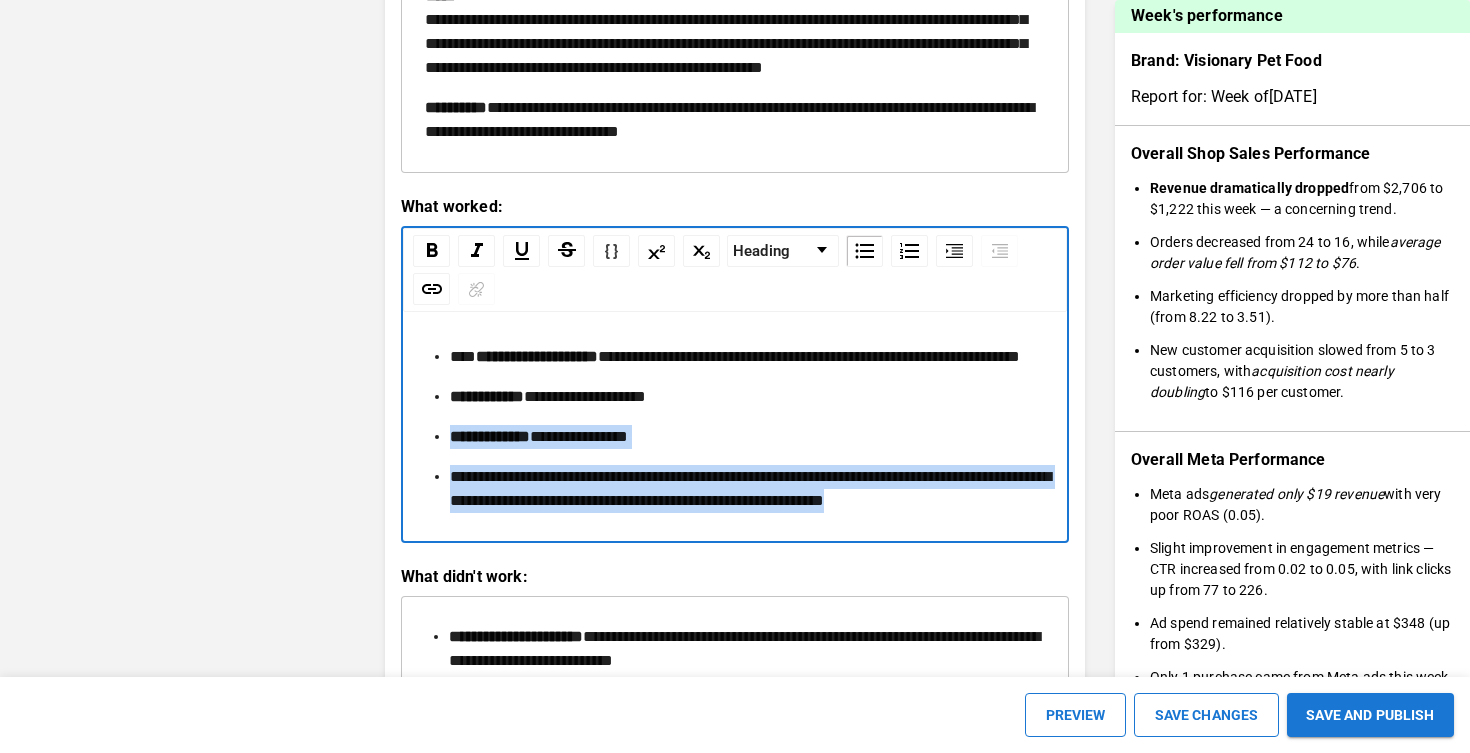 drag, startPoint x: 574, startPoint y: 595, endPoint x: 416, endPoint y: 518, distance: 175.76405 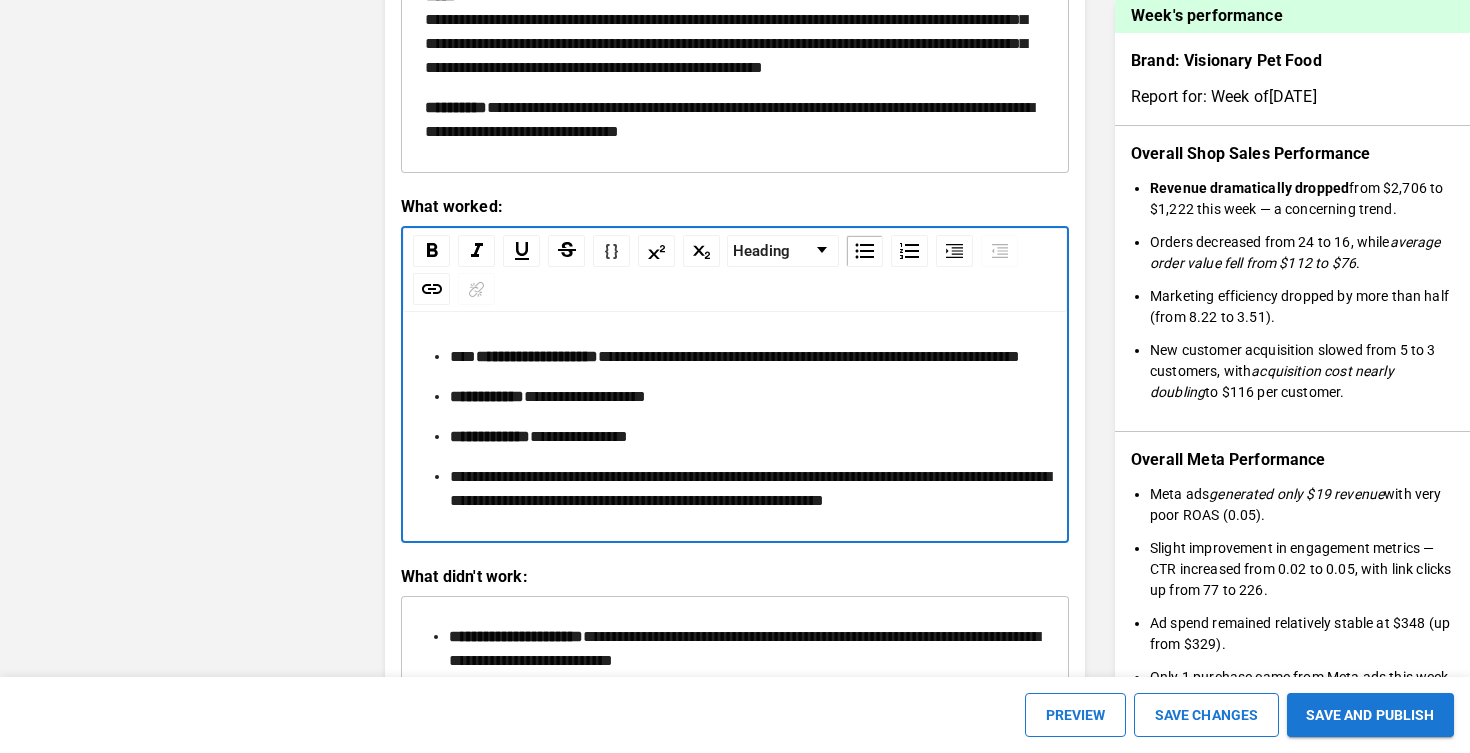 click on "**********" at bounding box center [747, 489] 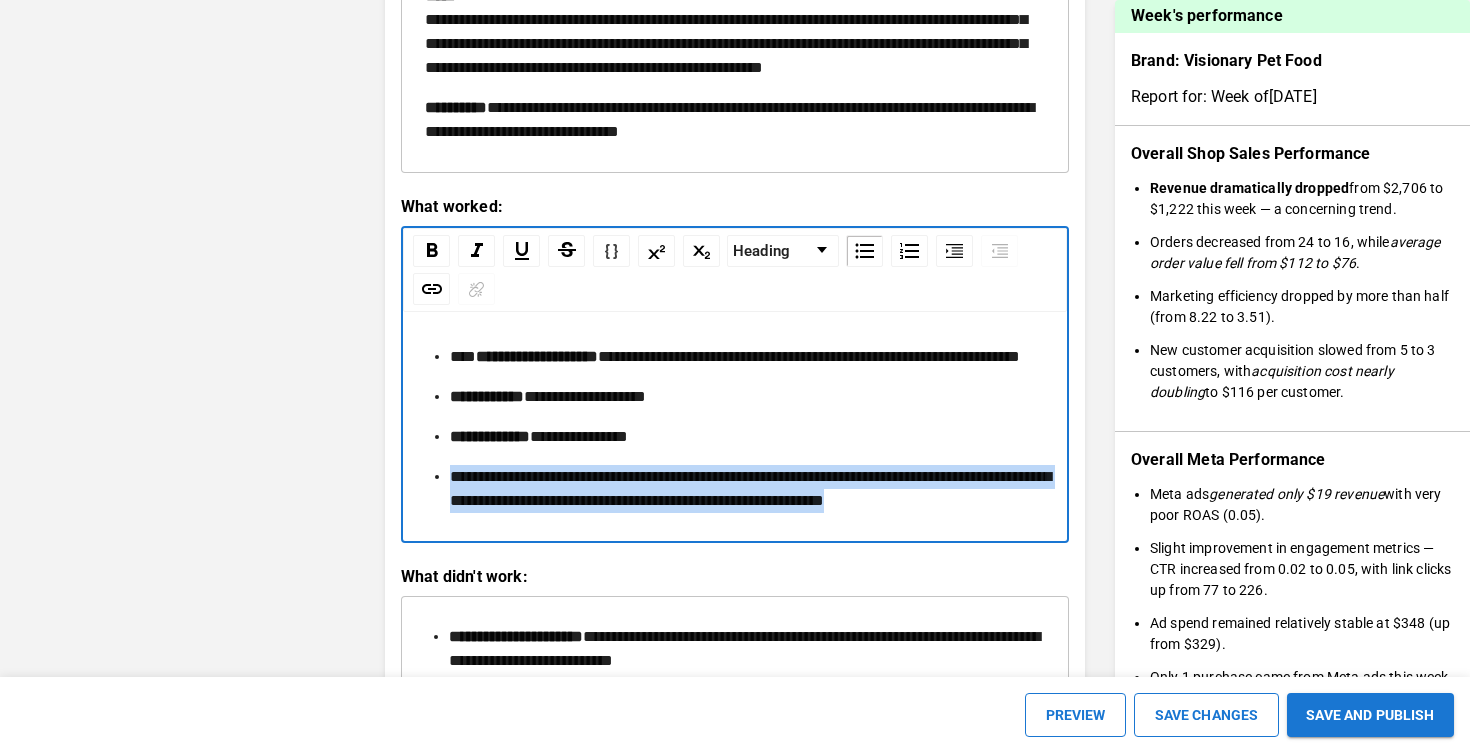 drag, startPoint x: 573, startPoint y: 604, endPoint x: 445, endPoint y: 540, distance: 143.10835 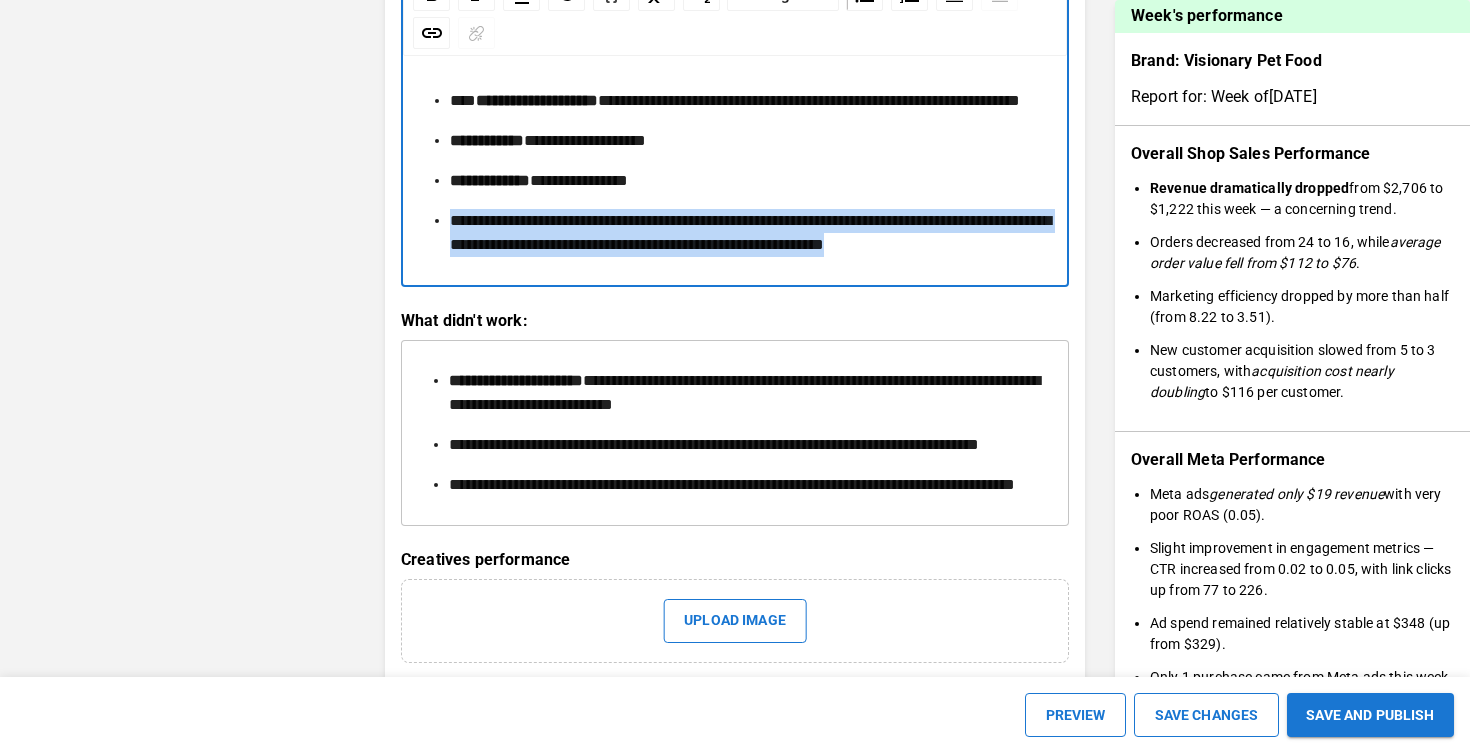scroll, scrollTop: 2614, scrollLeft: 0, axis: vertical 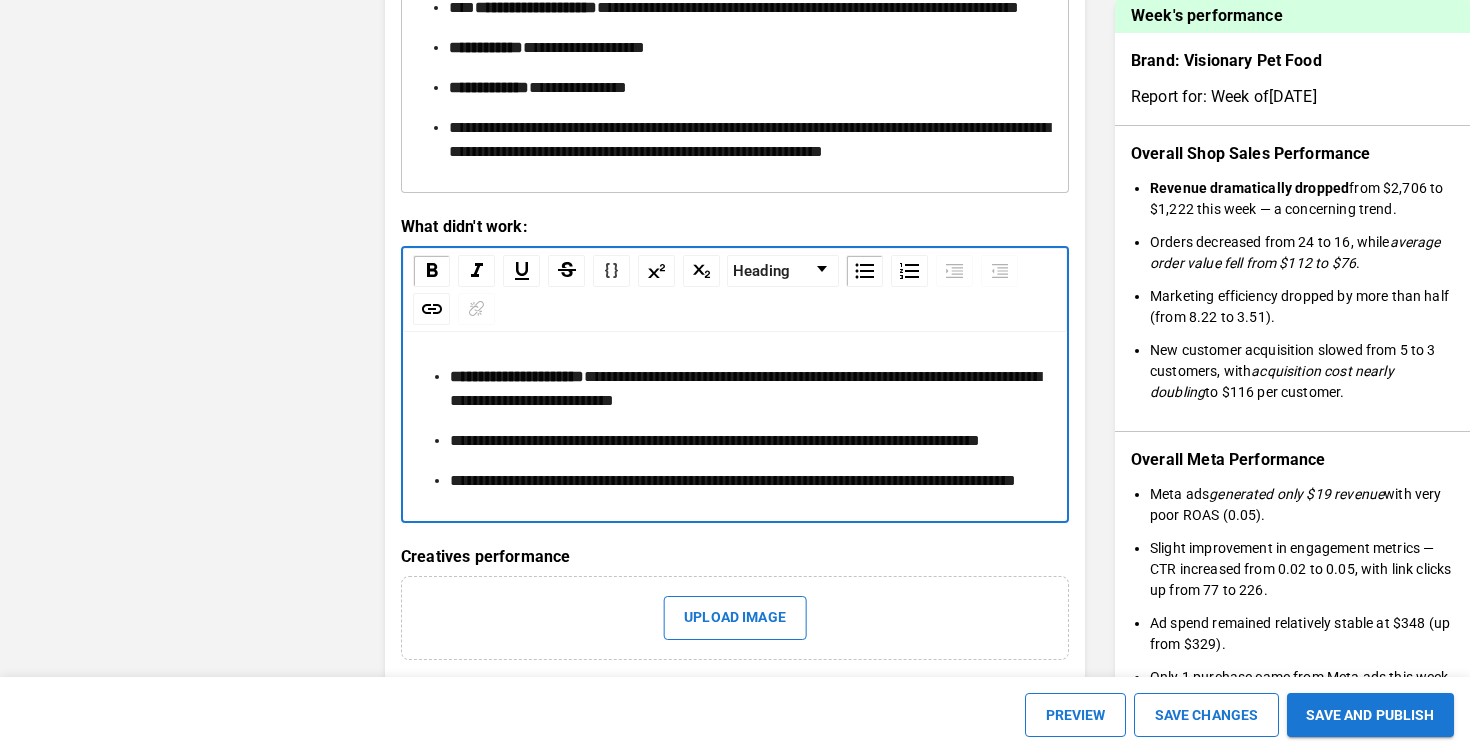 click on "[REDACTED]" at bounding box center [745, 388] 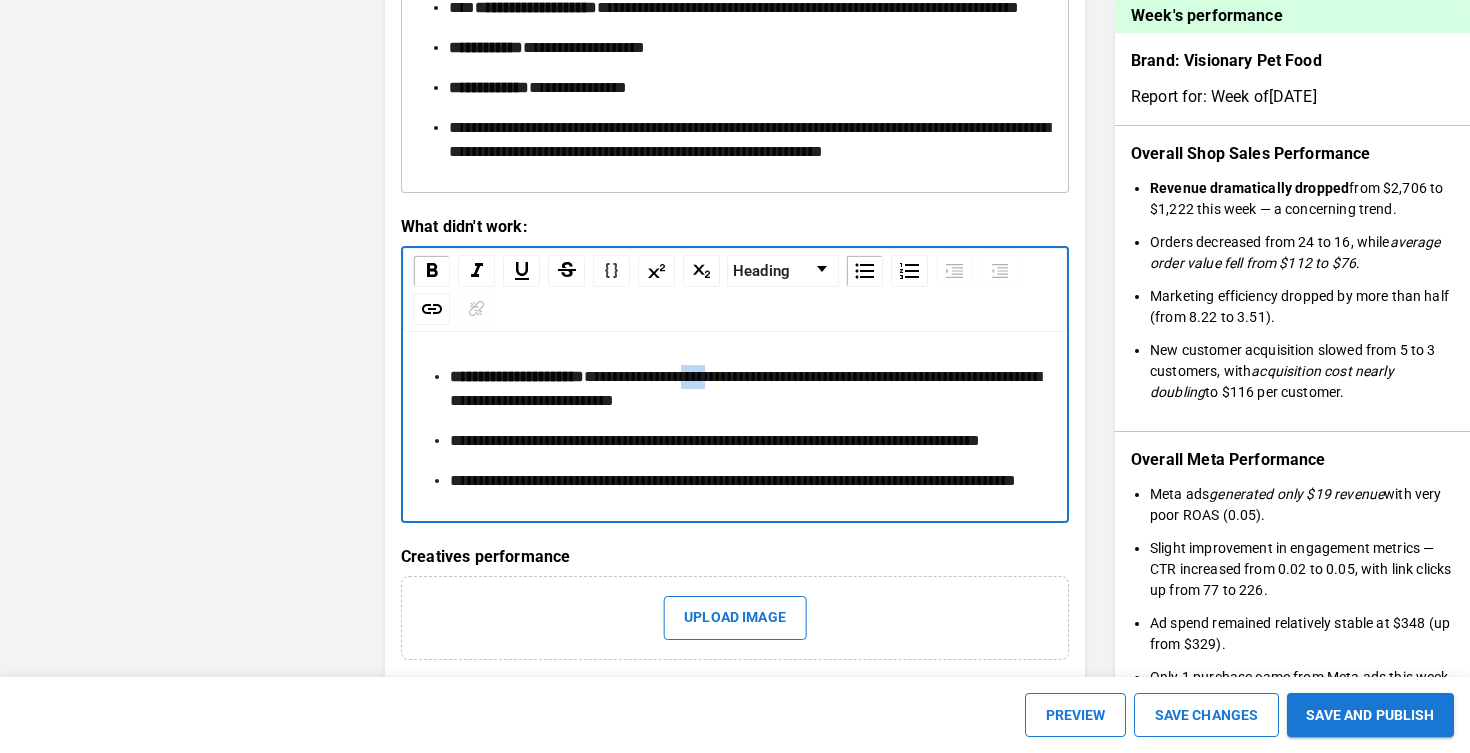 click on "[REDACTED]" at bounding box center (745, 388) 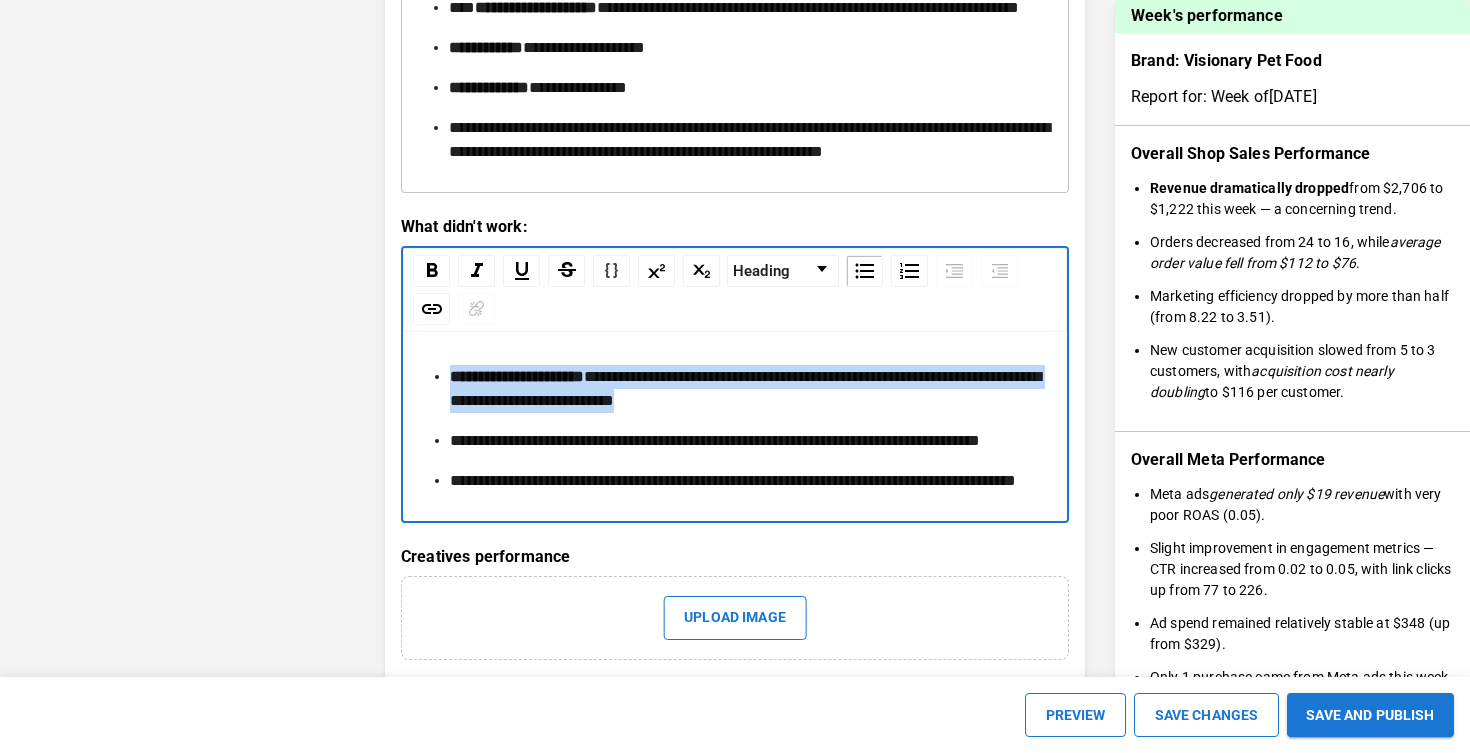 click on "[REDACTED]" at bounding box center [745, 388] 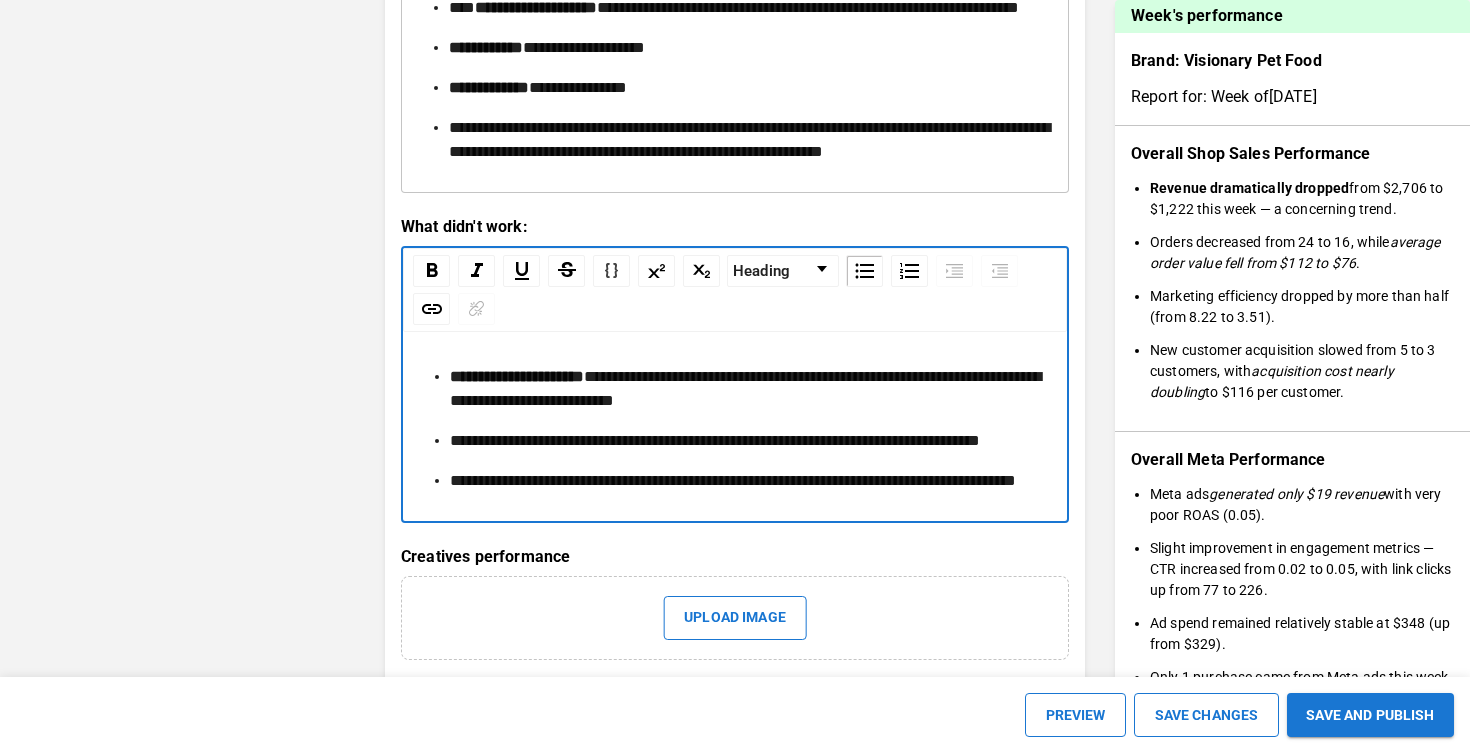 scroll, scrollTop: 2703, scrollLeft: 0, axis: vertical 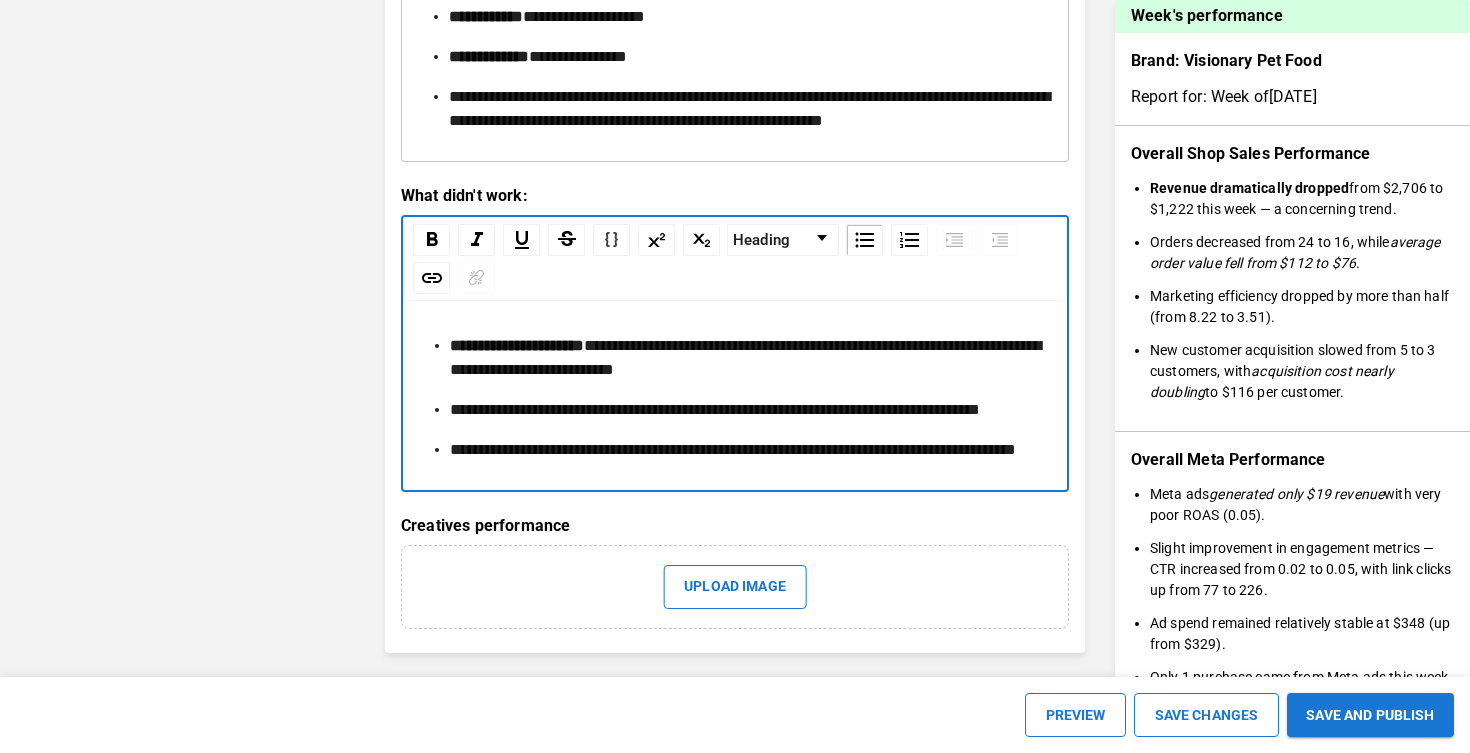 click on "**********" at bounding box center (747, 109) 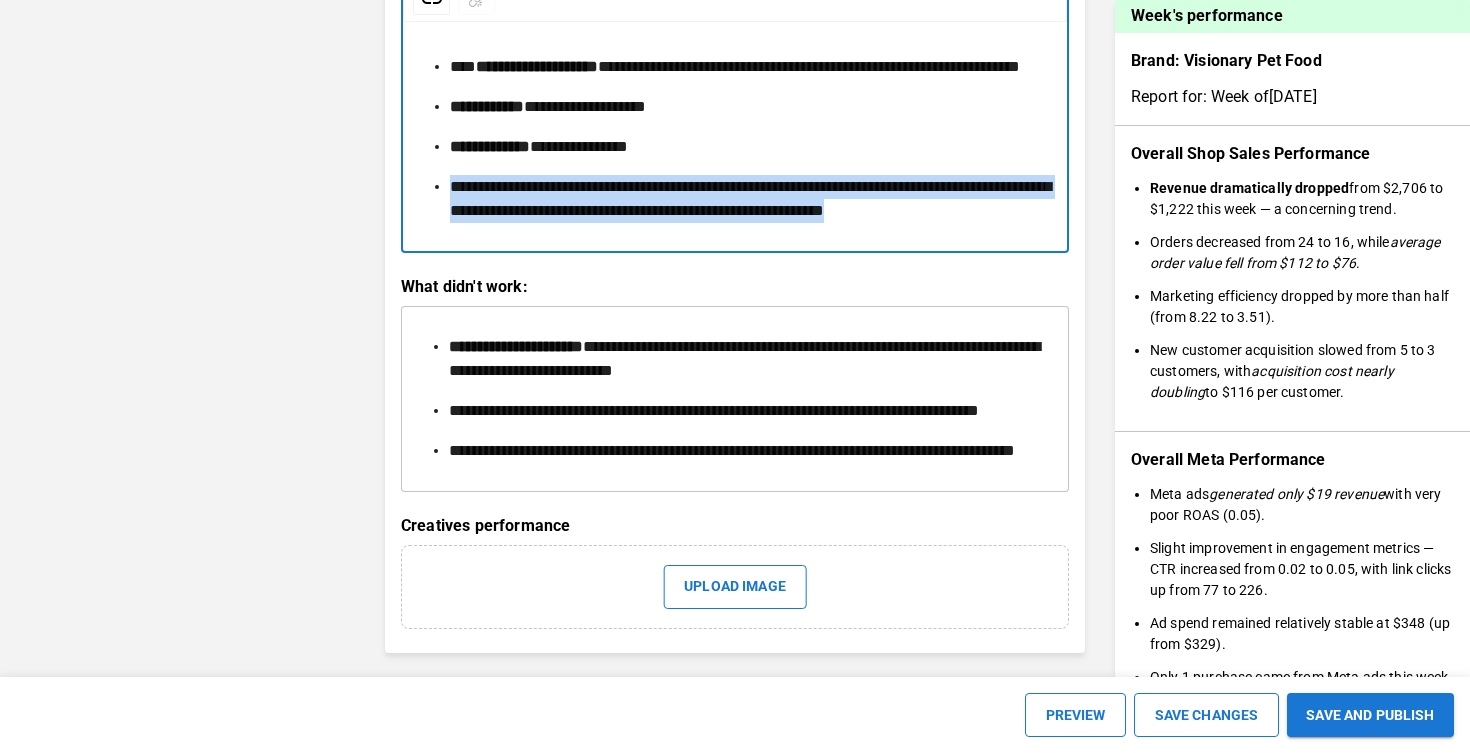 drag, startPoint x: 582, startPoint y: 259, endPoint x: 427, endPoint y: 196, distance: 167.31407 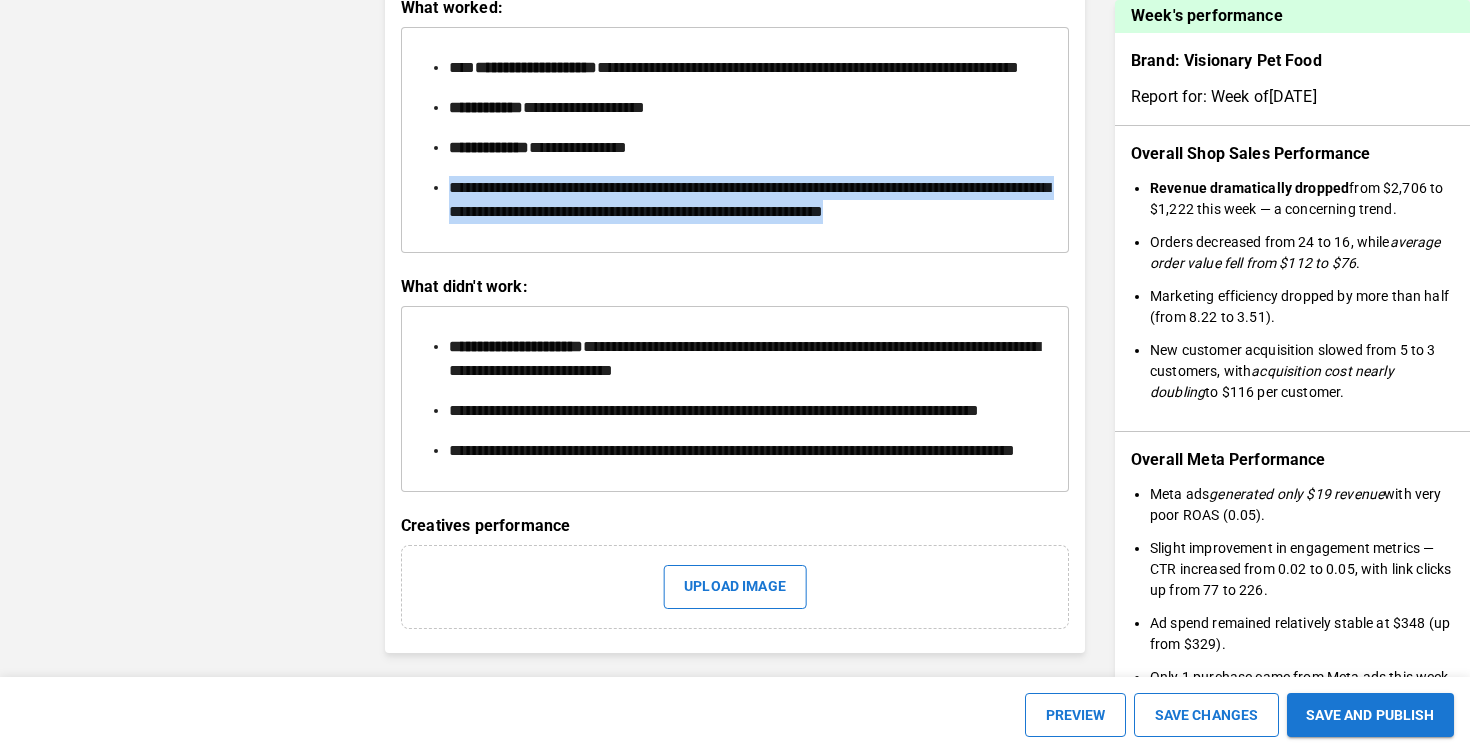 scroll, scrollTop: 2613, scrollLeft: 0, axis: vertical 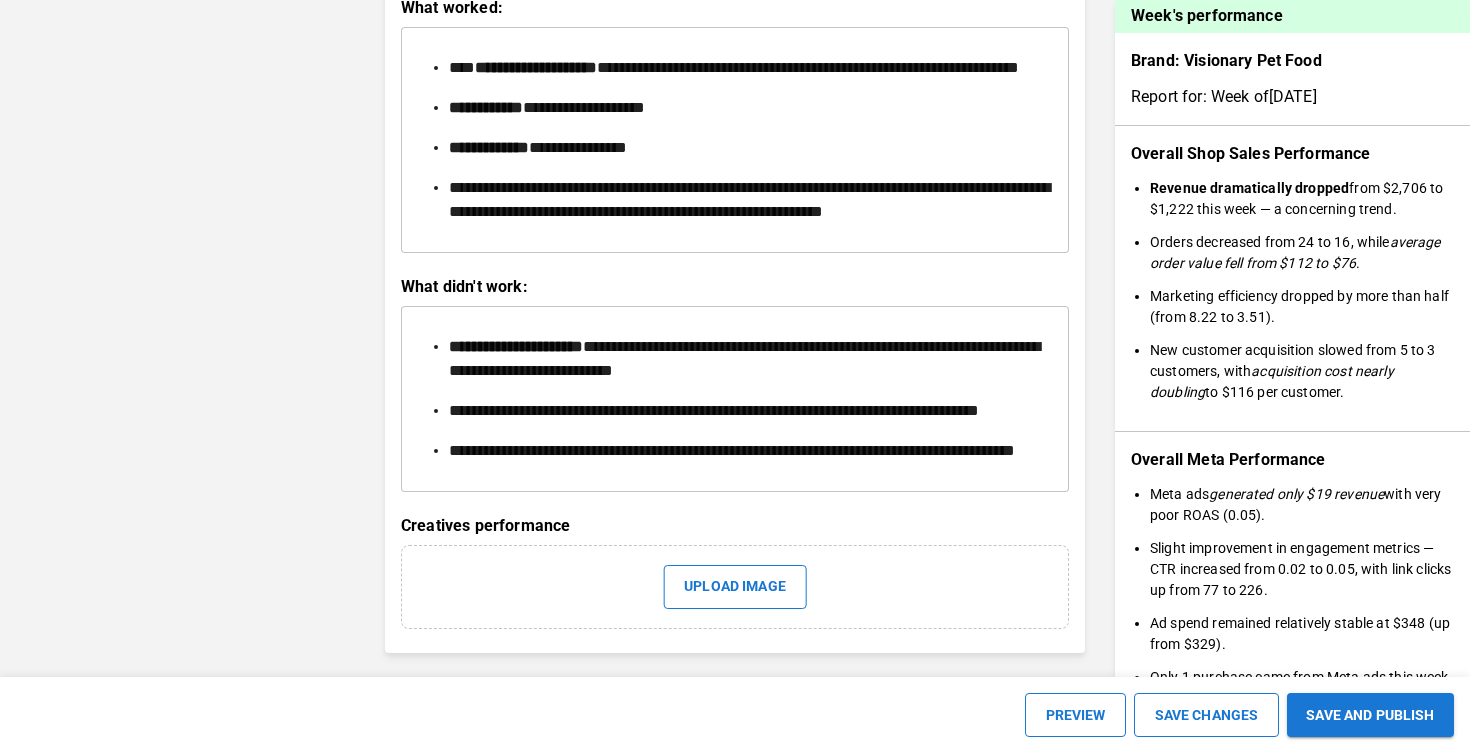 click on "[REDACTED]" at bounding box center [735, 399] 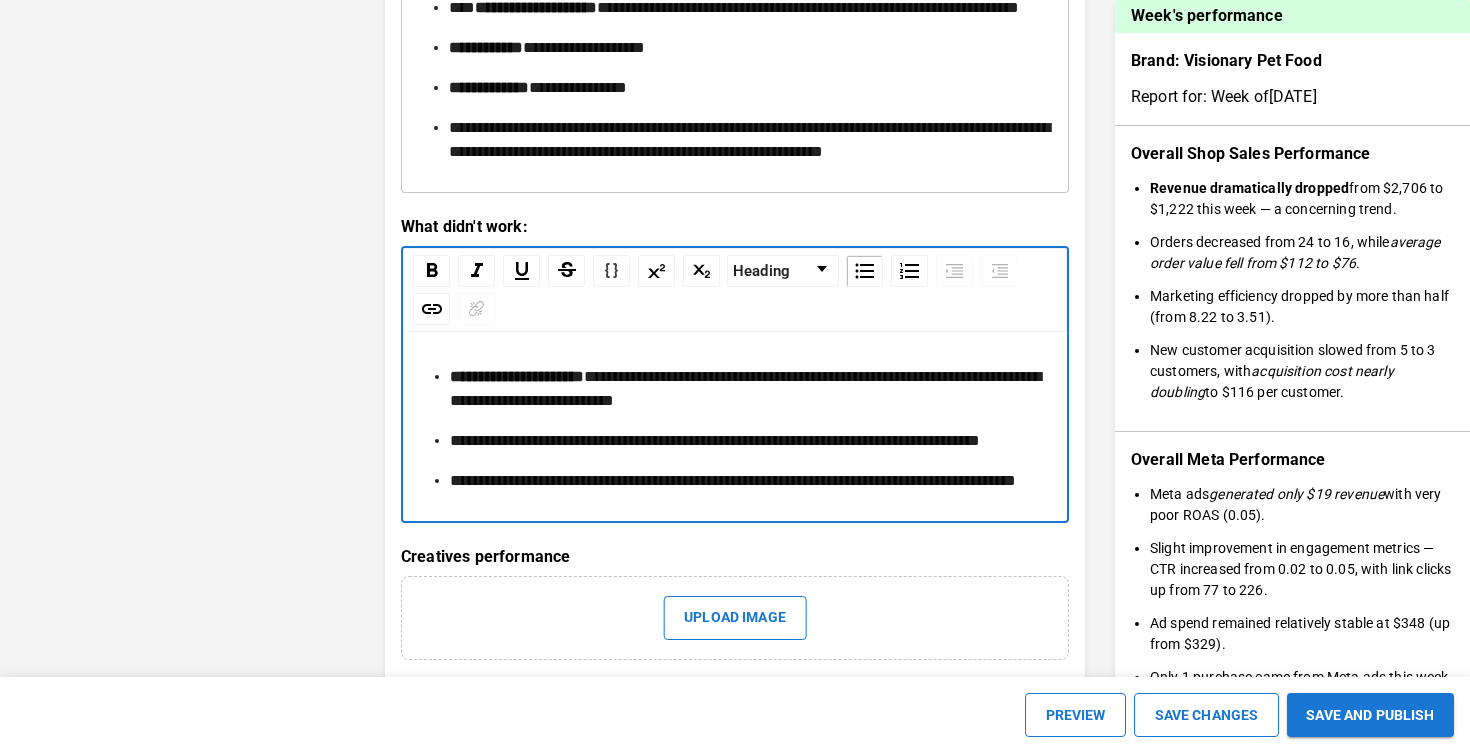 click on "**********" at bounding box center (747, 441) 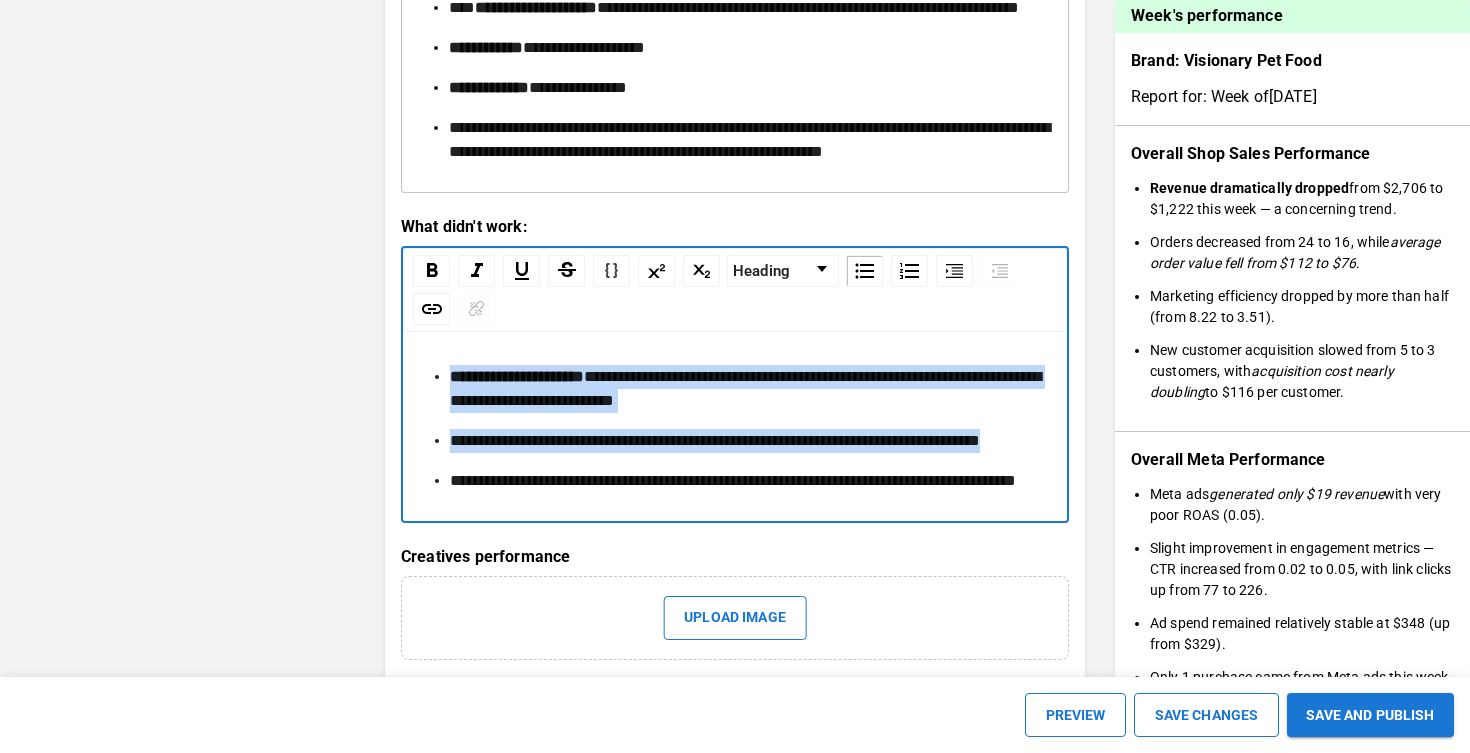 drag, startPoint x: 535, startPoint y: 566, endPoint x: 436, endPoint y: 450, distance: 152.50246 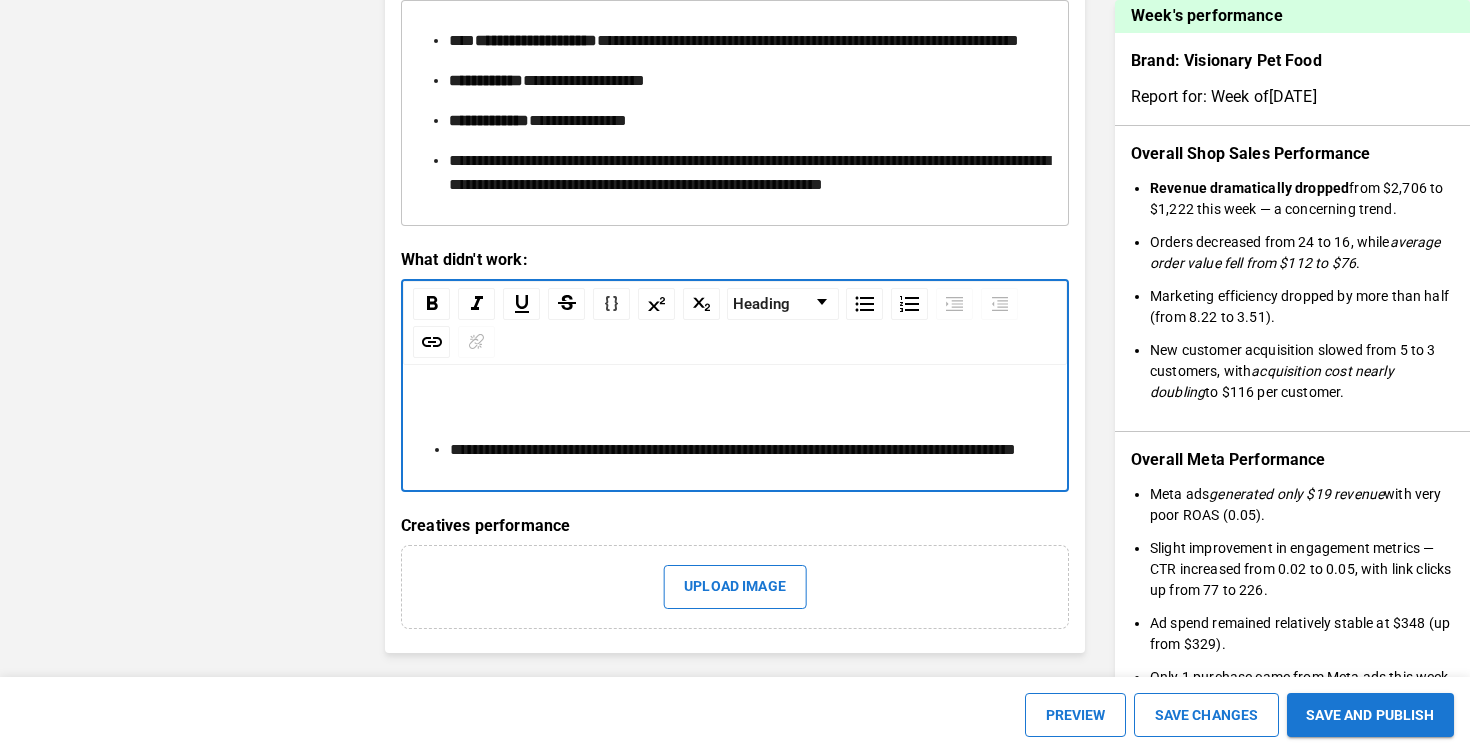 click on "**********" at bounding box center (735, 430) 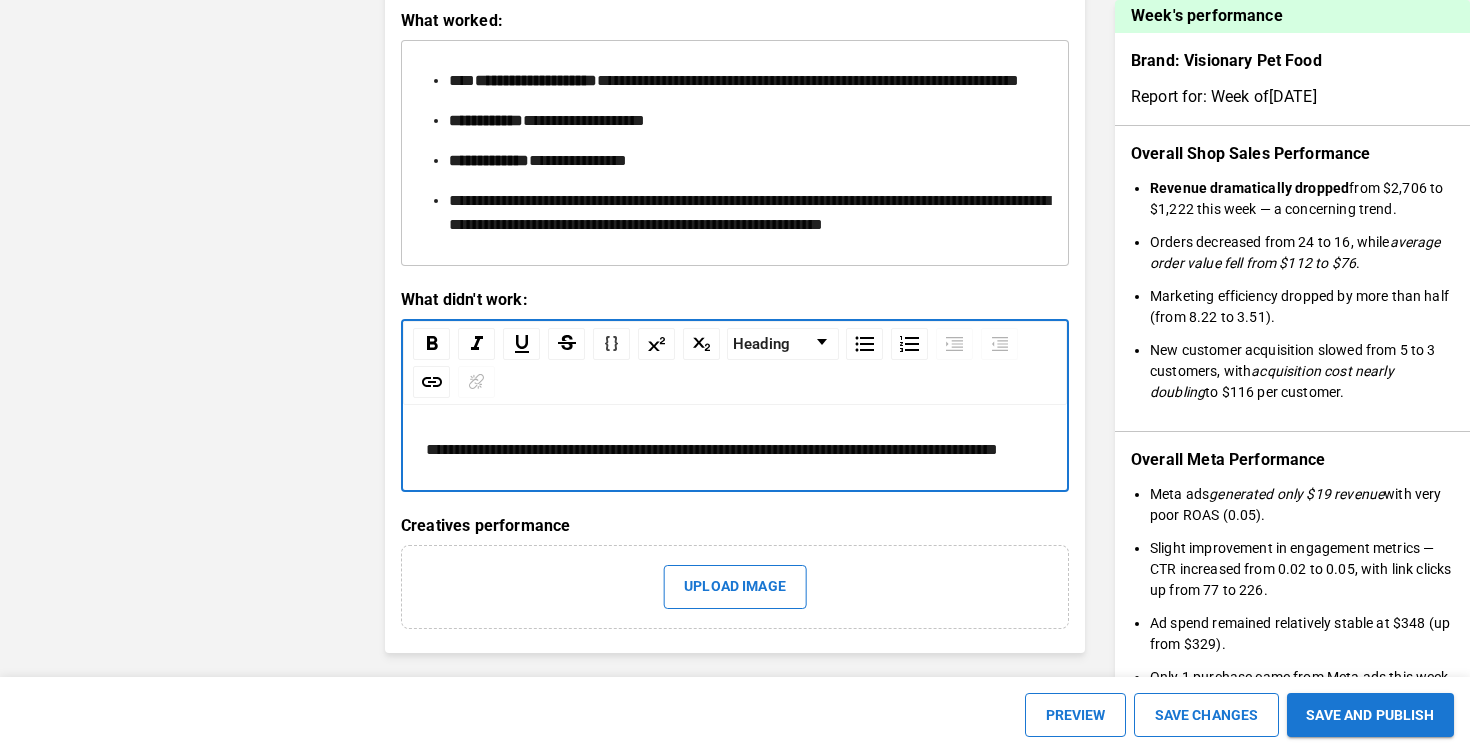 type 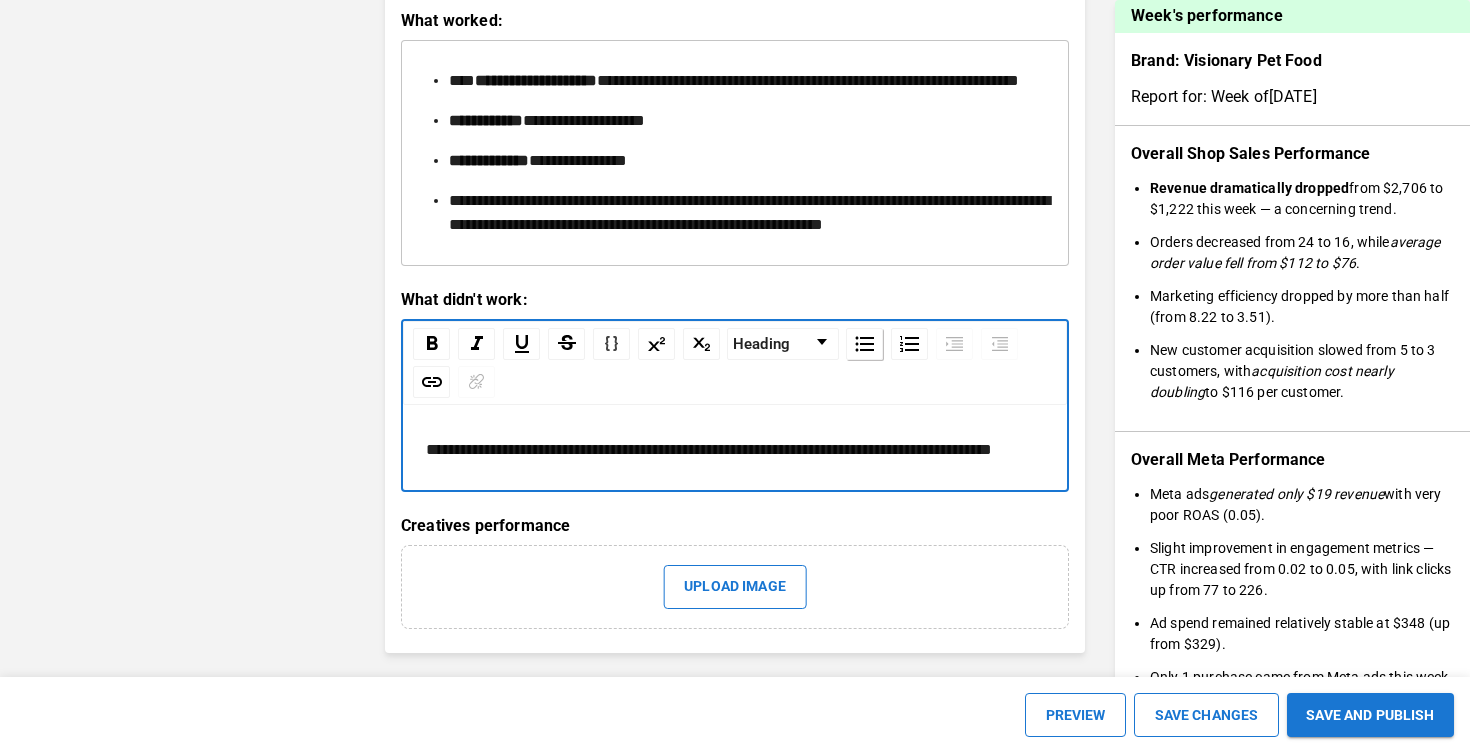 click at bounding box center (865, 344) 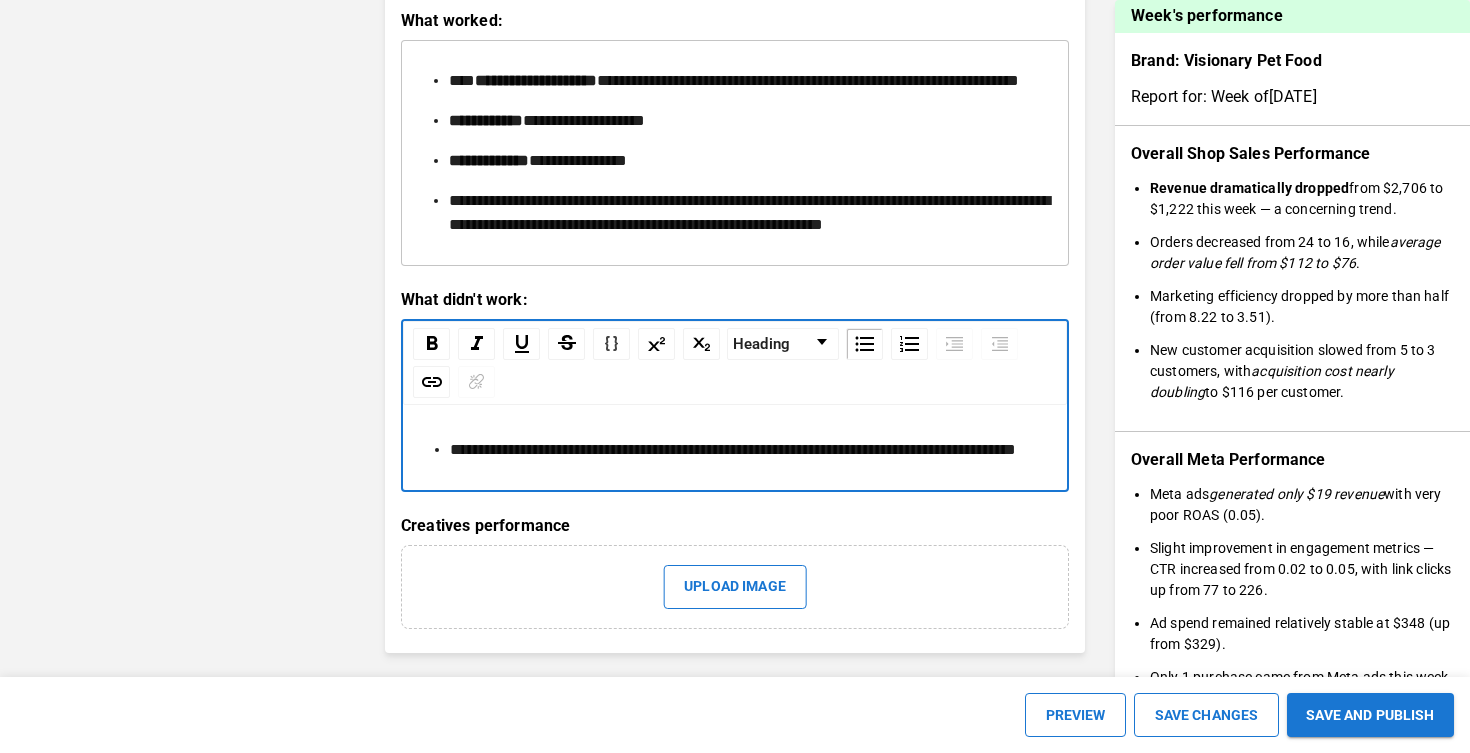 click on "**********" at bounding box center (747, 450) 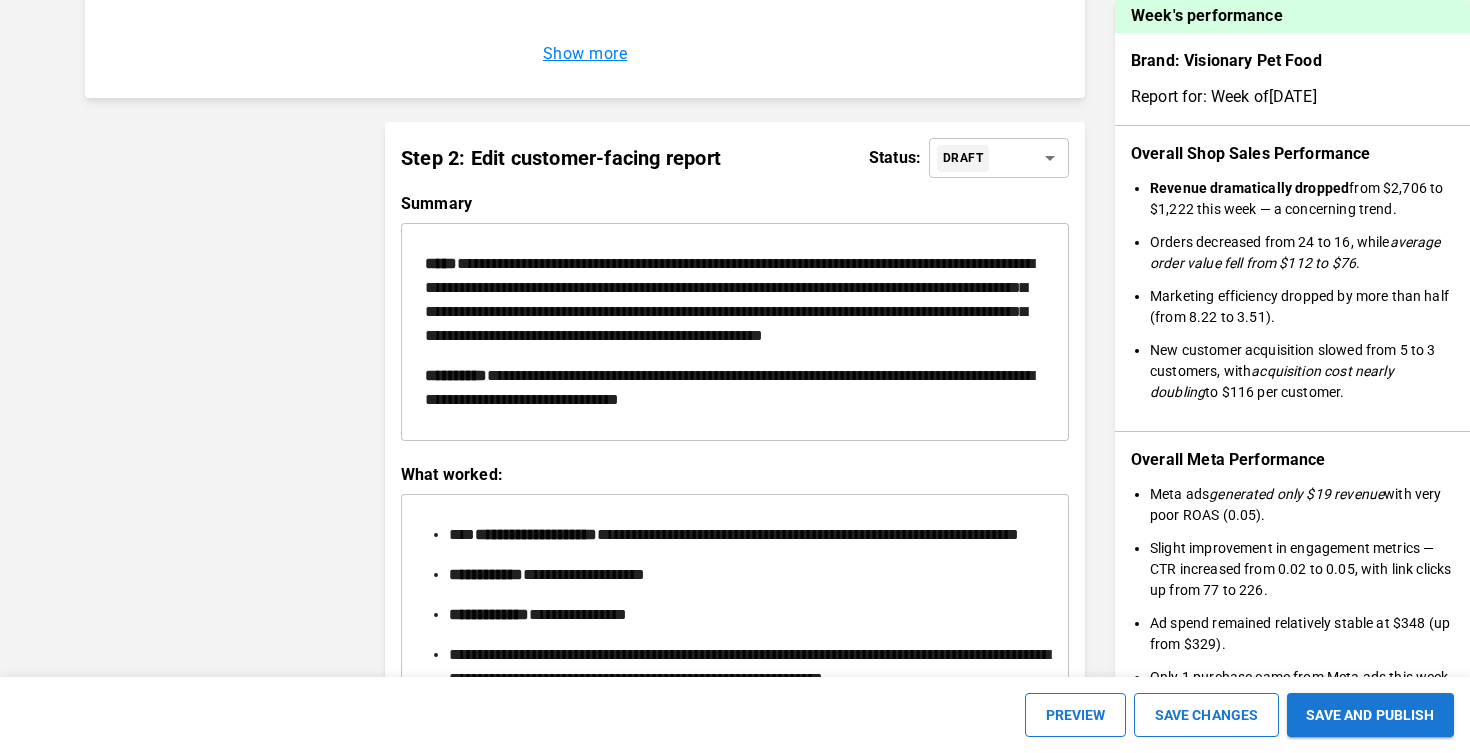scroll, scrollTop: 2096, scrollLeft: 0, axis: vertical 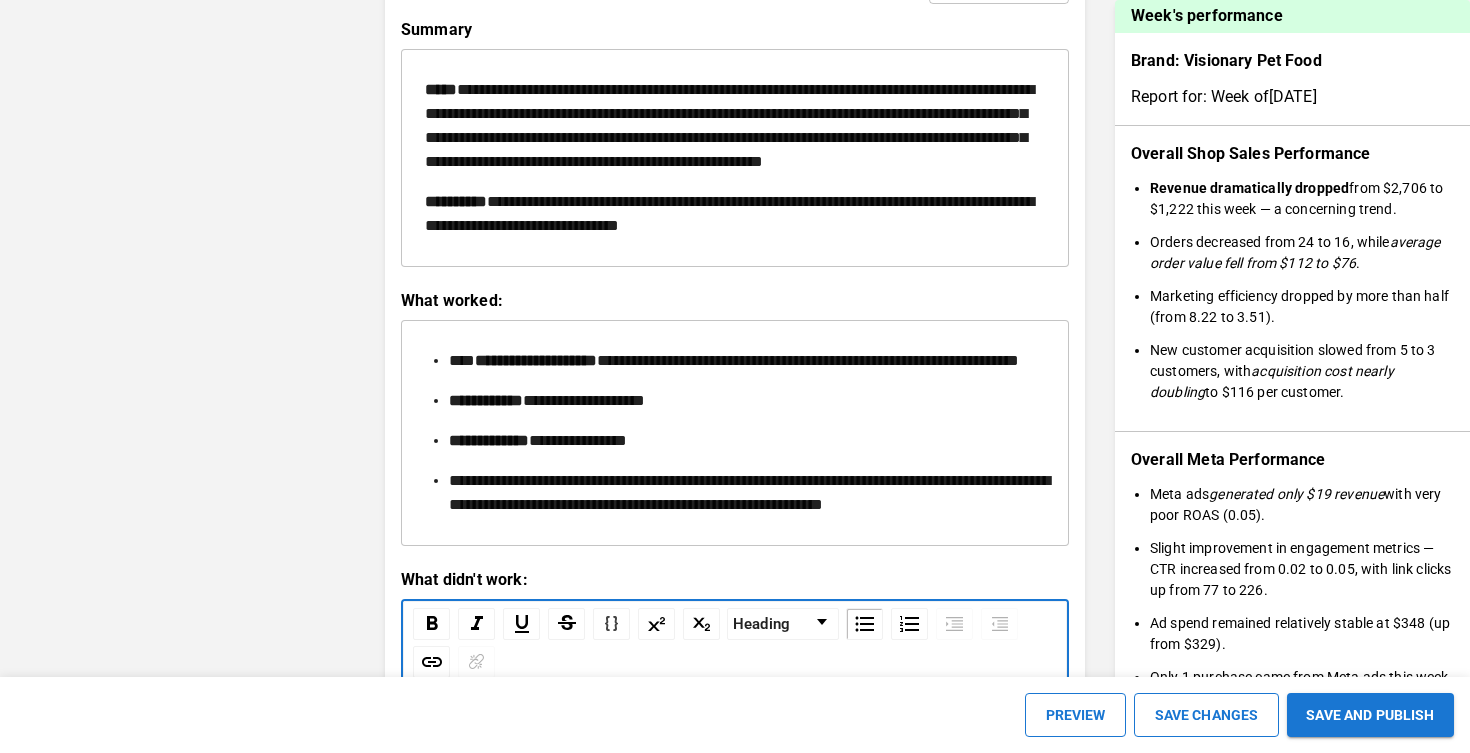 click on "[REDACTED]" at bounding box center (747, 401) 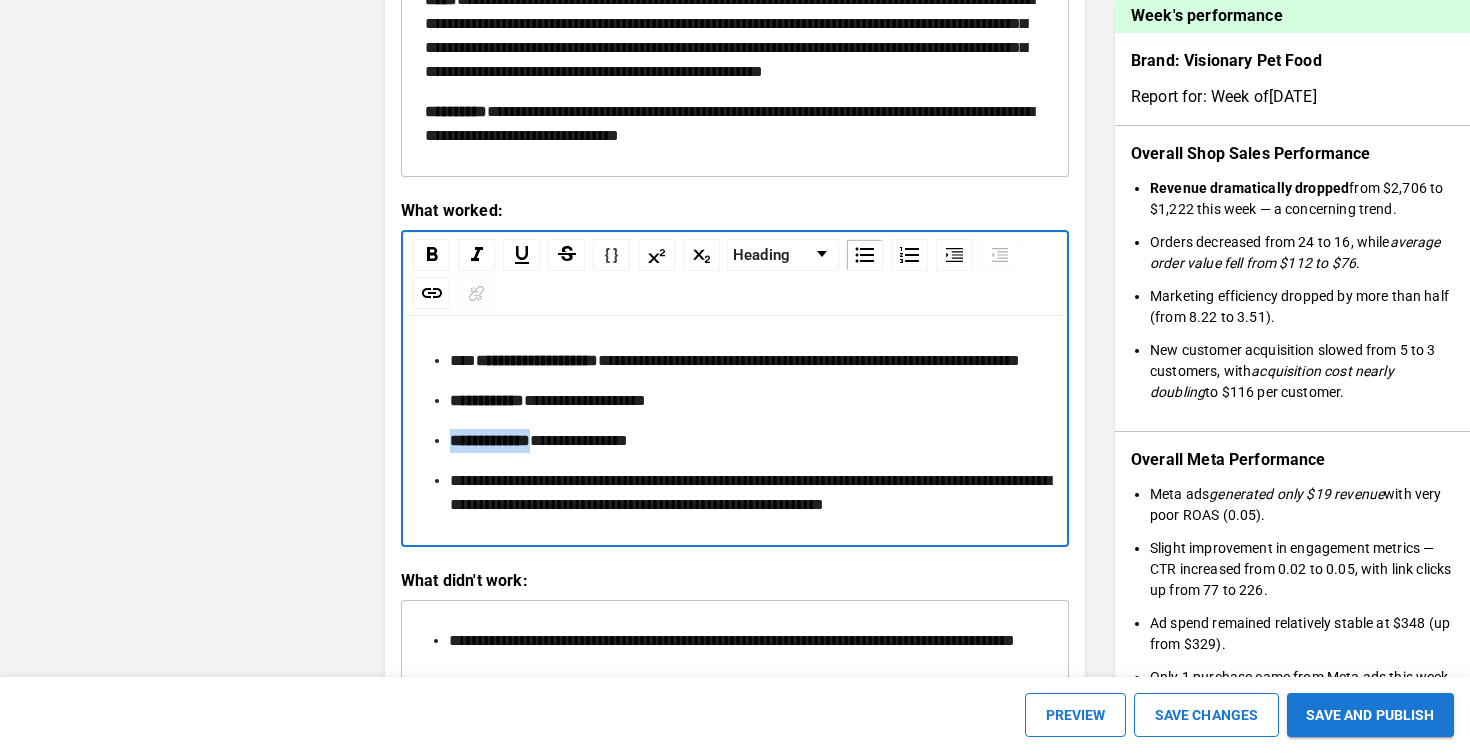 drag, startPoint x: 565, startPoint y: 515, endPoint x: 450, endPoint y: 511, distance: 115.06954 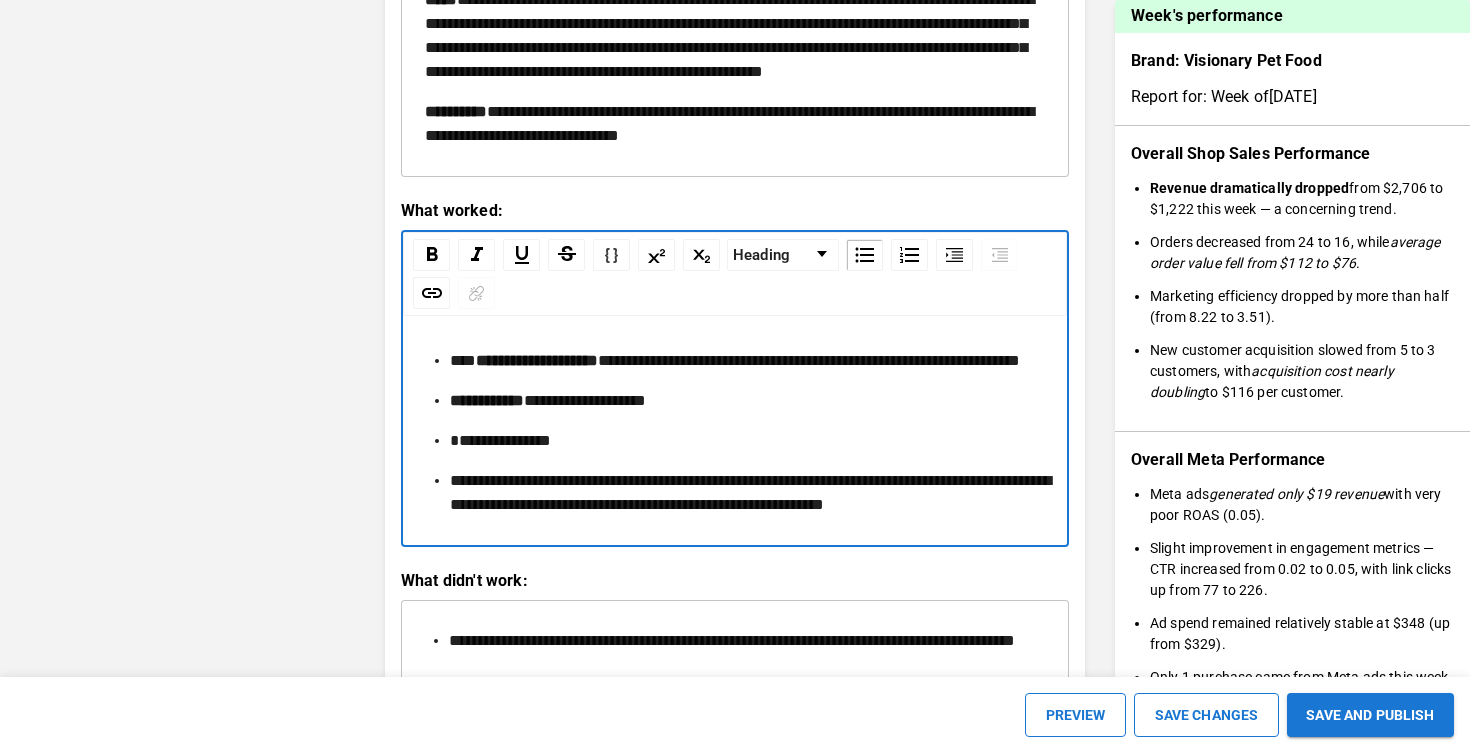 click on "**********" at bounding box center (585, 400) 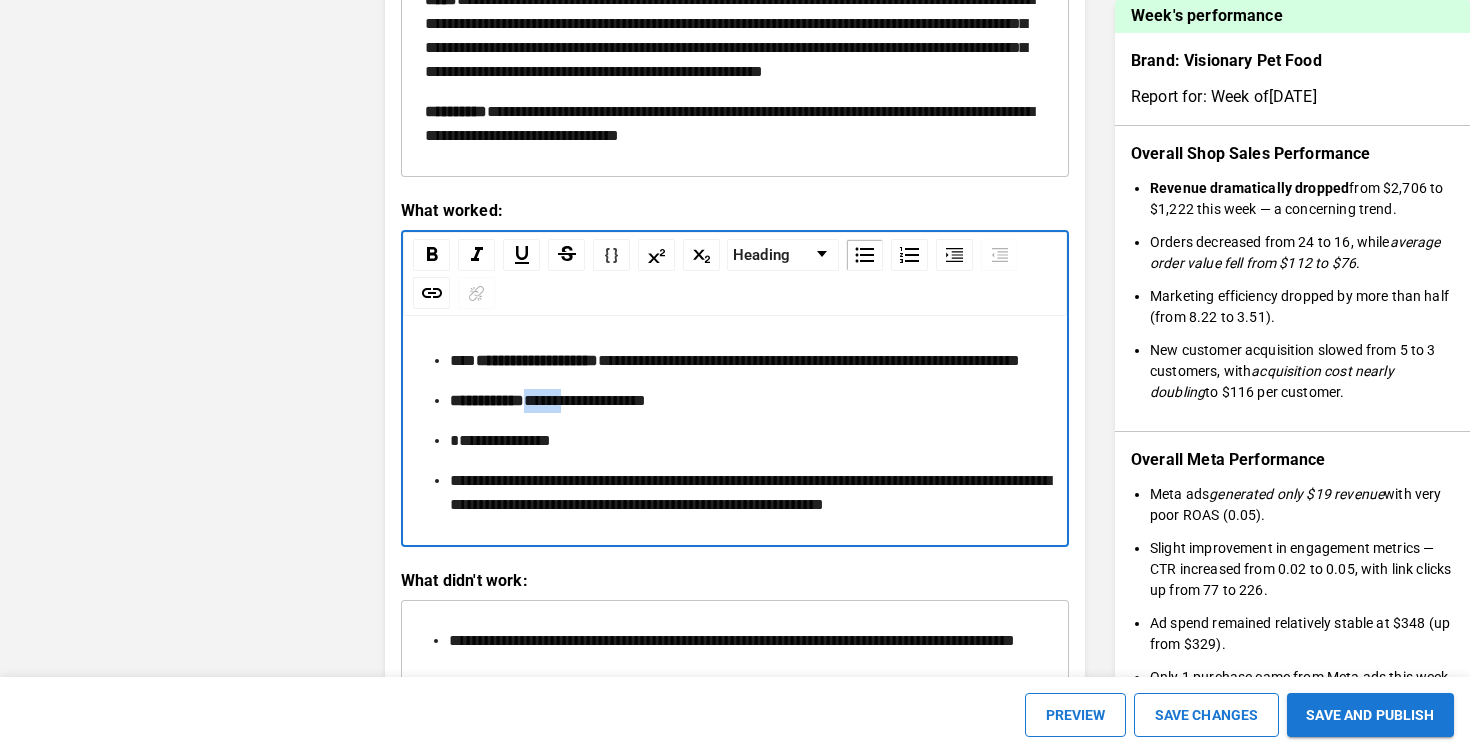 drag, startPoint x: 597, startPoint y: 471, endPoint x: 554, endPoint y: 471, distance: 43 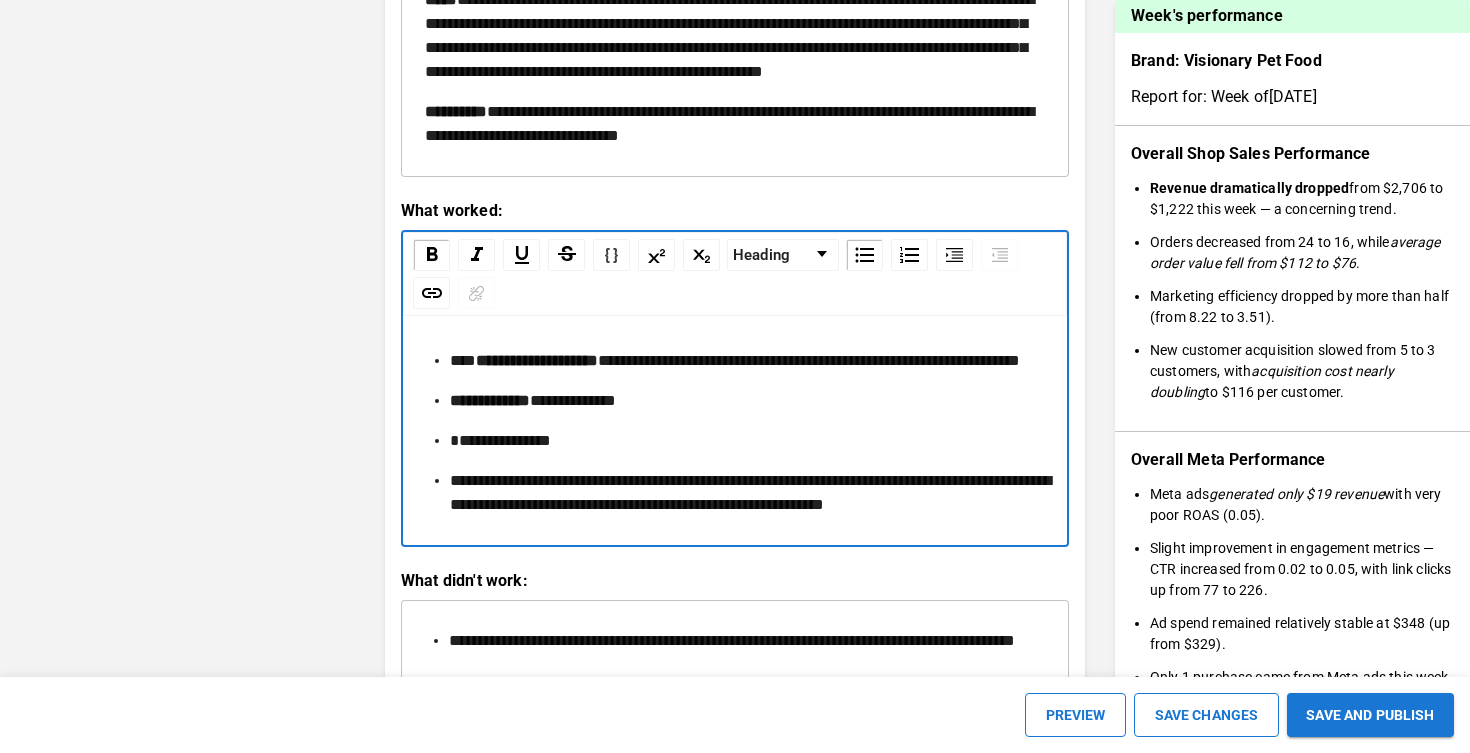 click on "**********" at bounding box center (747, 401) 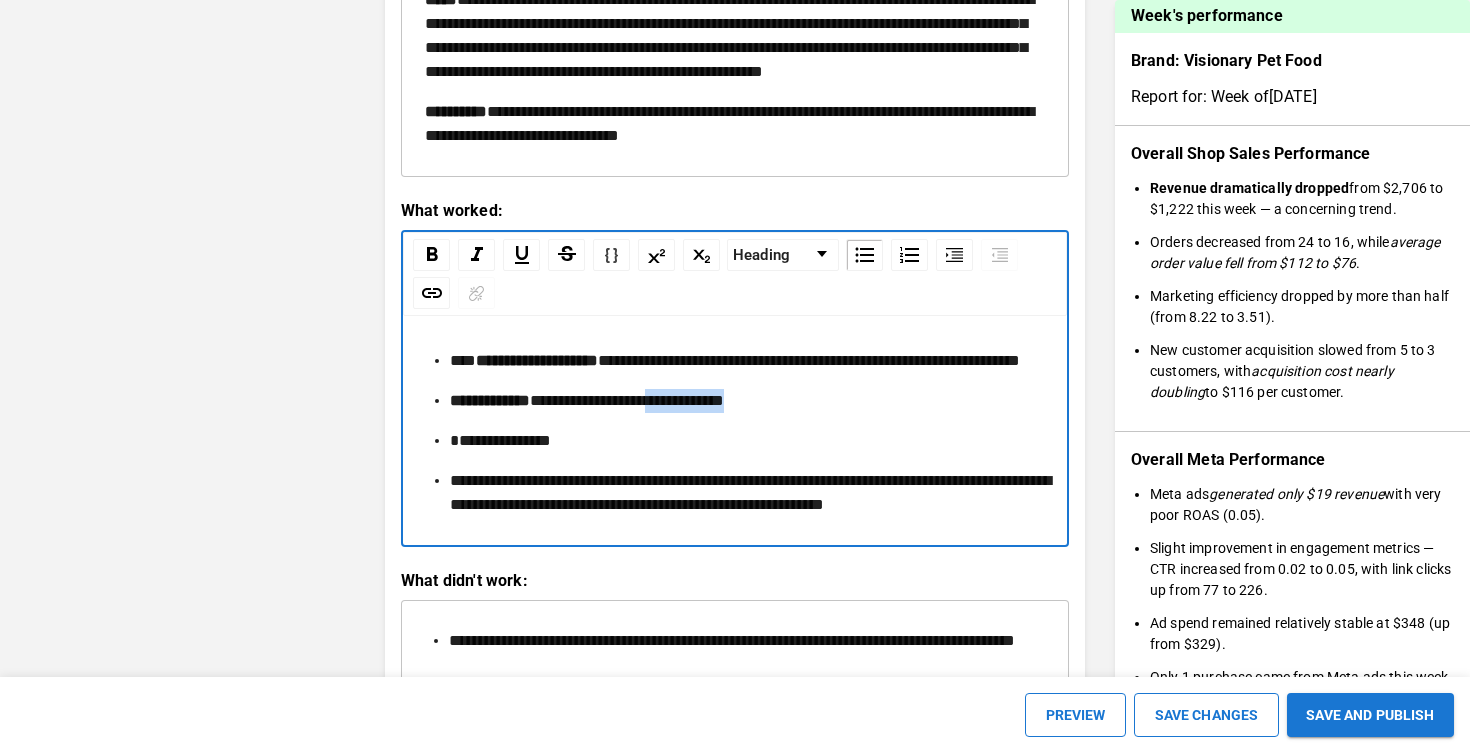 drag, startPoint x: 702, startPoint y: 473, endPoint x: 868, endPoint y: 473, distance: 166 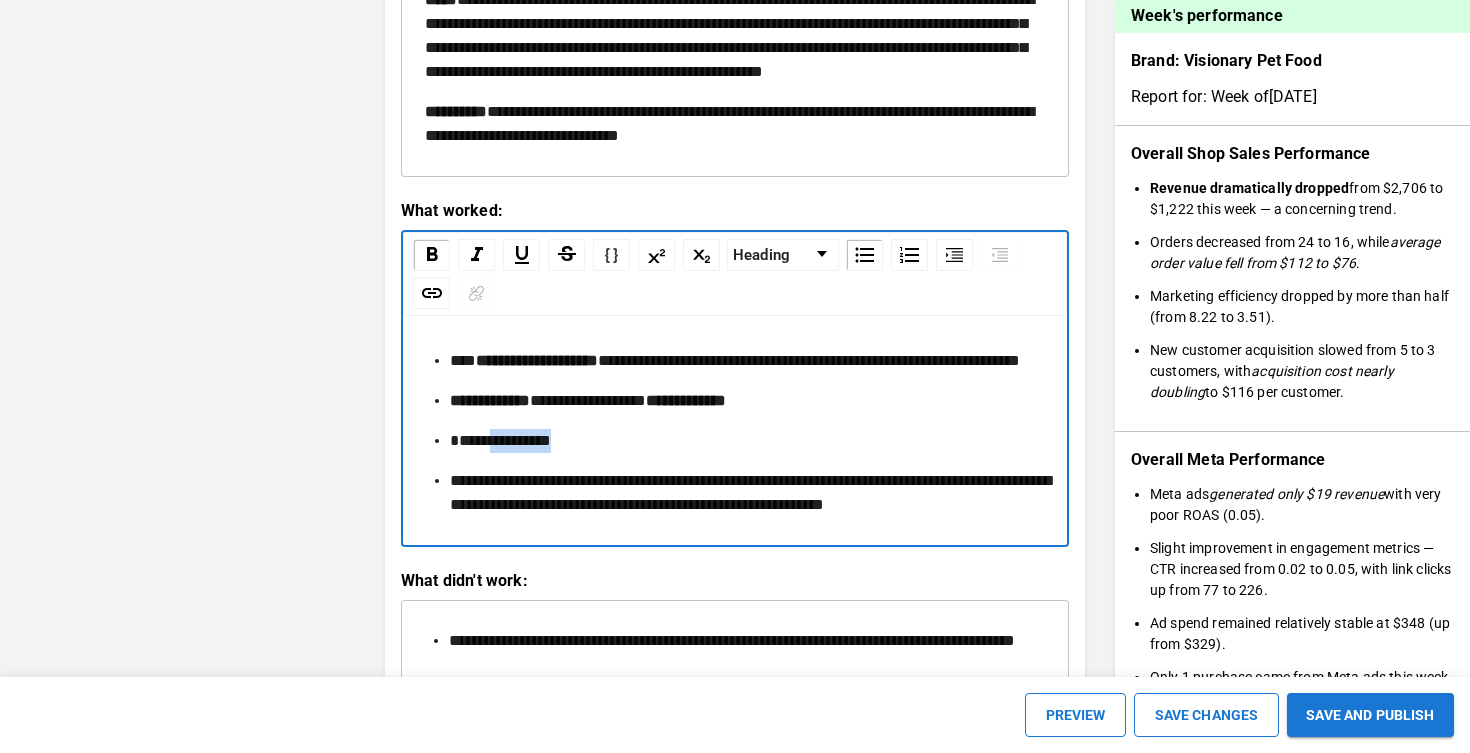 drag, startPoint x: 494, startPoint y: 512, endPoint x: 575, endPoint y: 512, distance: 81 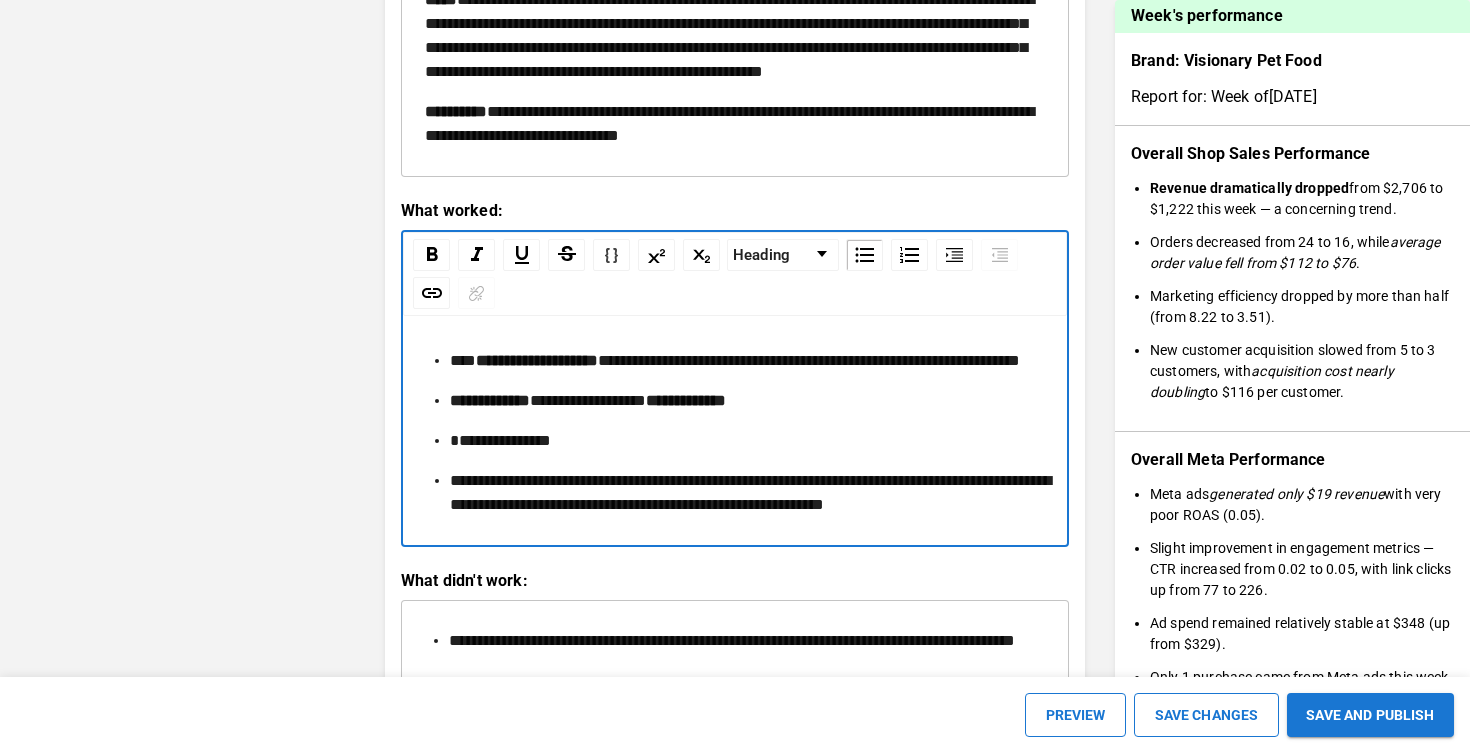 click on "**********" at bounding box center (747, 401) 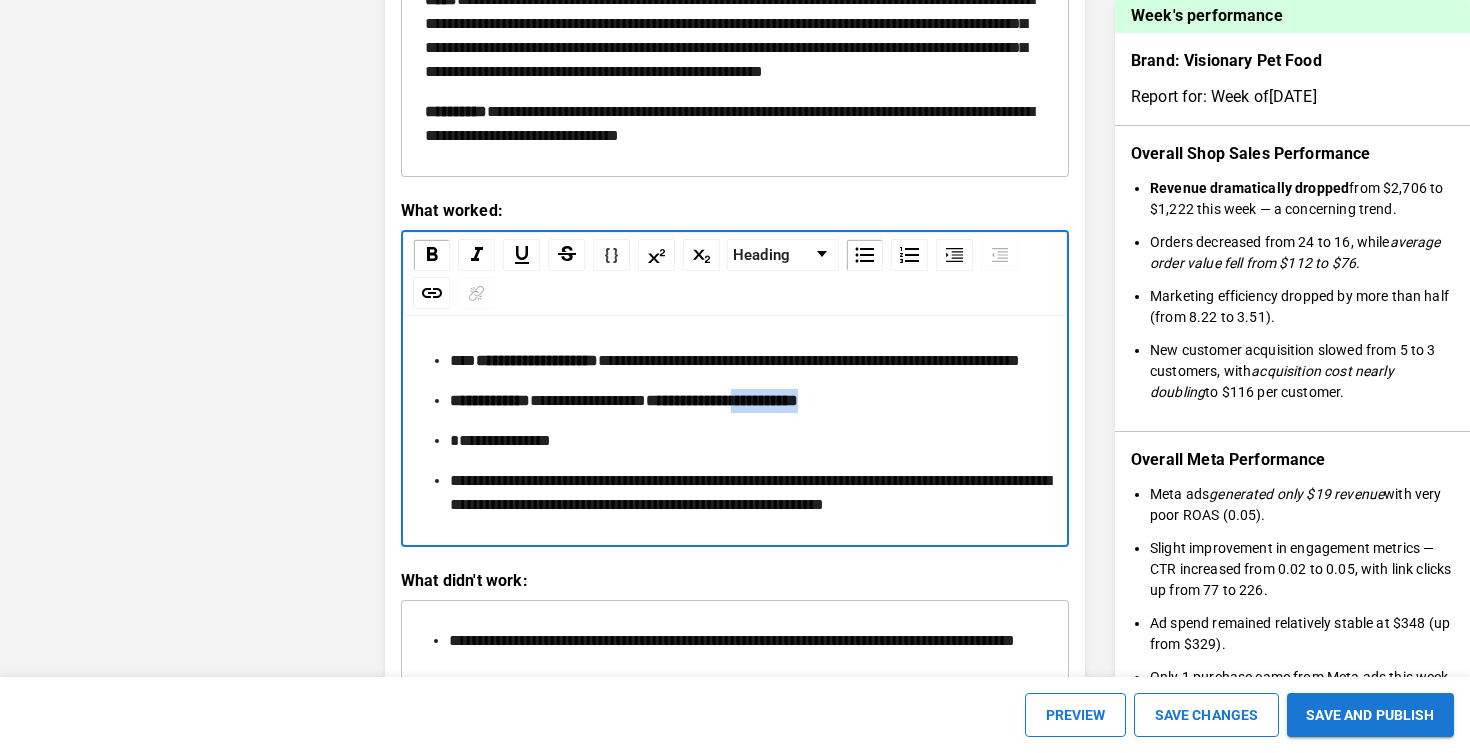 drag, startPoint x: 847, startPoint y: 471, endPoint x: 1000, endPoint y: 471, distance: 153 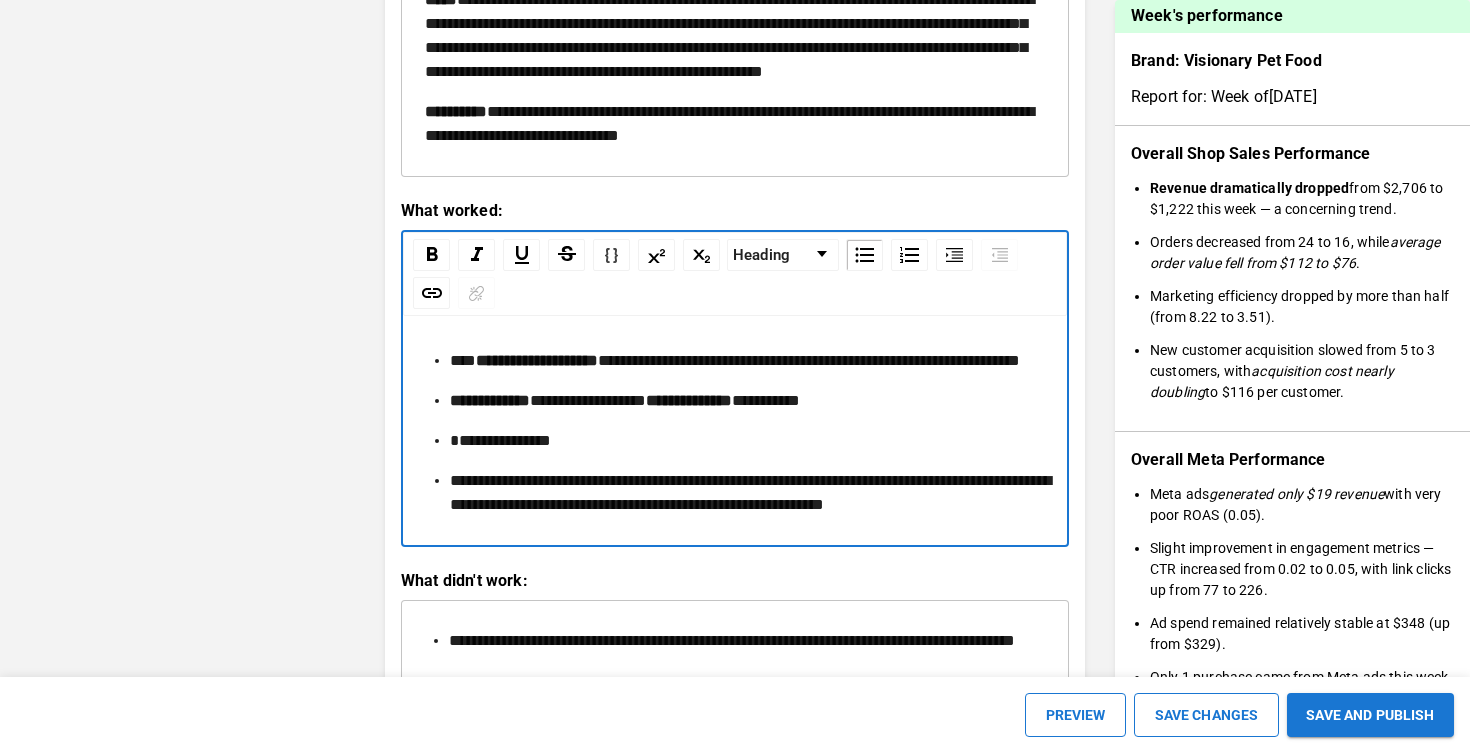 click on "**********" at bounding box center [588, 400] 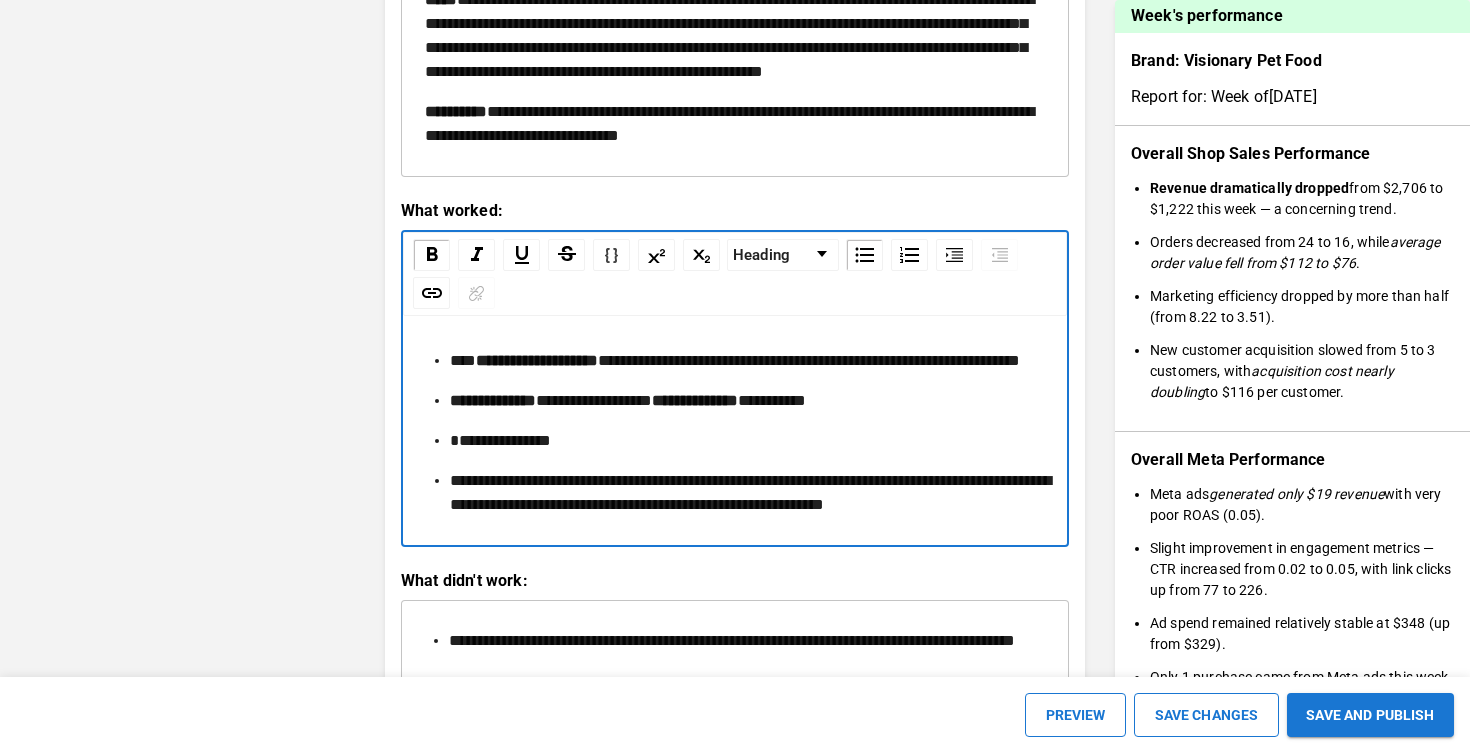click on "**********" at bounding box center [594, 400] 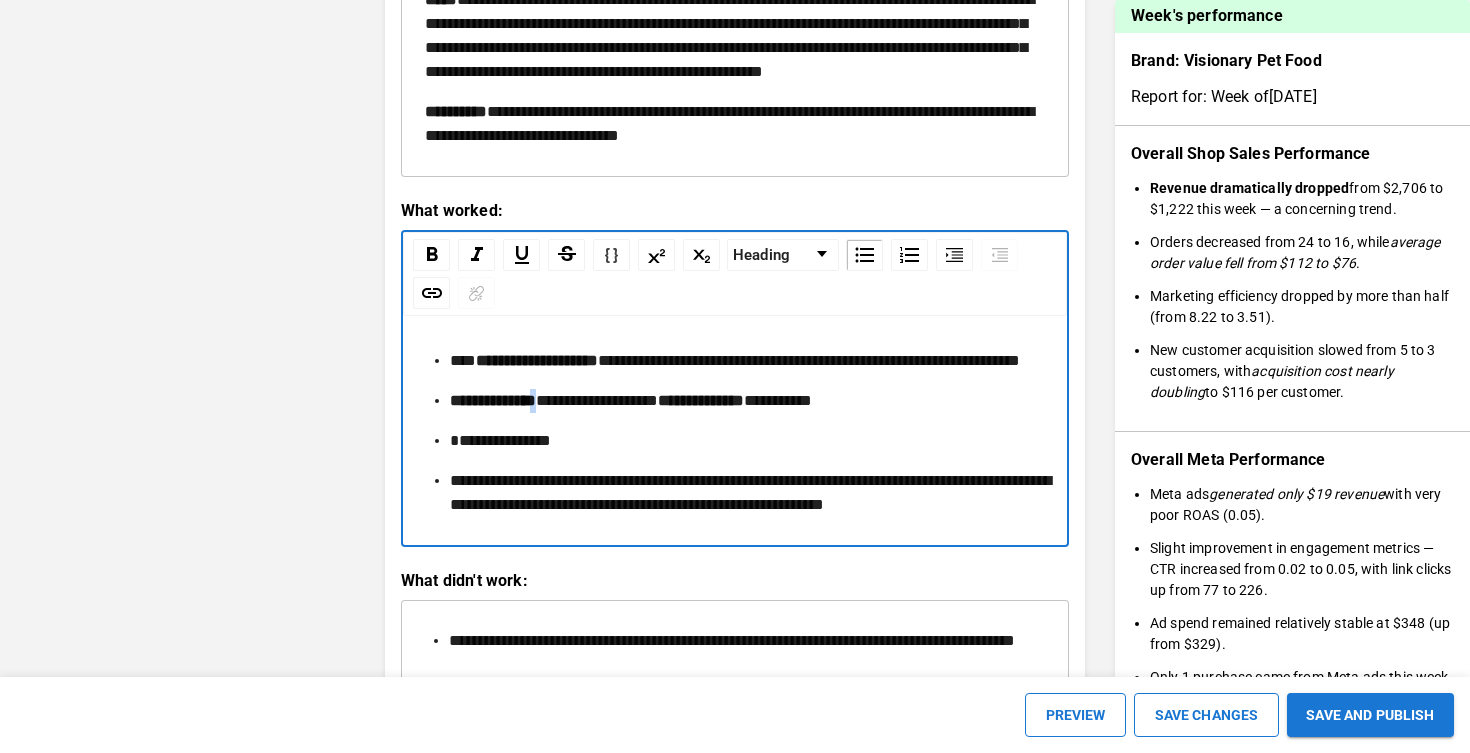 click on "**********" at bounding box center (747, 401) 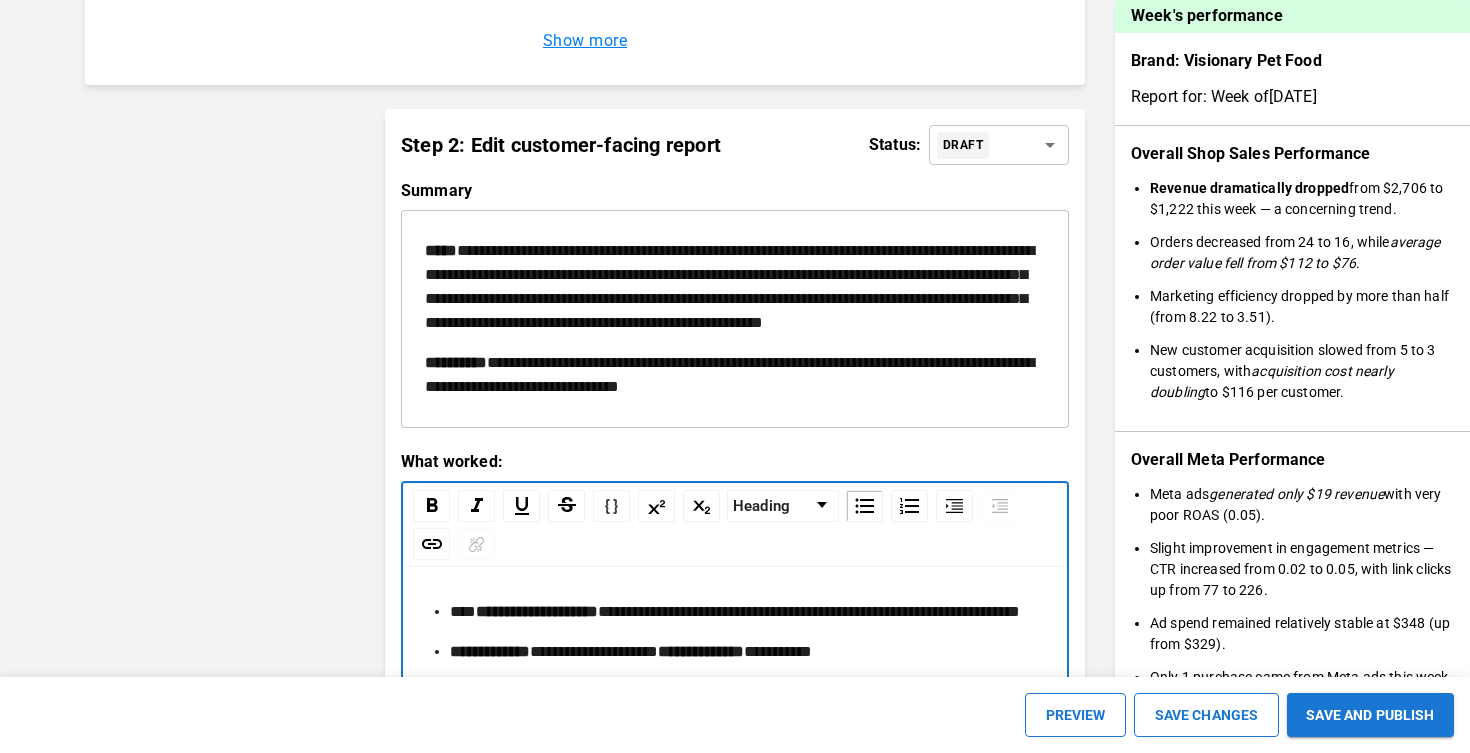 scroll, scrollTop: 2015, scrollLeft: 0, axis: vertical 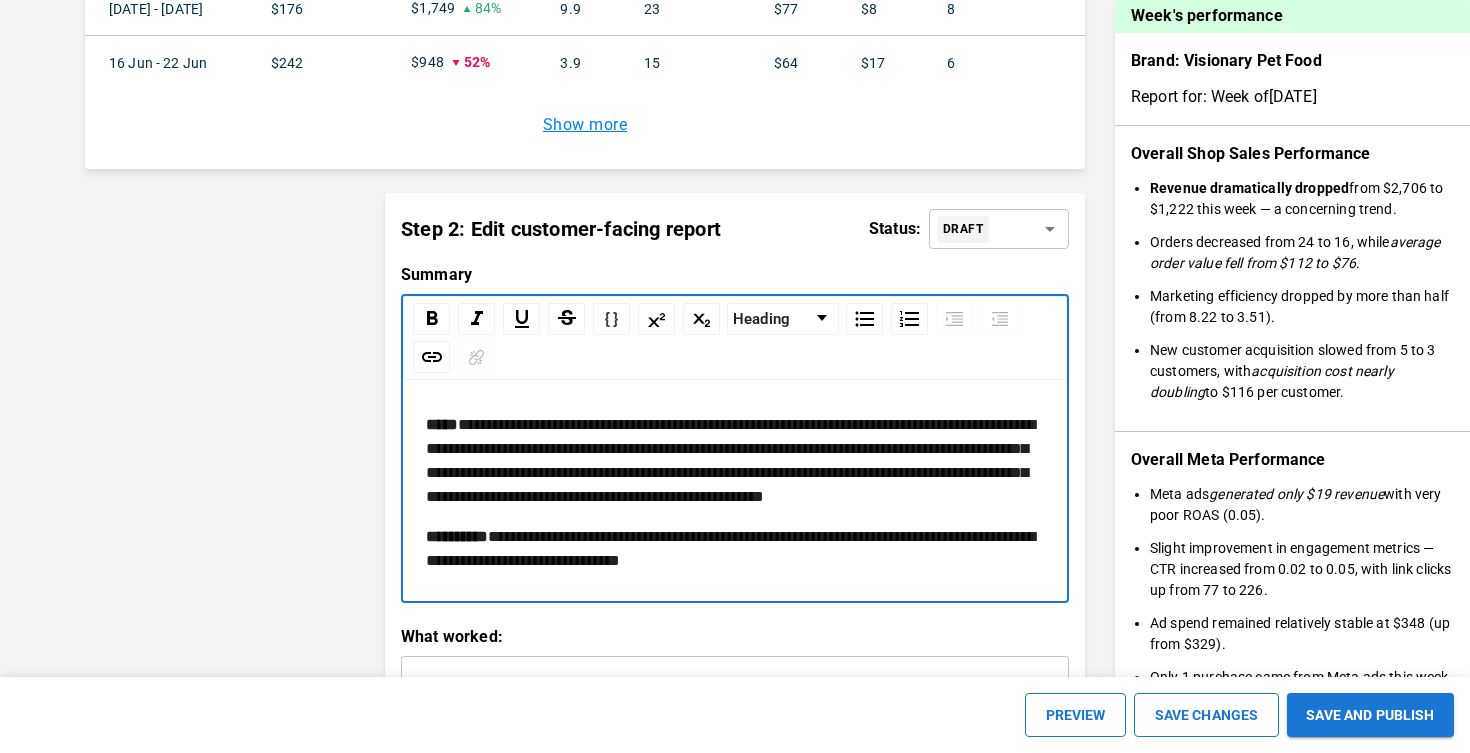 drag, startPoint x: 782, startPoint y: 336, endPoint x: 794, endPoint y: 336, distance: 12 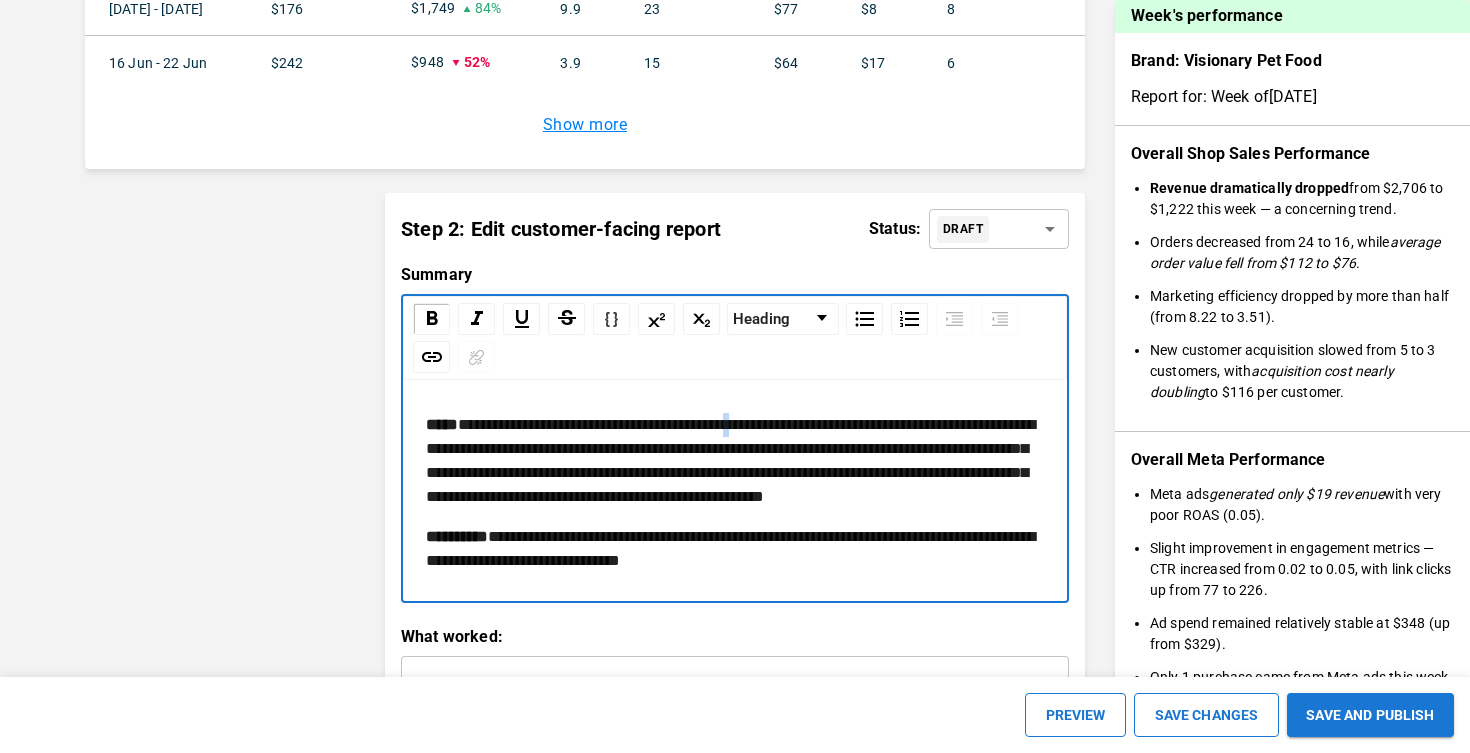 drag, startPoint x: 785, startPoint y: 431, endPoint x: 799, endPoint y: 431, distance: 14 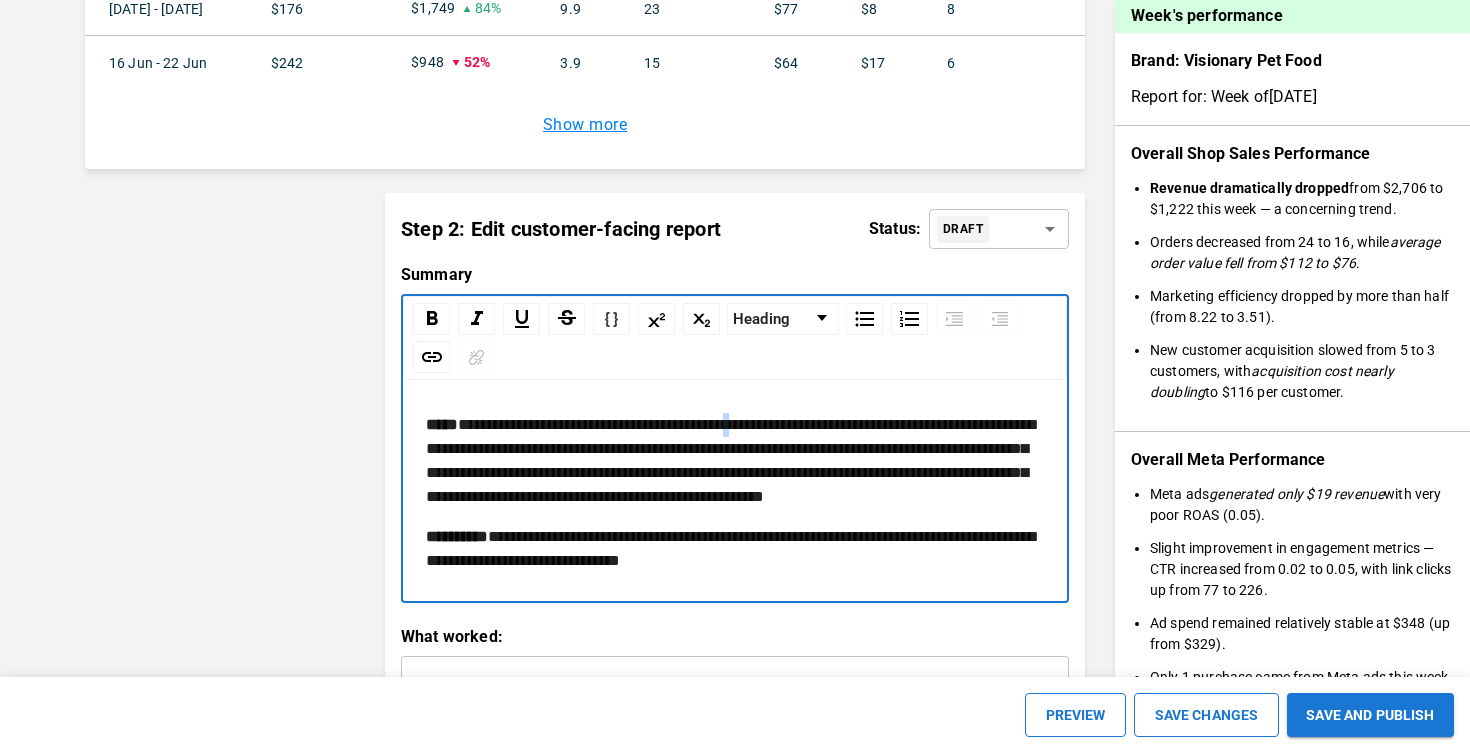 copy on "*" 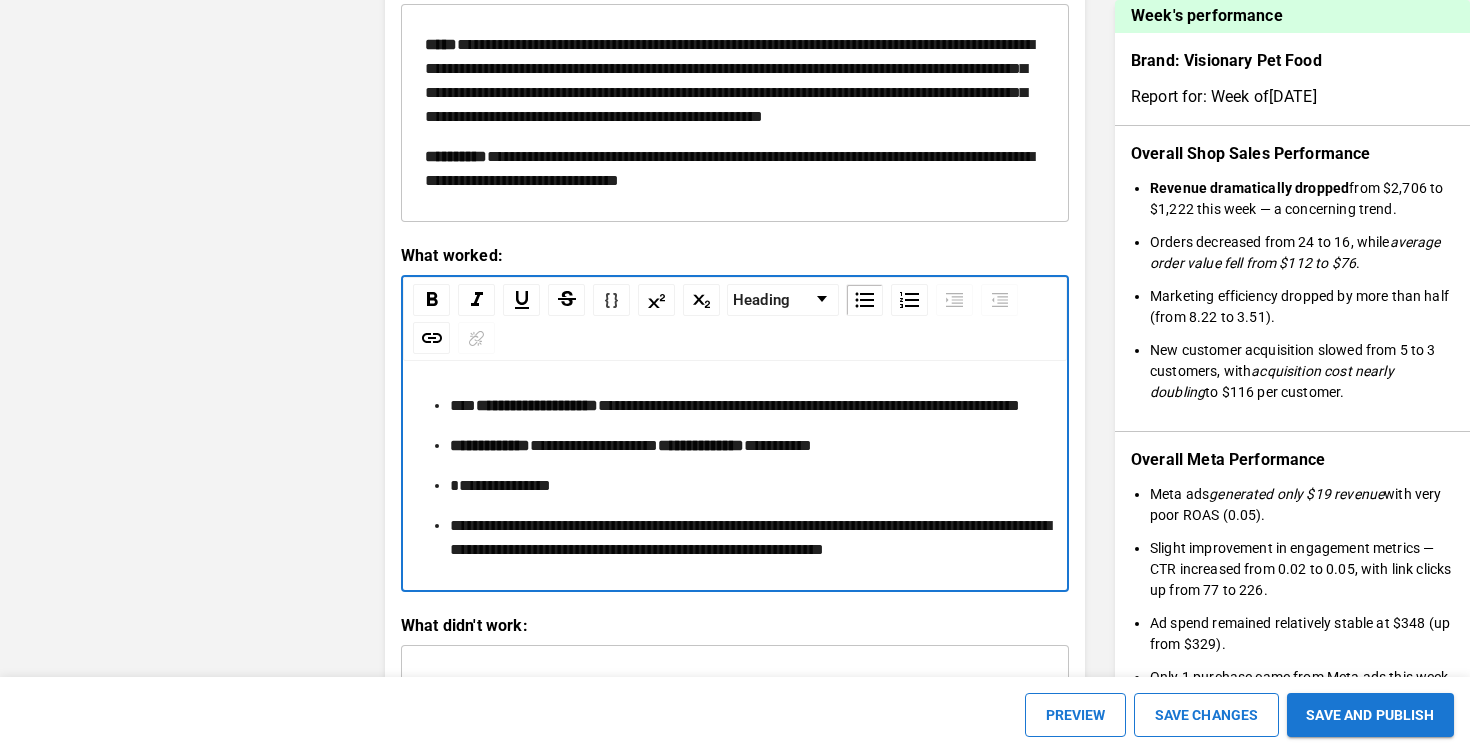 click on "**********" at bounding box center (594, 445) 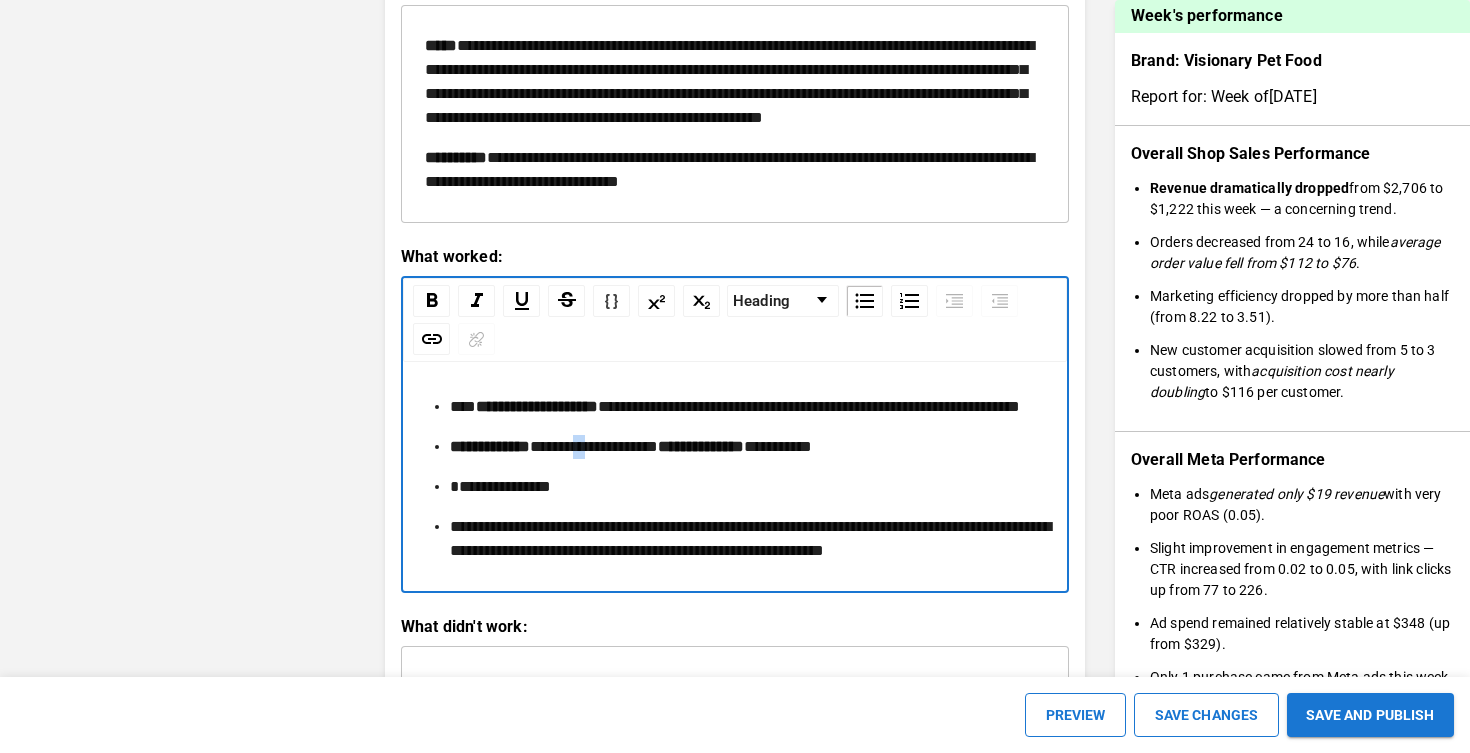 click on "**********" at bounding box center (594, 446) 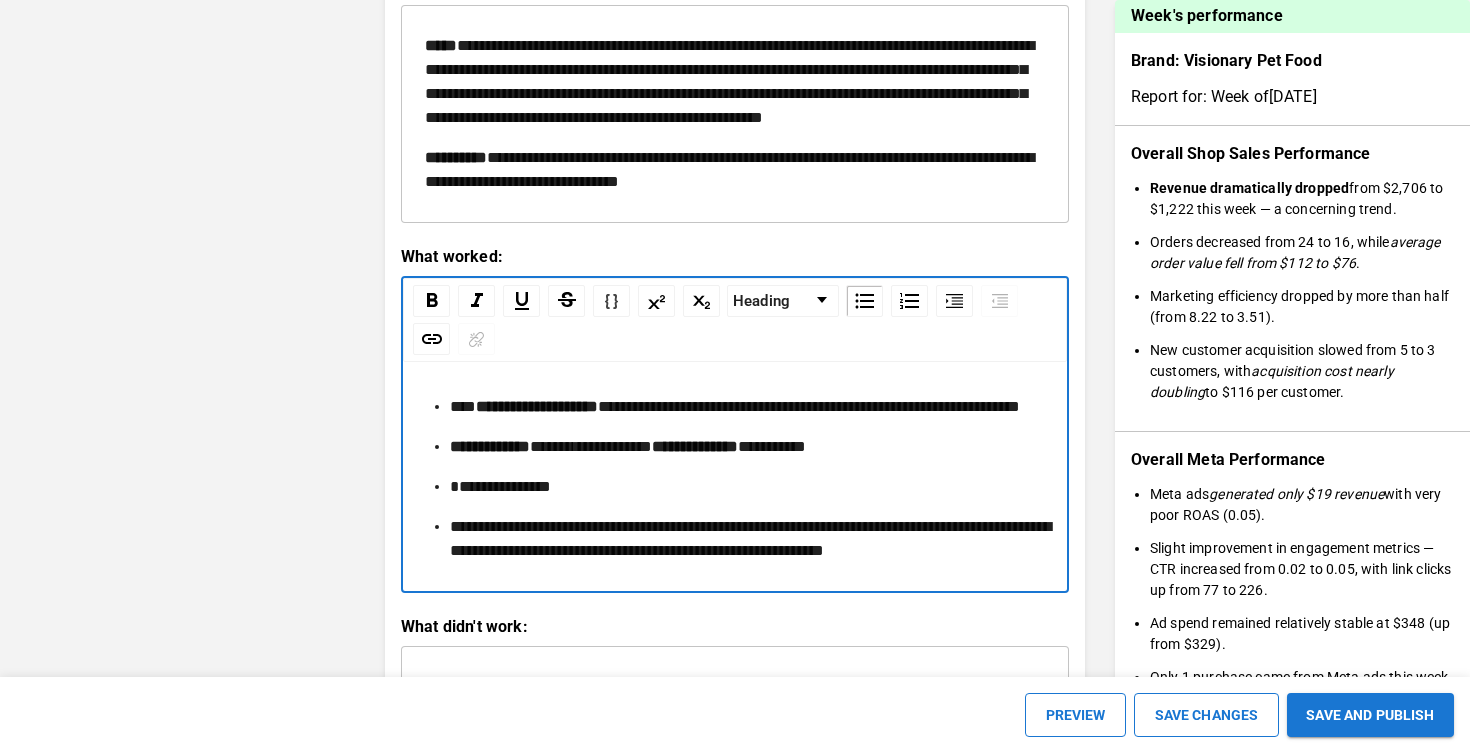 click on "**********" at bounding box center [772, 446] 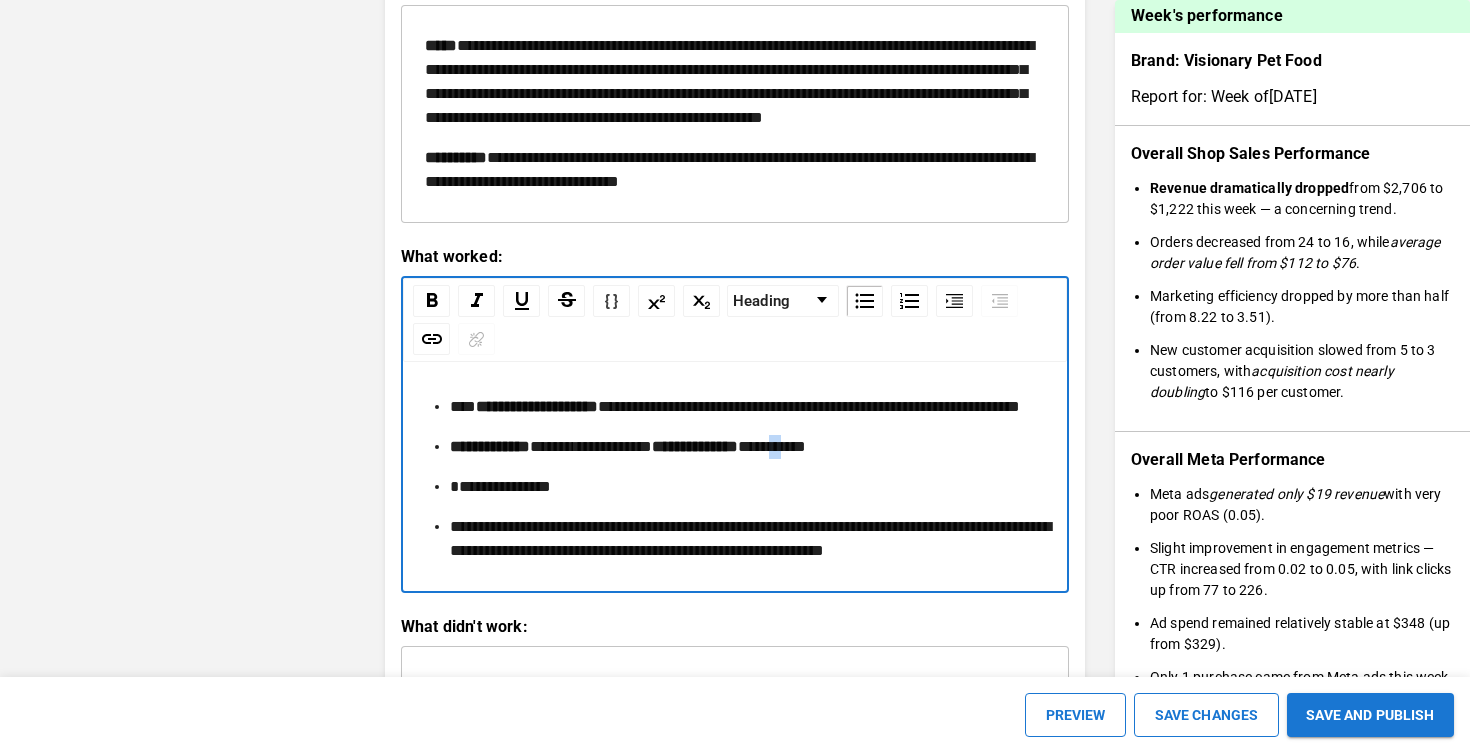 click on "**********" at bounding box center (772, 446) 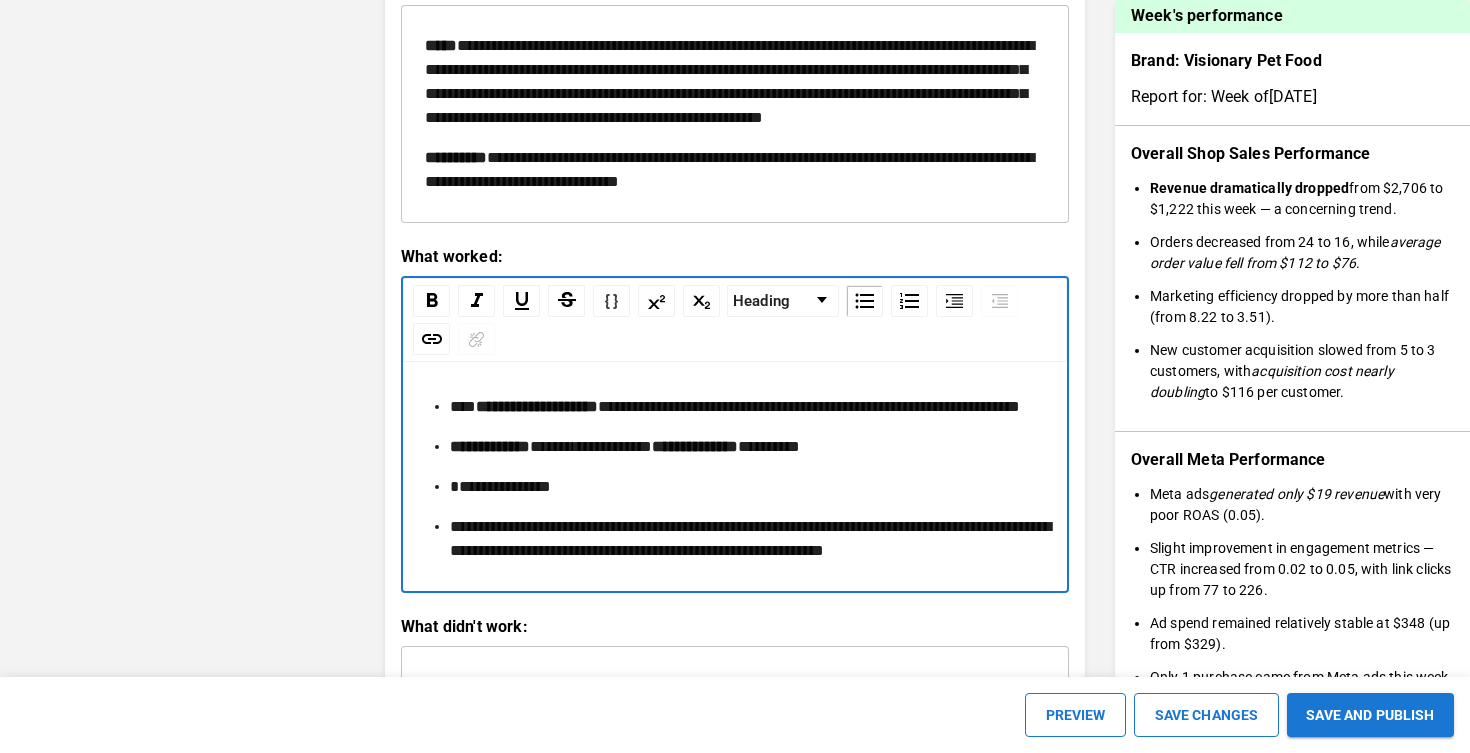 click on "**********" at bounding box center (747, 447) 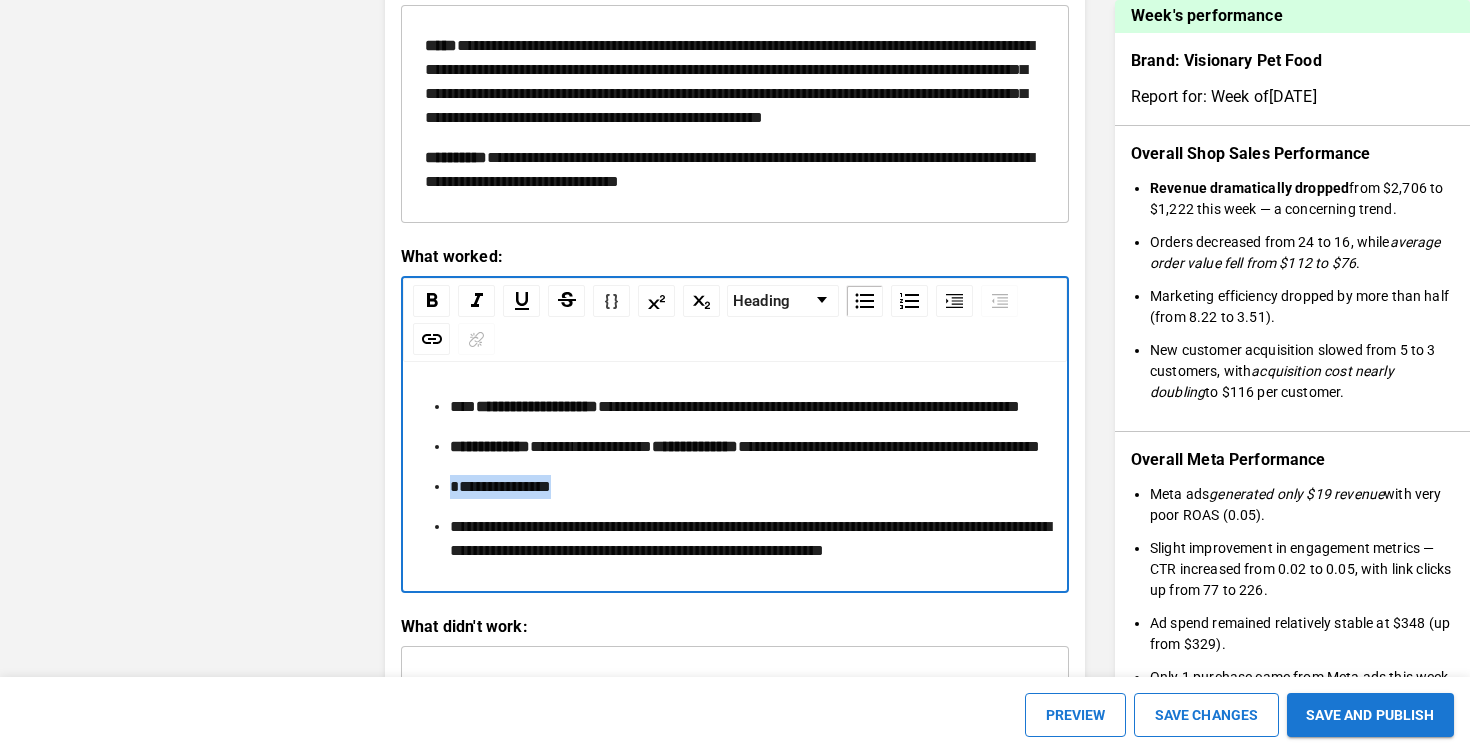 drag, startPoint x: 653, startPoint y: 578, endPoint x: 444, endPoint y: 584, distance: 209.0861 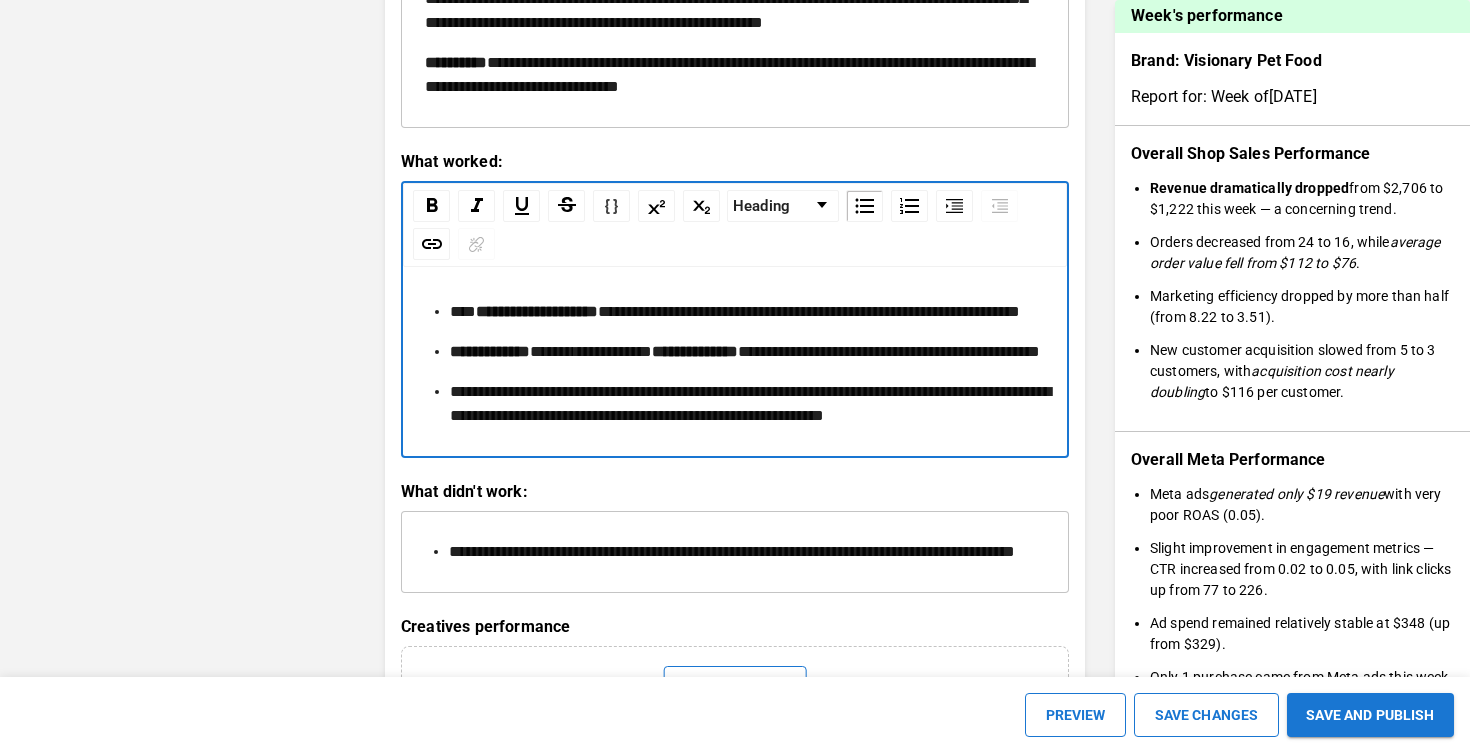 scroll, scrollTop: 2417, scrollLeft: 0, axis: vertical 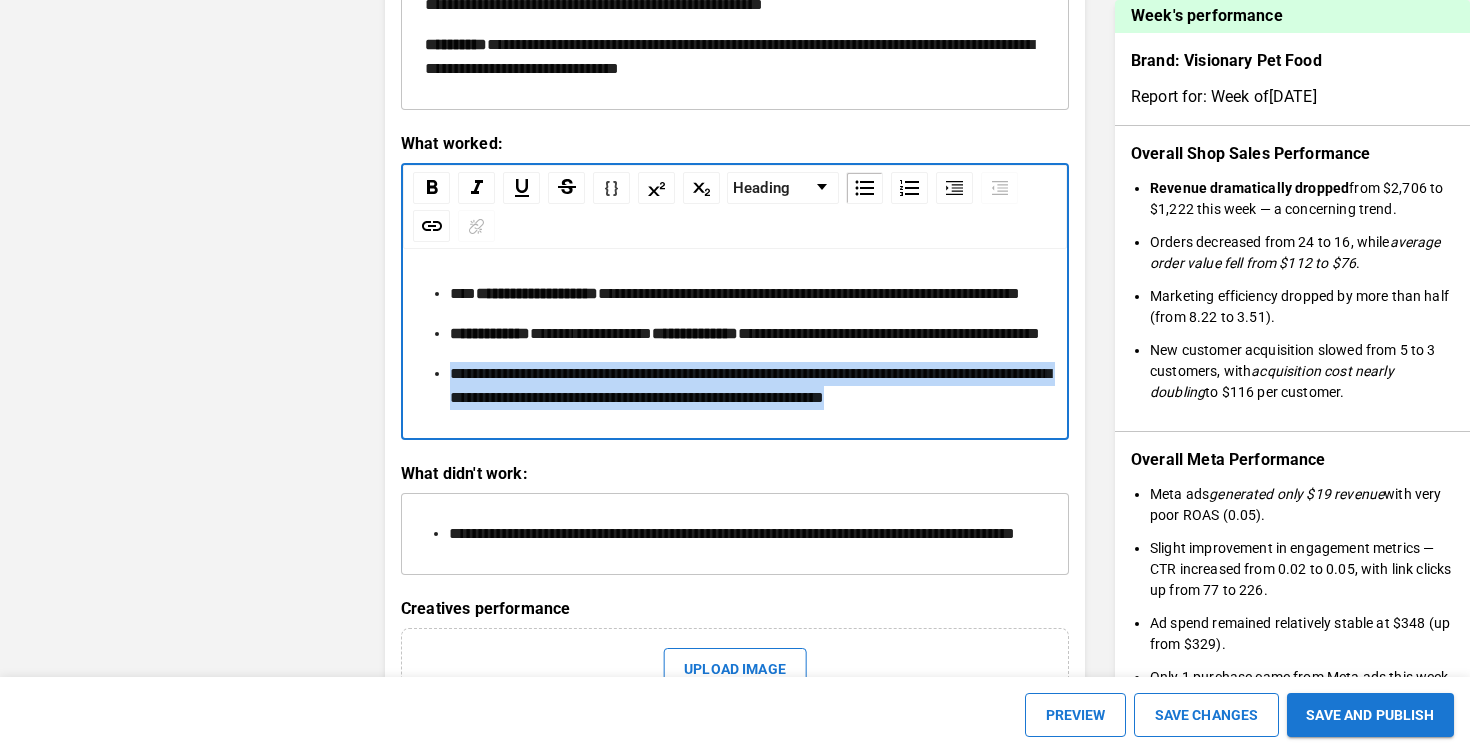 drag, startPoint x: 595, startPoint y: 523, endPoint x: 443, endPoint y: 476, distance: 159.1006 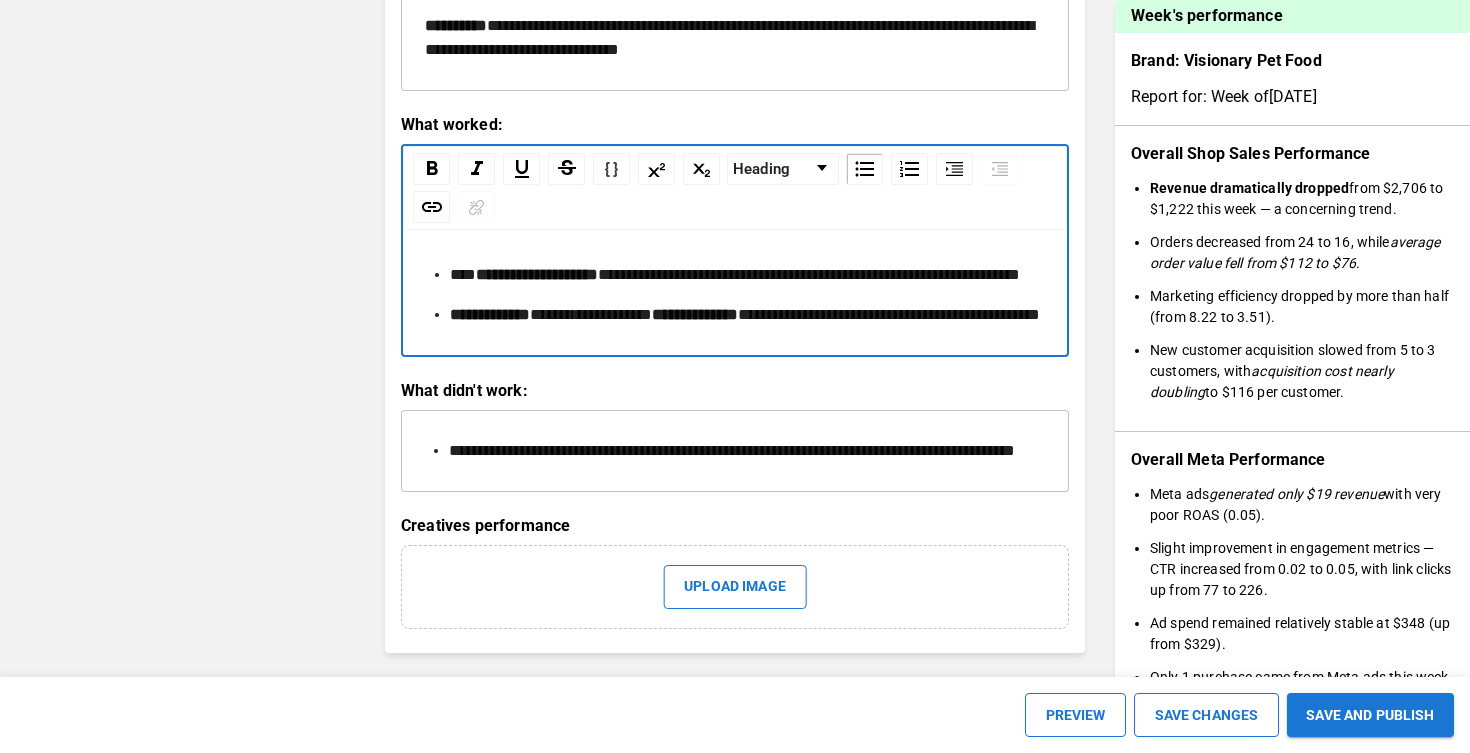 scroll, scrollTop: 2555, scrollLeft: 0, axis: vertical 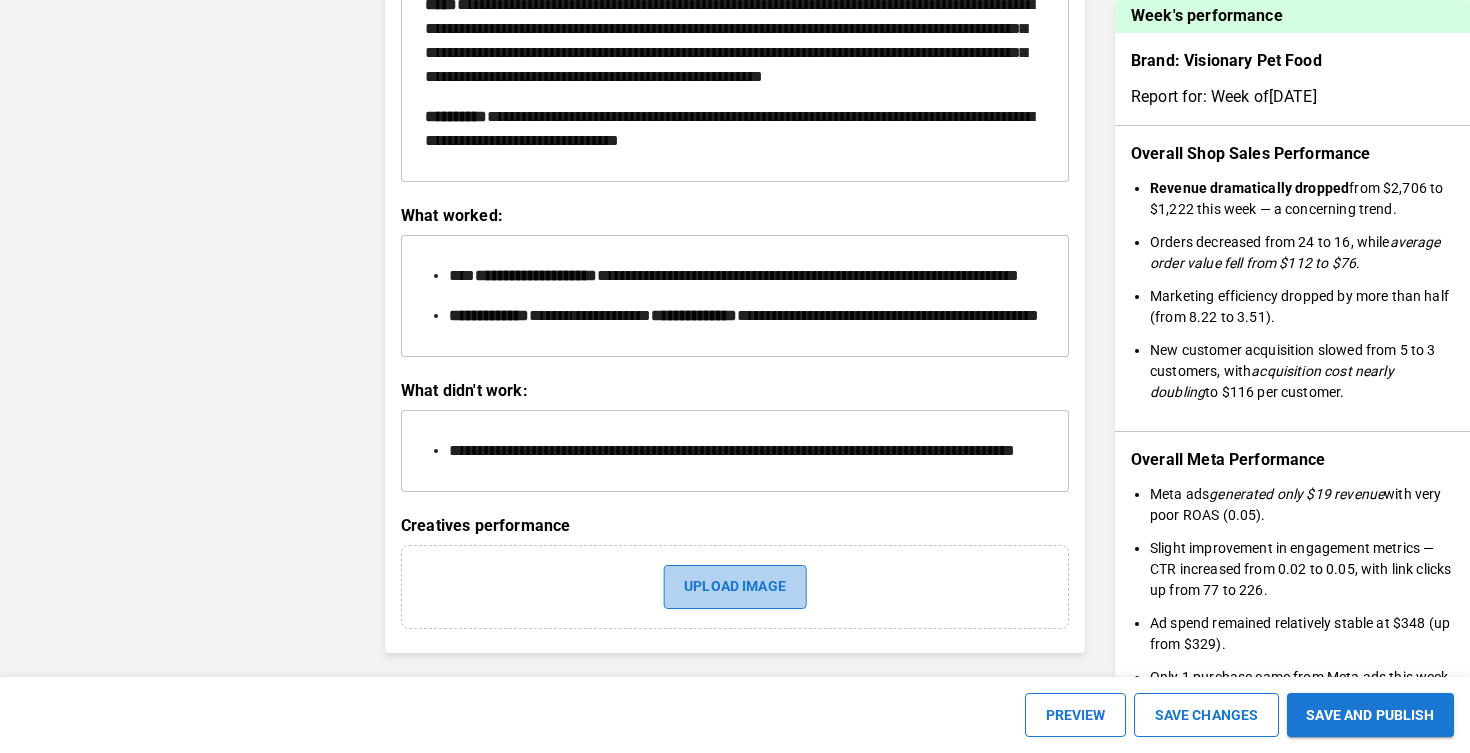click on "Upload image" at bounding box center (735, 587) 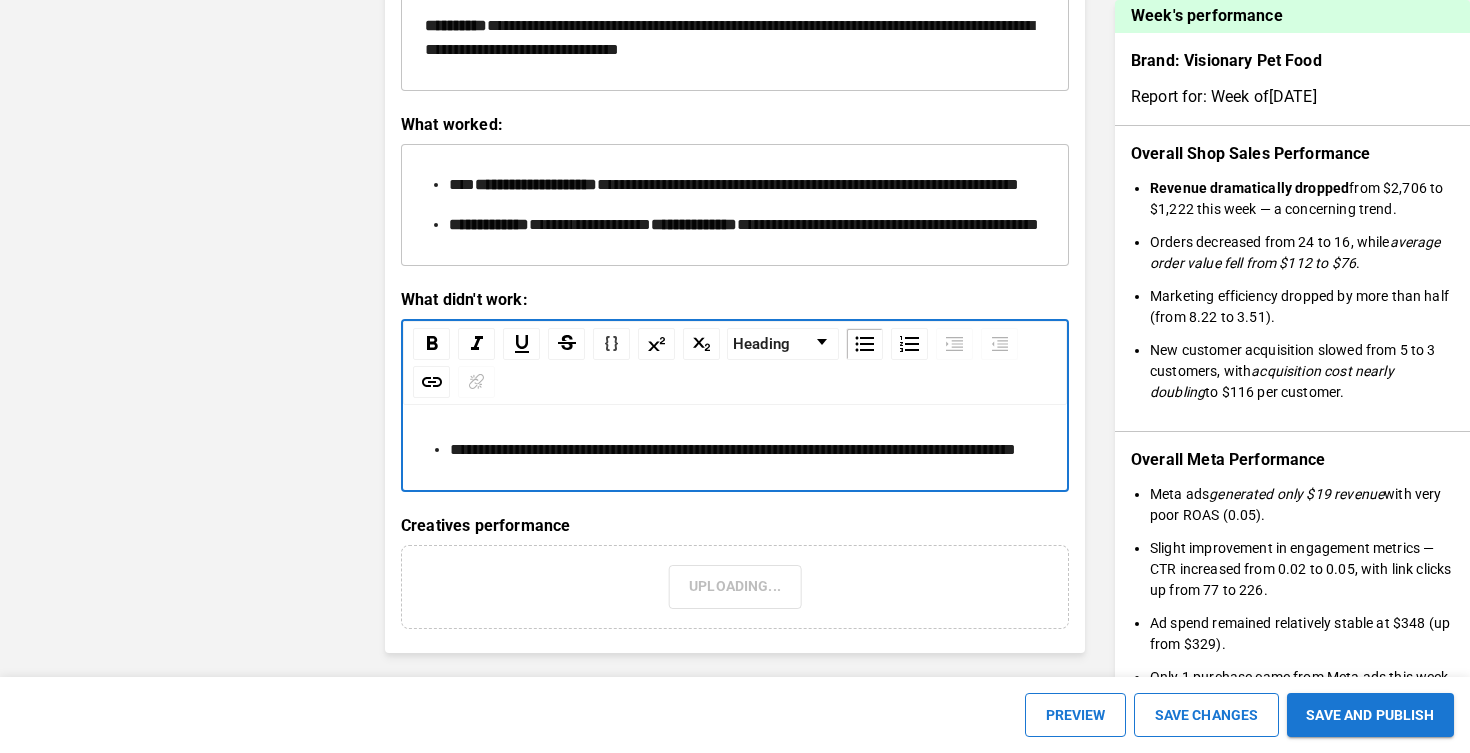 click on "Block Type [REDACTED]" at bounding box center (735, 405) 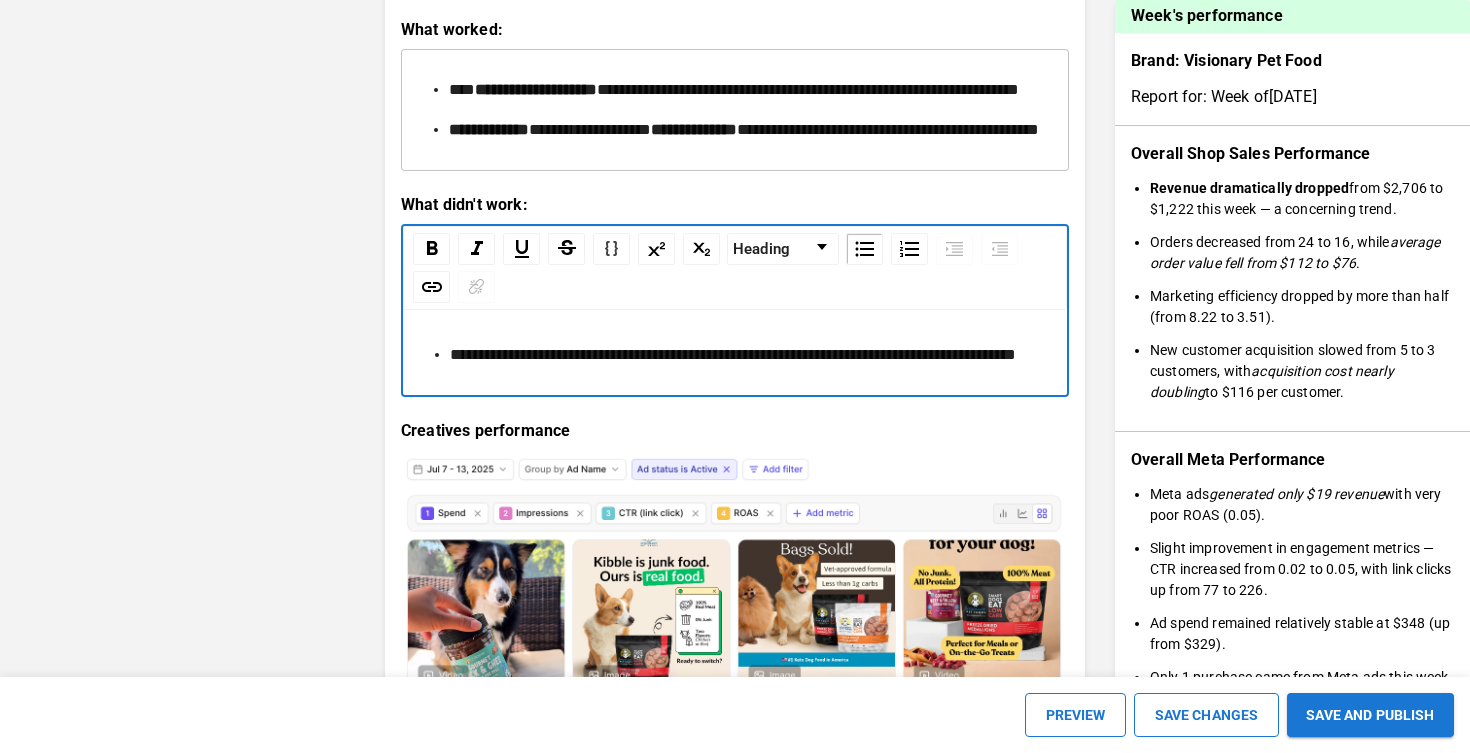 scroll, scrollTop: 2555, scrollLeft: 0, axis: vertical 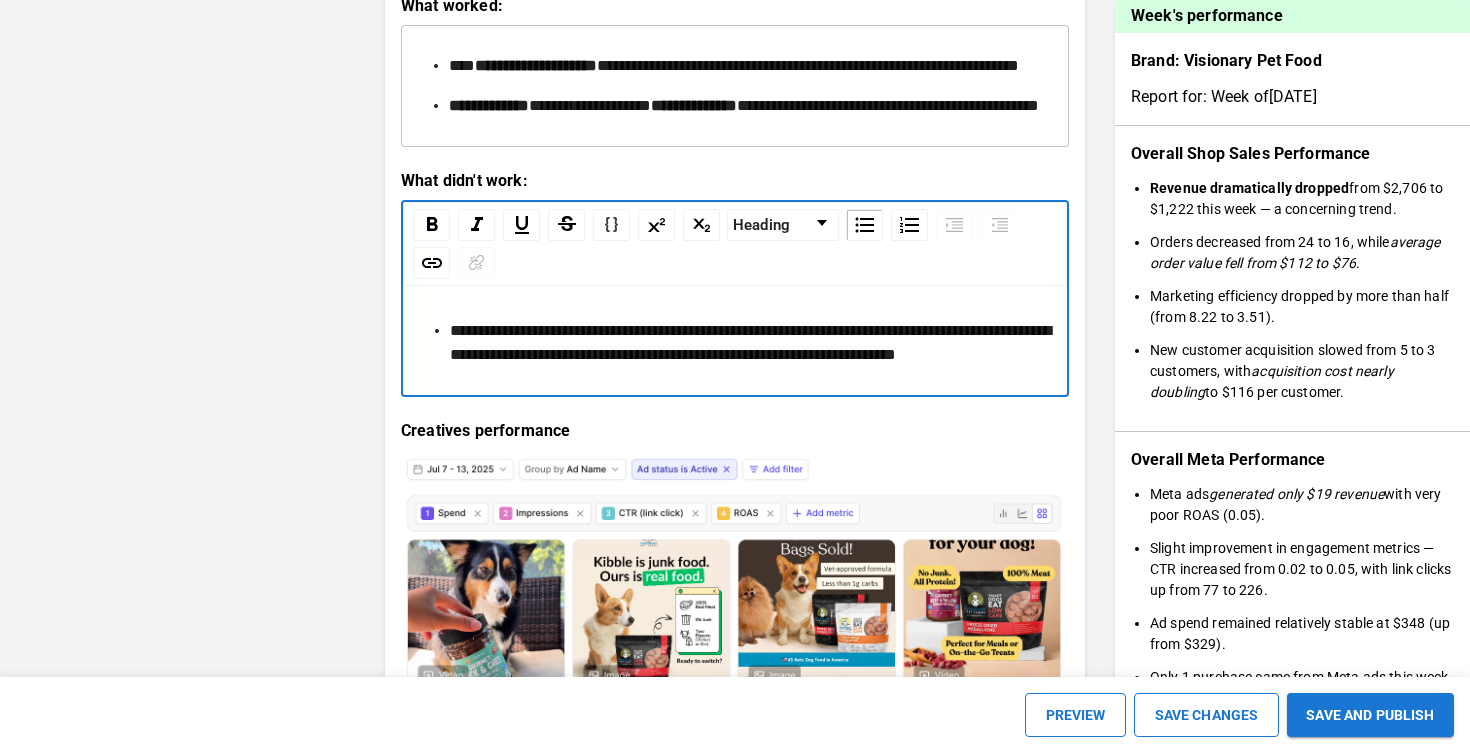 click on "[REDACTED]" at bounding box center (750, 342) 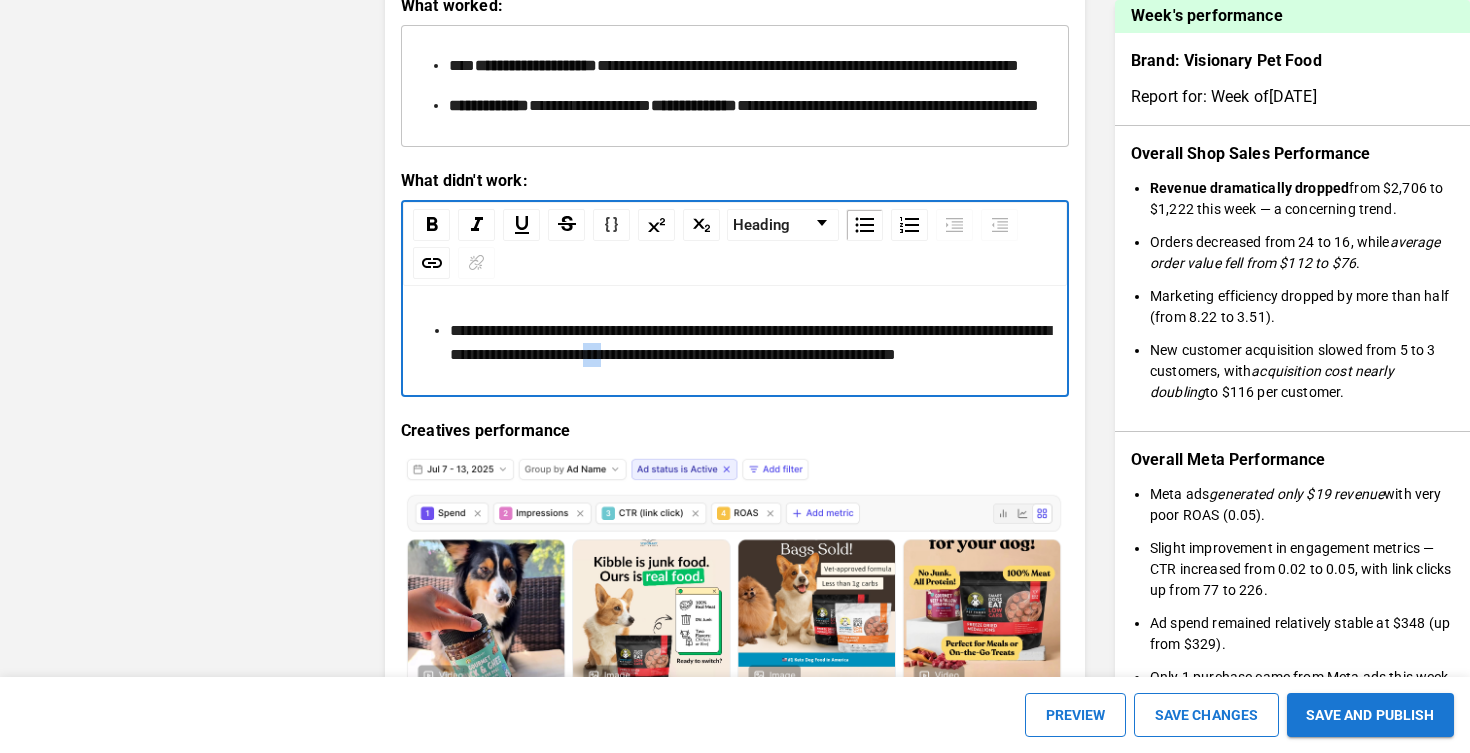 click on "[REDACTED]" at bounding box center [750, 342] 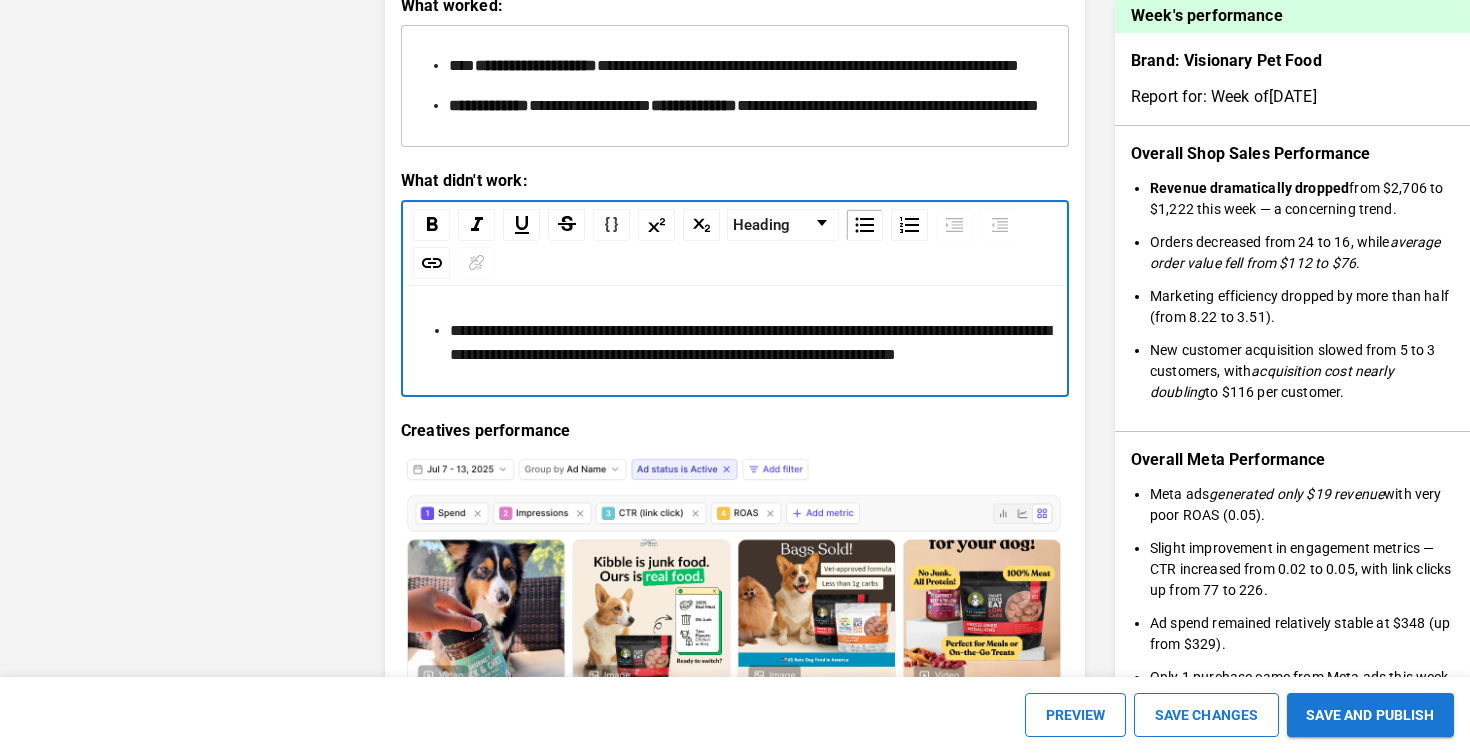 click on "[REDACTED]" at bounding box center (747, 343) 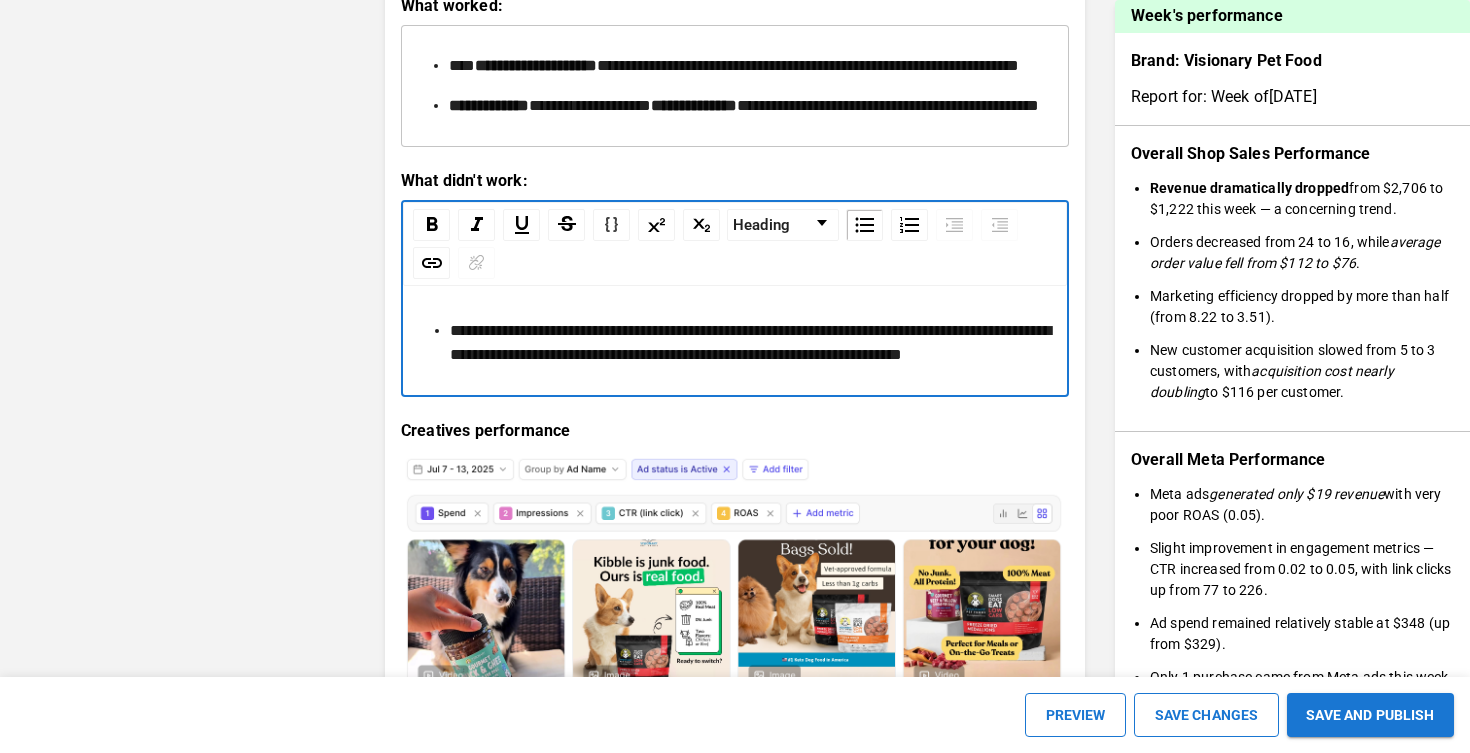 click on "**********" at bounding box center [750, 342] 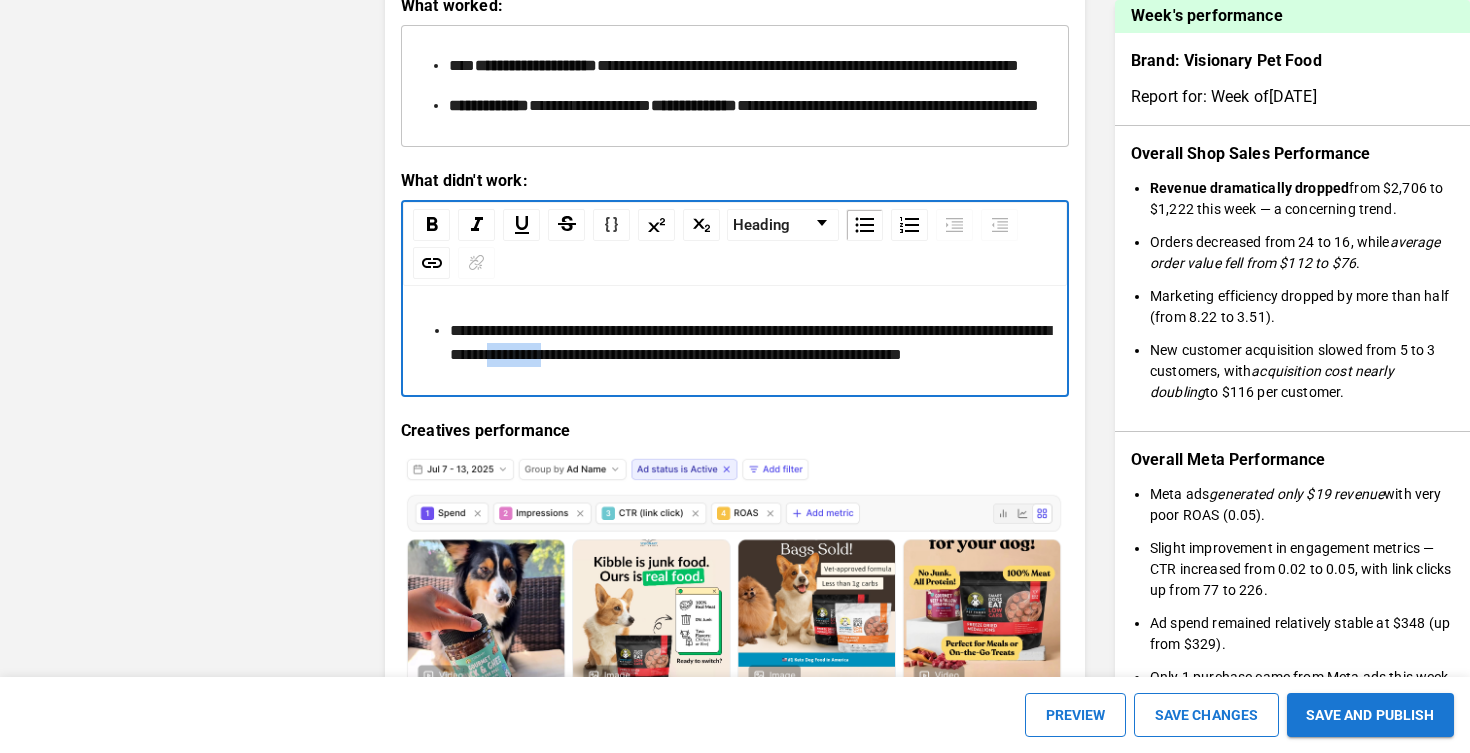 click on "**********" at bounding box center [750, 342] 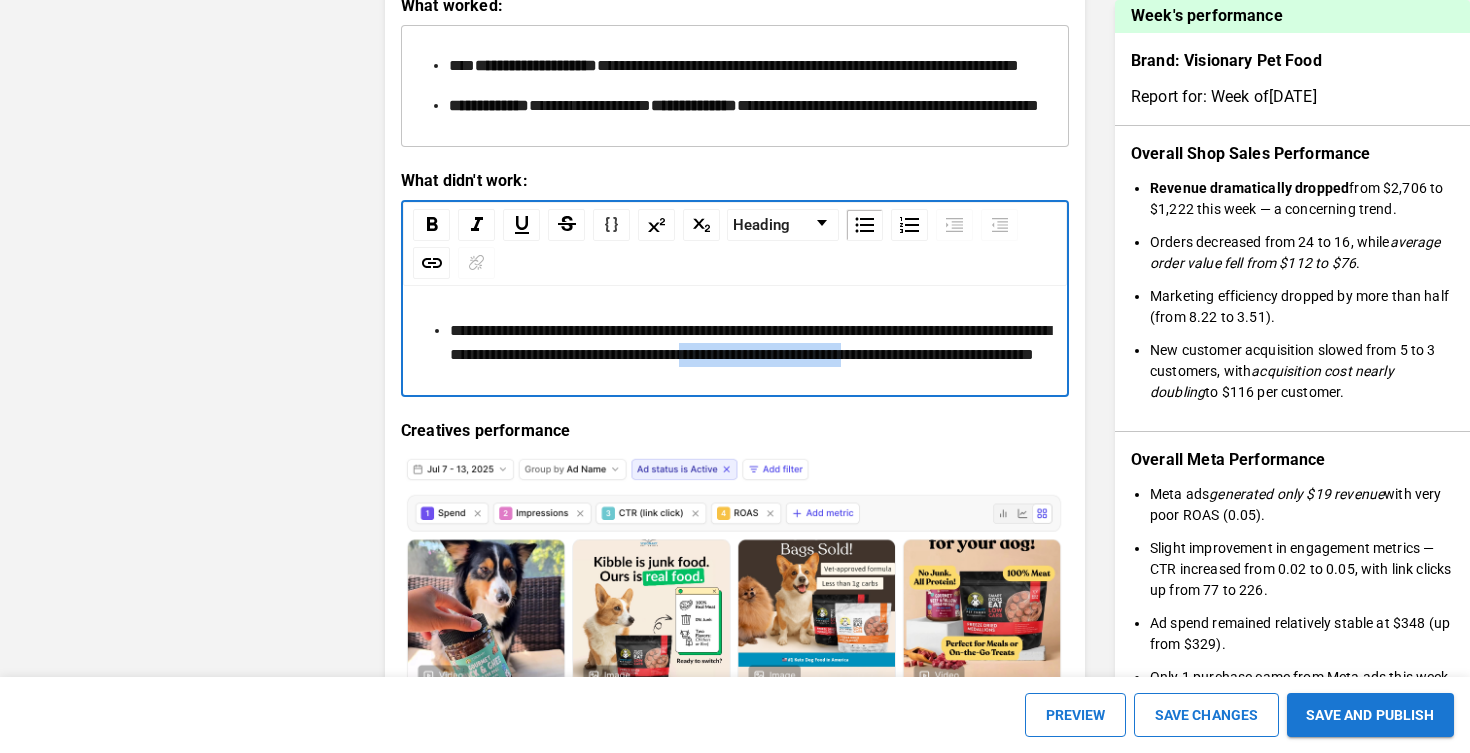 drag, startPoint x: 470, startPoint y: 477, endPoint x: 859, endPoint y: 454, distance: 389.67935 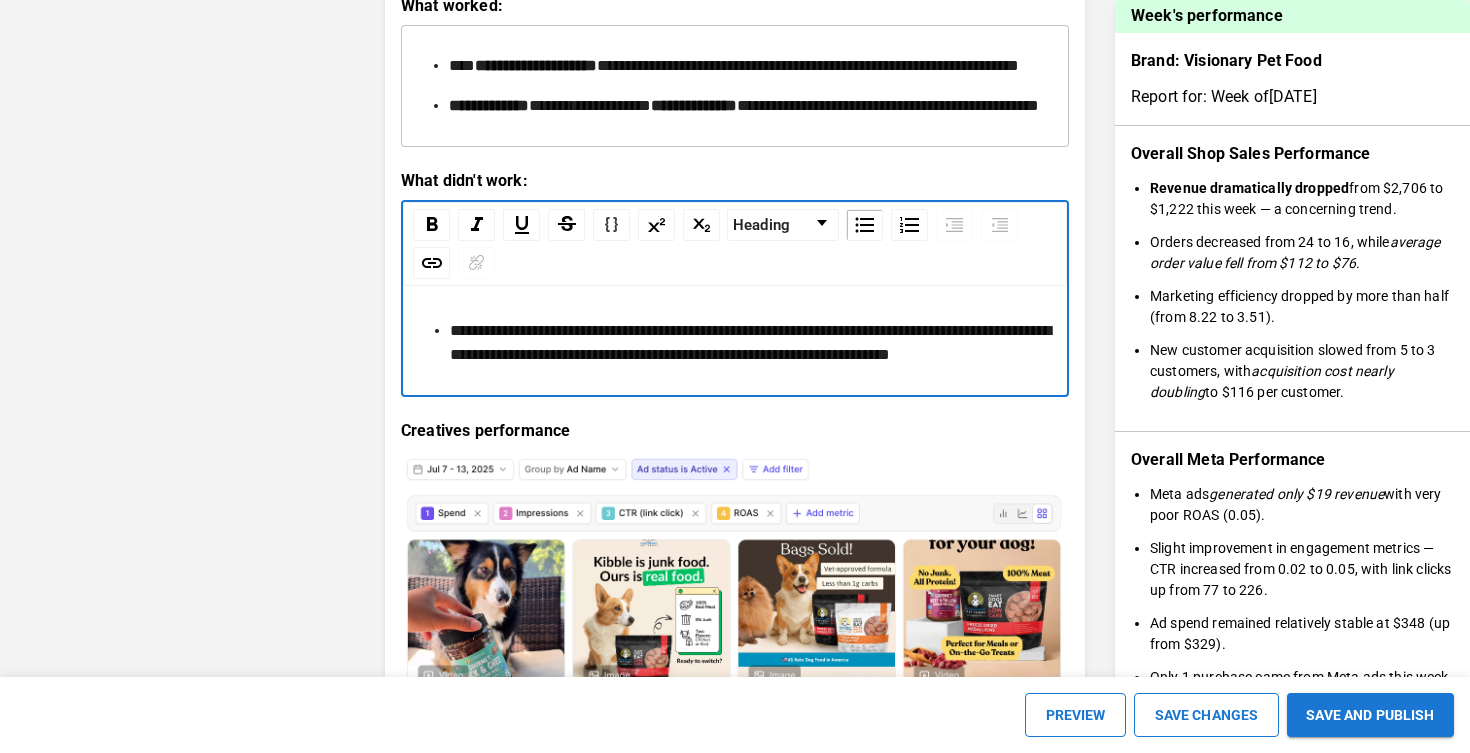 click on "[REDACTED]" at bounding box center [750, 342] 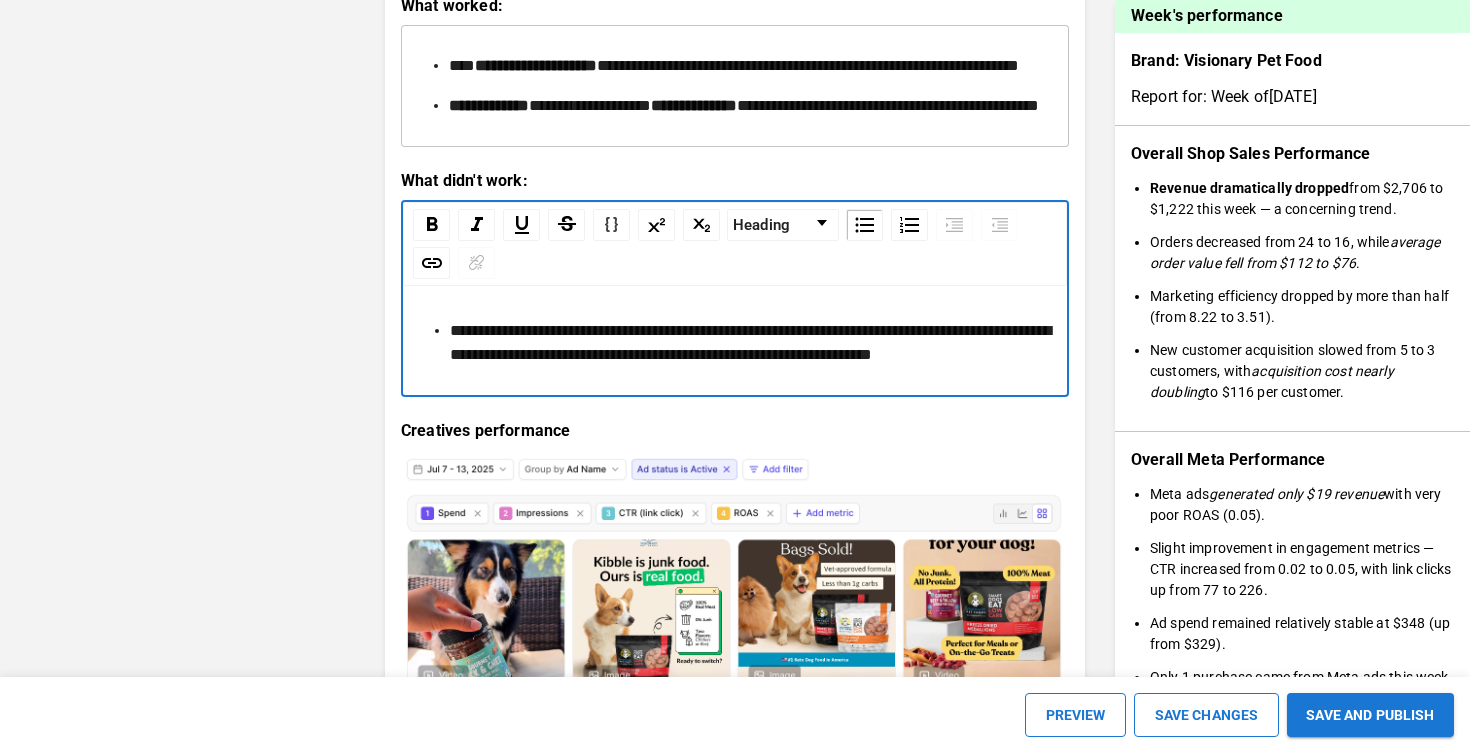 click on "**********" at bounding box center (750, 342) 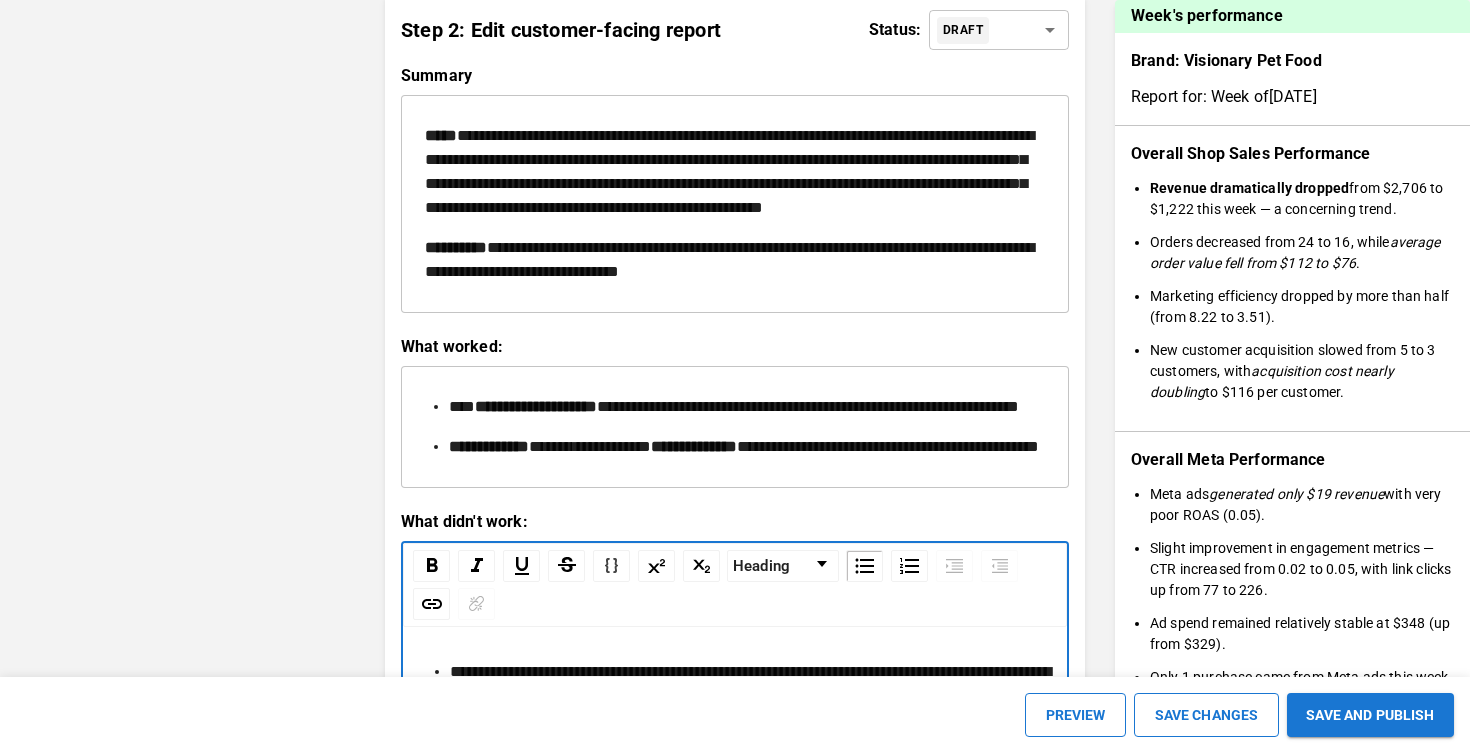 scroll, scrollTop: 2217, scrollLeft: 0, axis: vertical 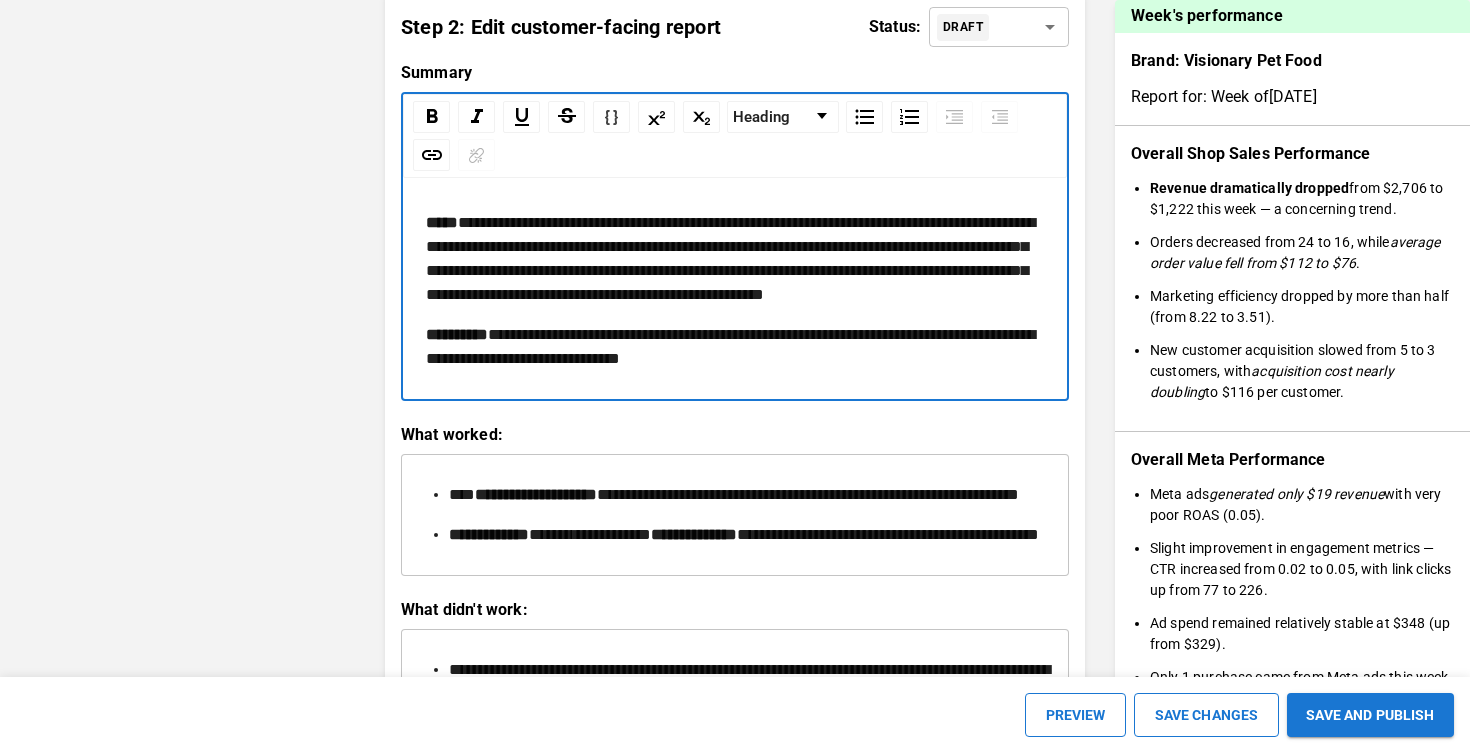 click on "**********" at bounding box center [730, 346] 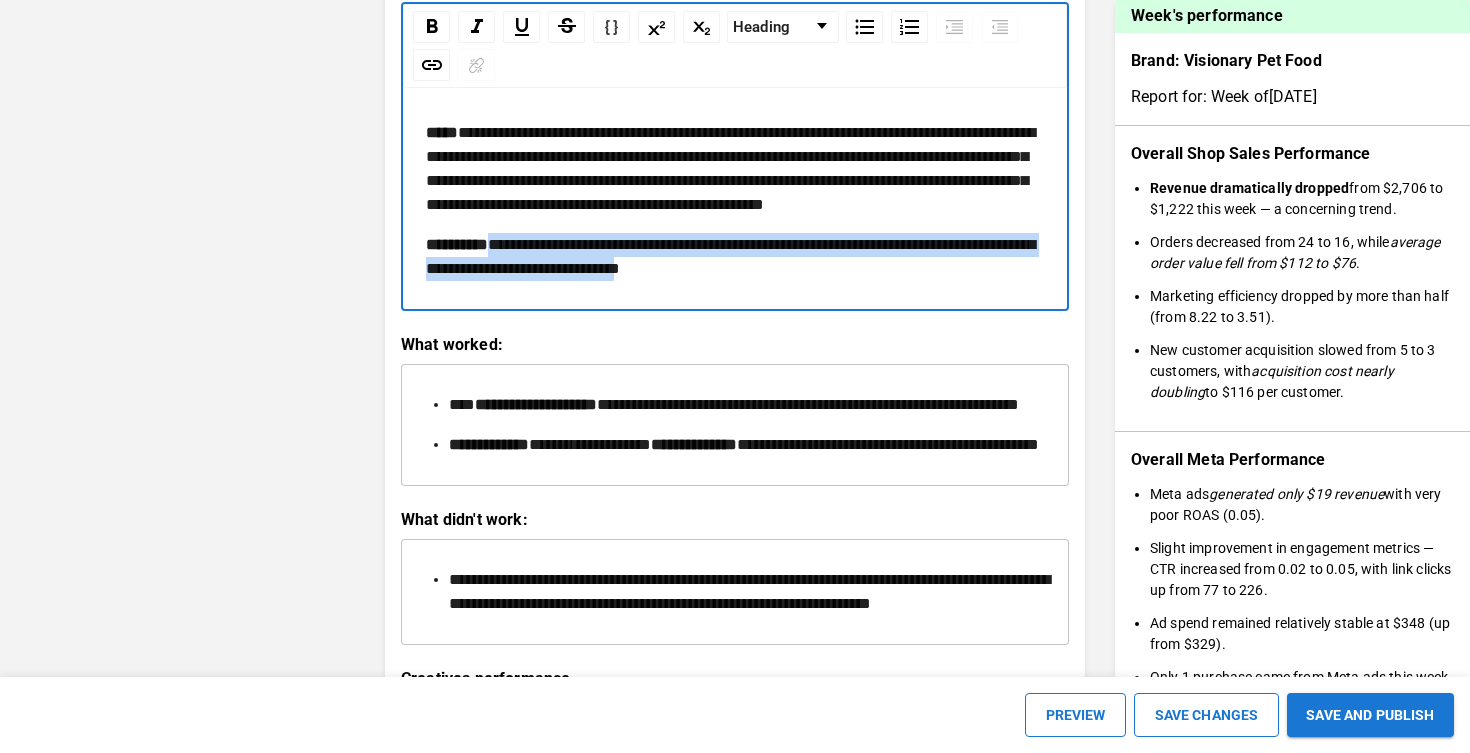 drag, startPoint x: 779, startPoint y: 320, endPoint x: 502, endPoint y: 295, distance: 278.1259 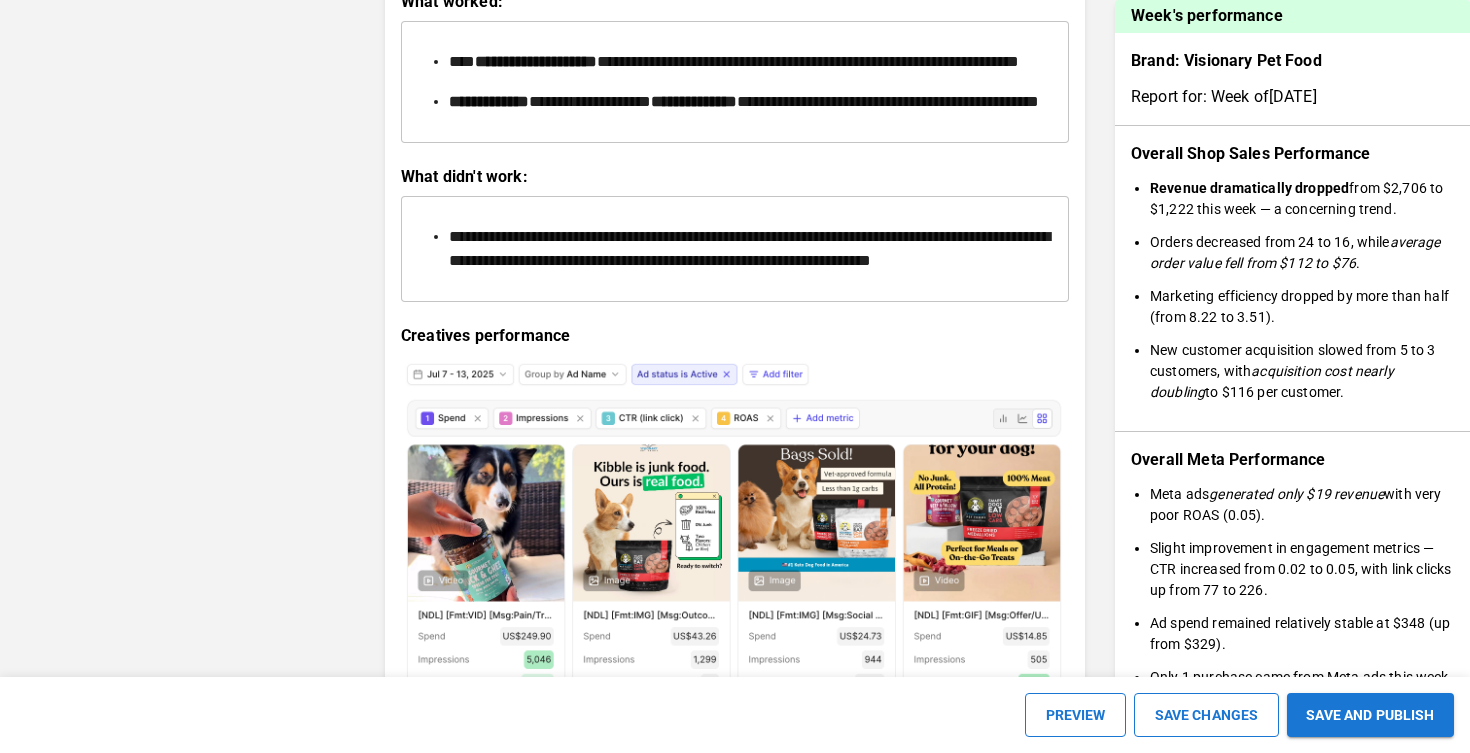 scroll, scrollTop: 2653, scrollLeft: 0, axis: vertical 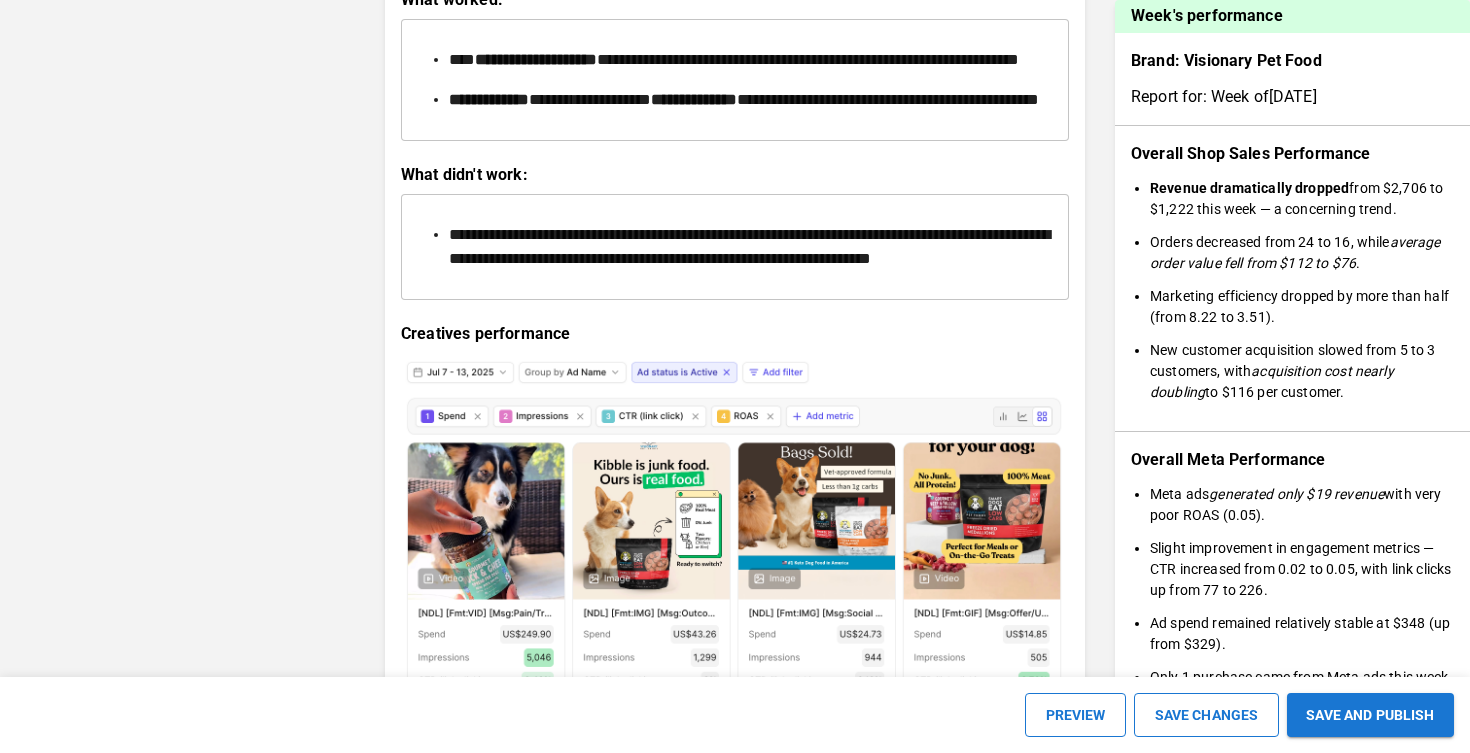 click on "[REDACTED]" at bounding box center (747, 100) 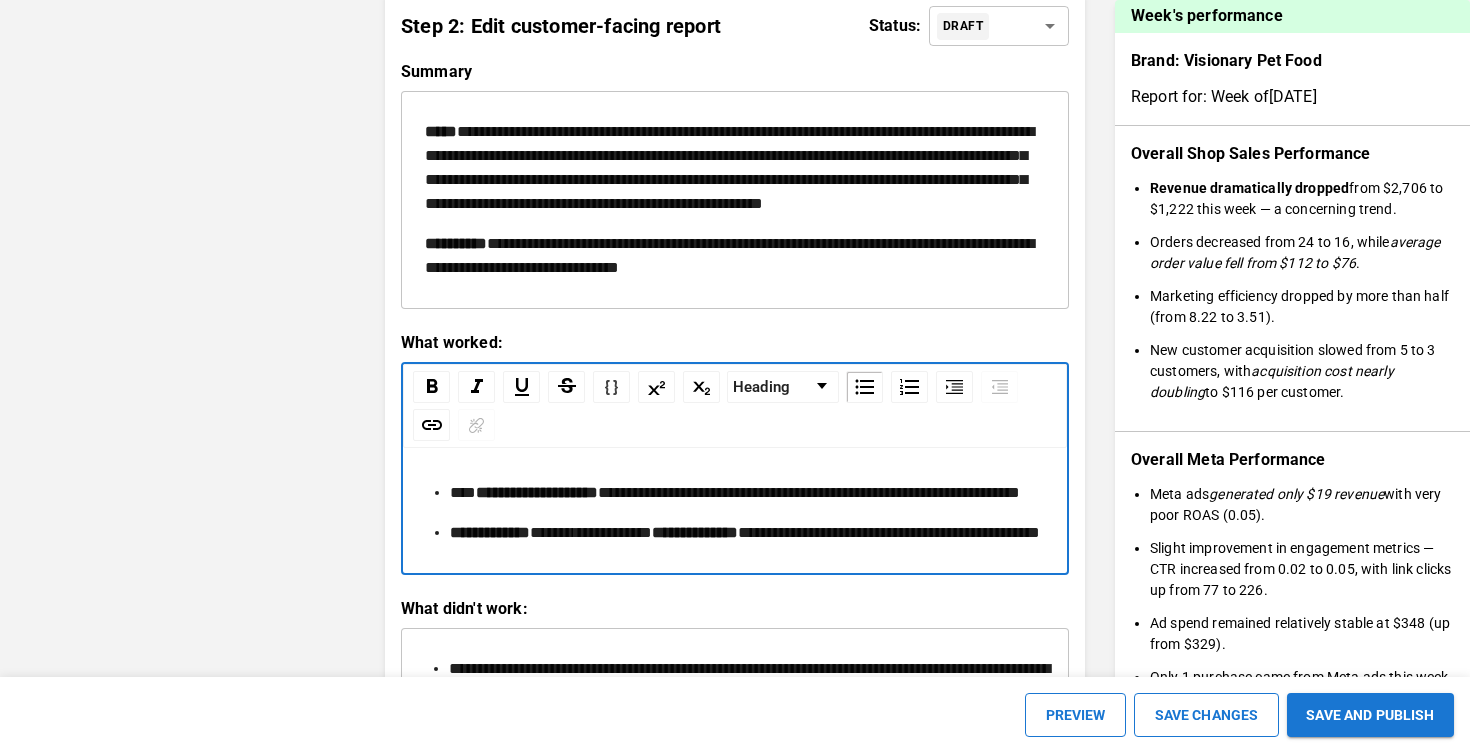 scroll, scrollTop: 2226, scrollLeft: 0, axis: vertical 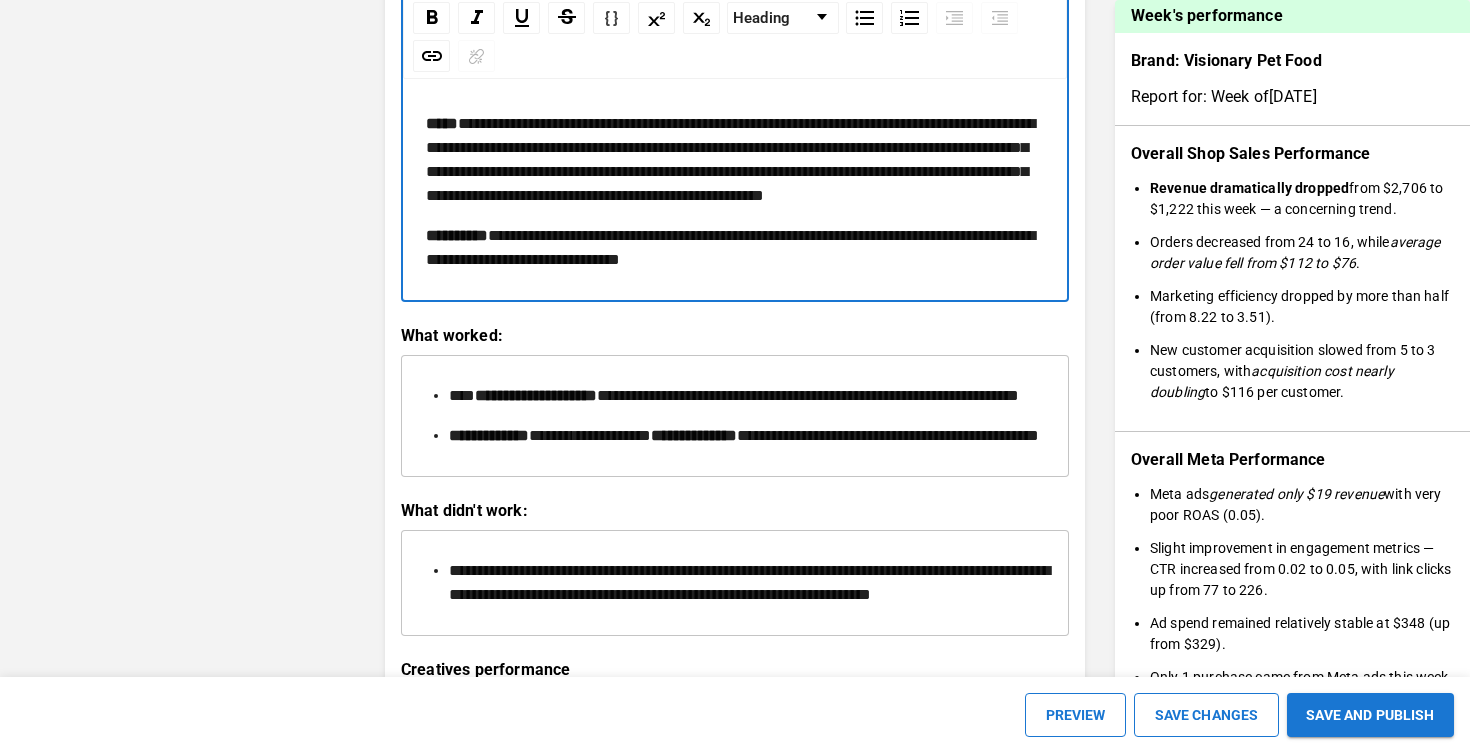 click on "**********" at bounding box center (730, 247) 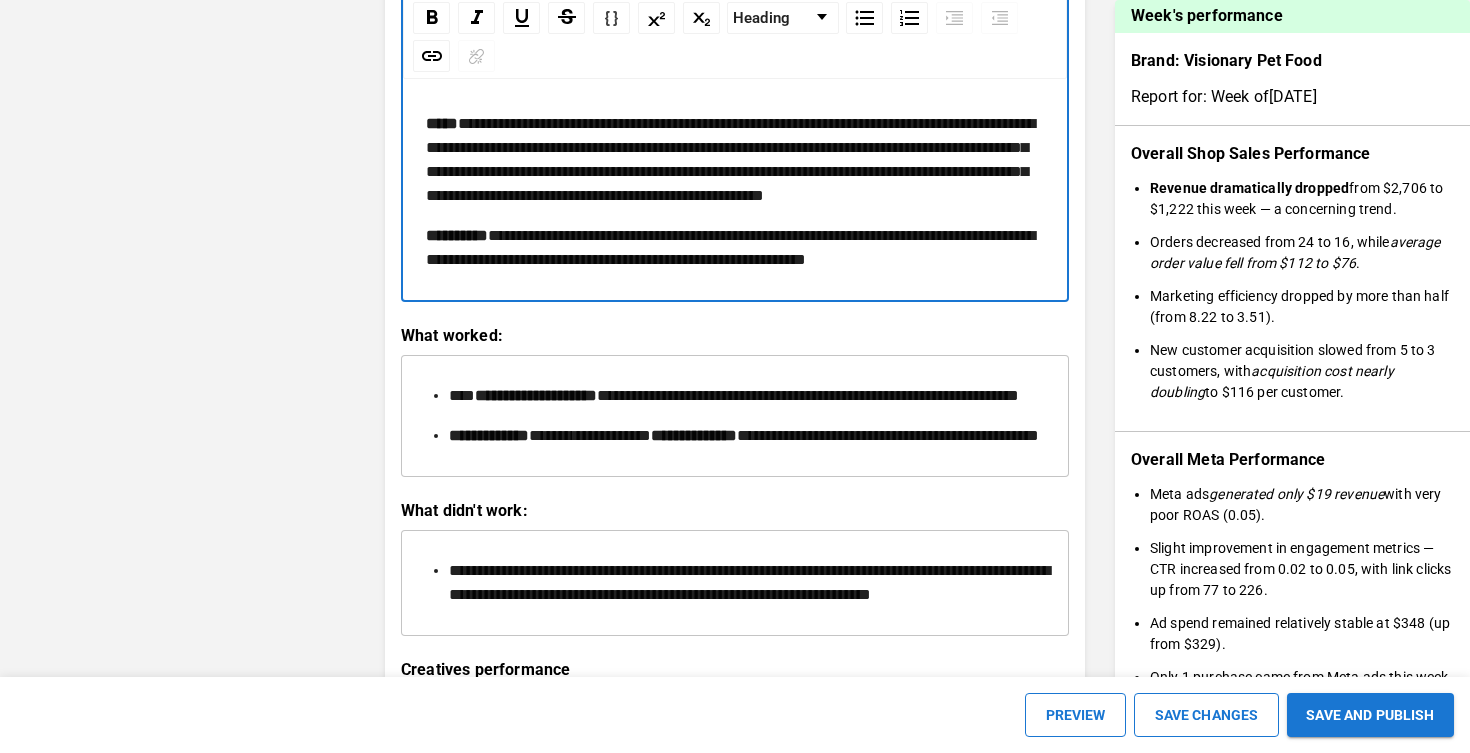 click on "**********" at bounding box center [730, 247] 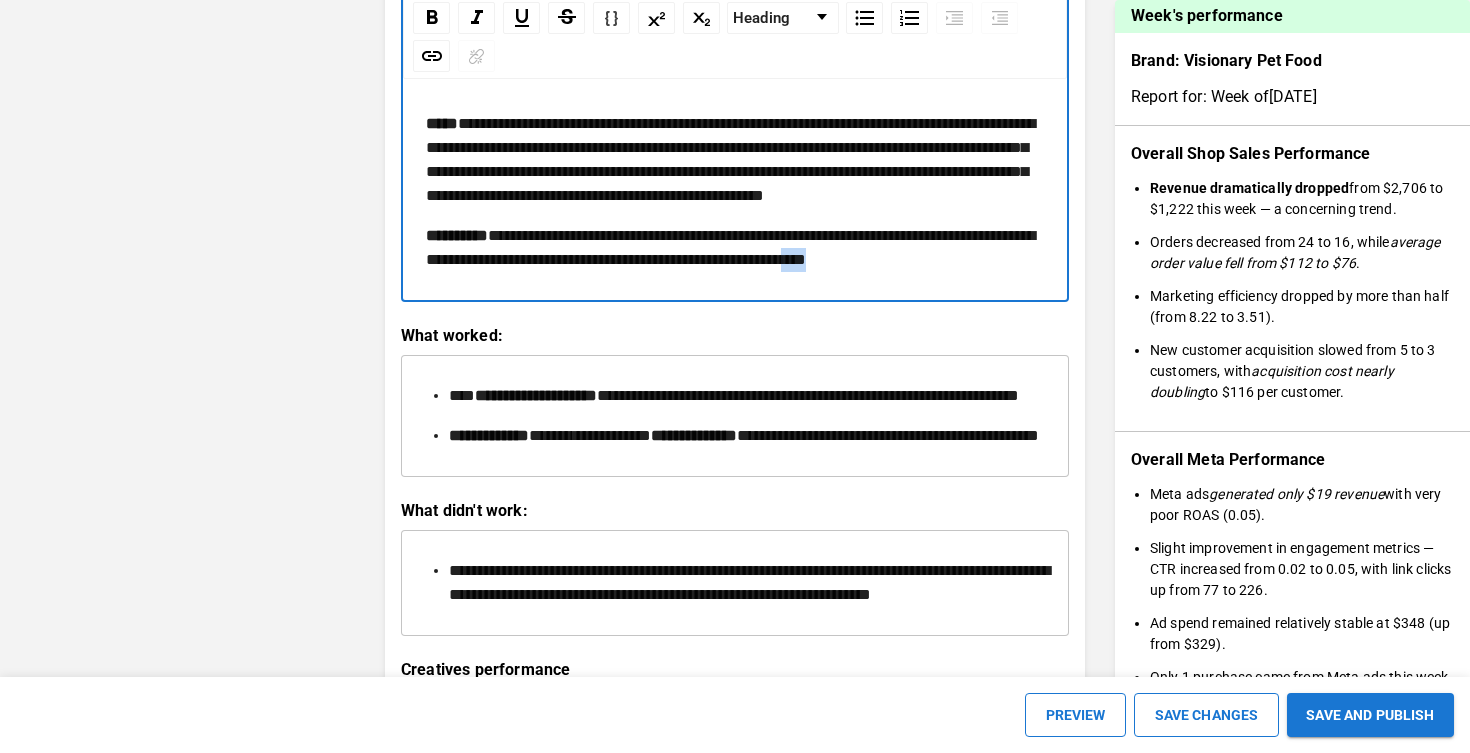 click on "**********" at bounding box center (730, 247) 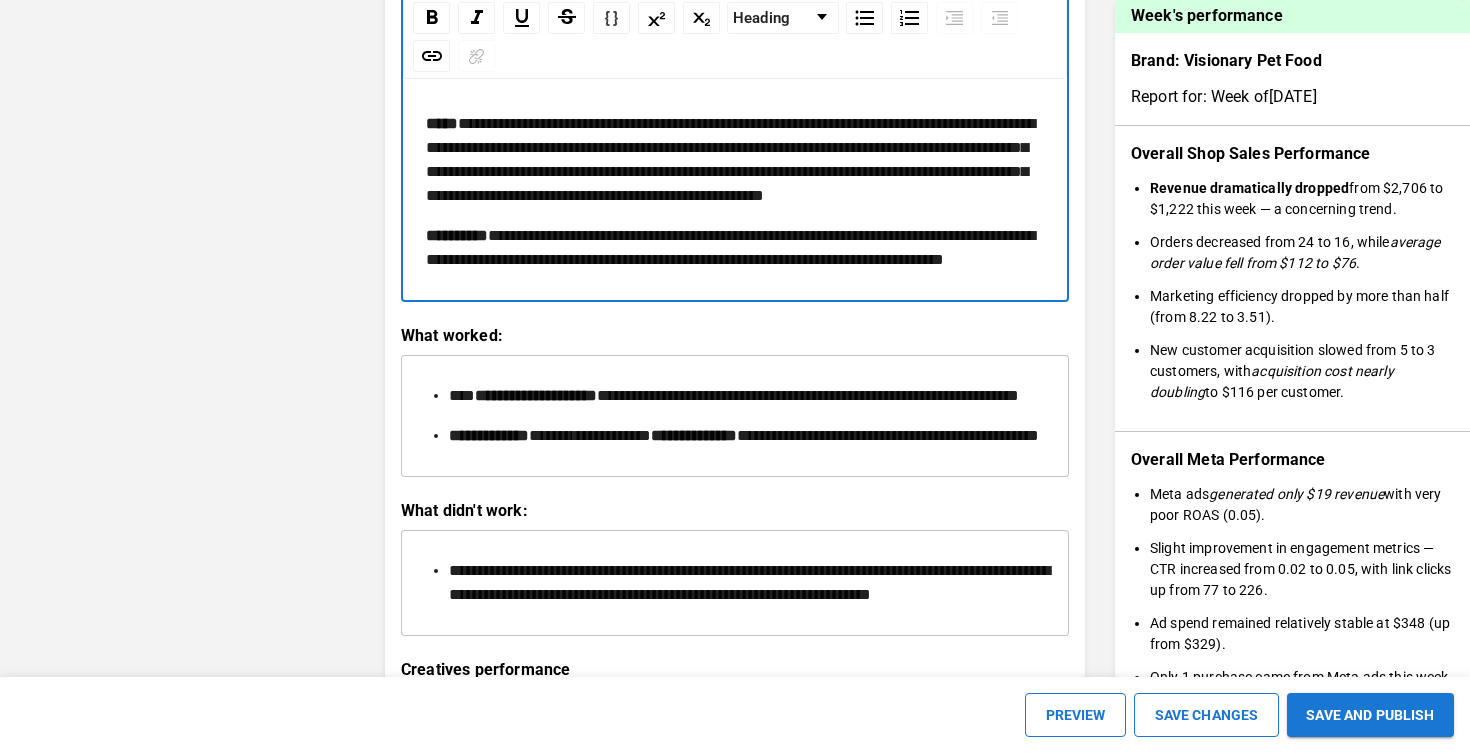 click on "[REDACTED]" at bounding box center [730, 247] 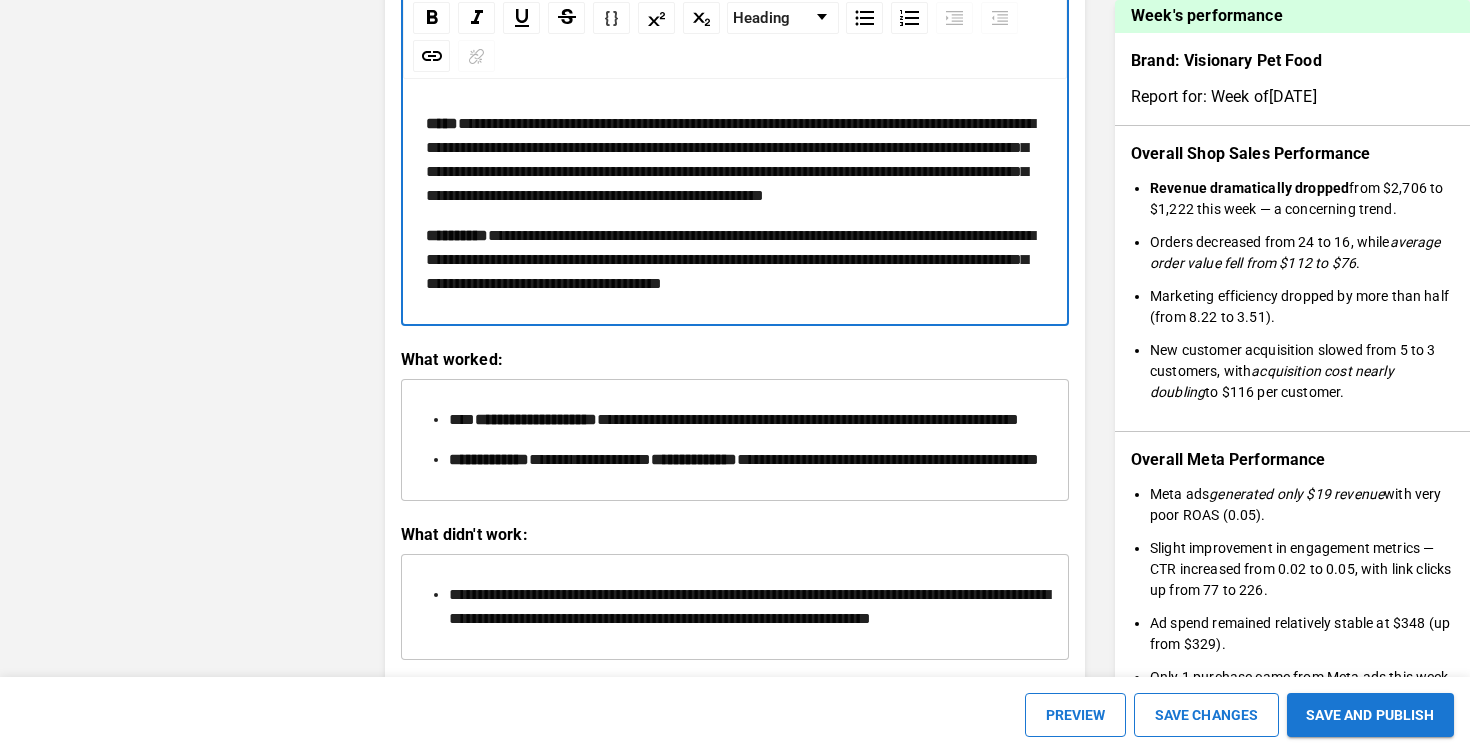 click on "[REDACTED]" at bounding box center (730, 259) 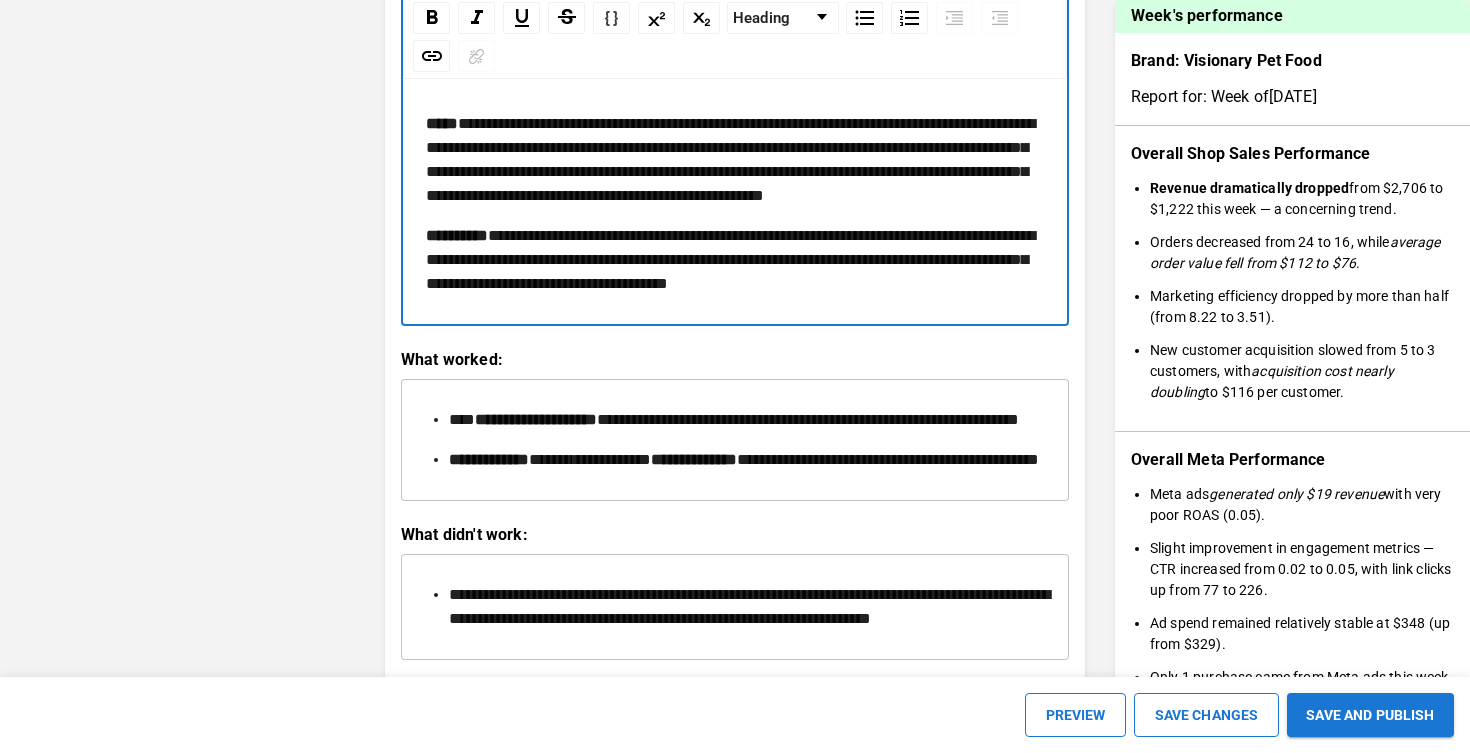 click on "**********" at bounding box center (730, 259) 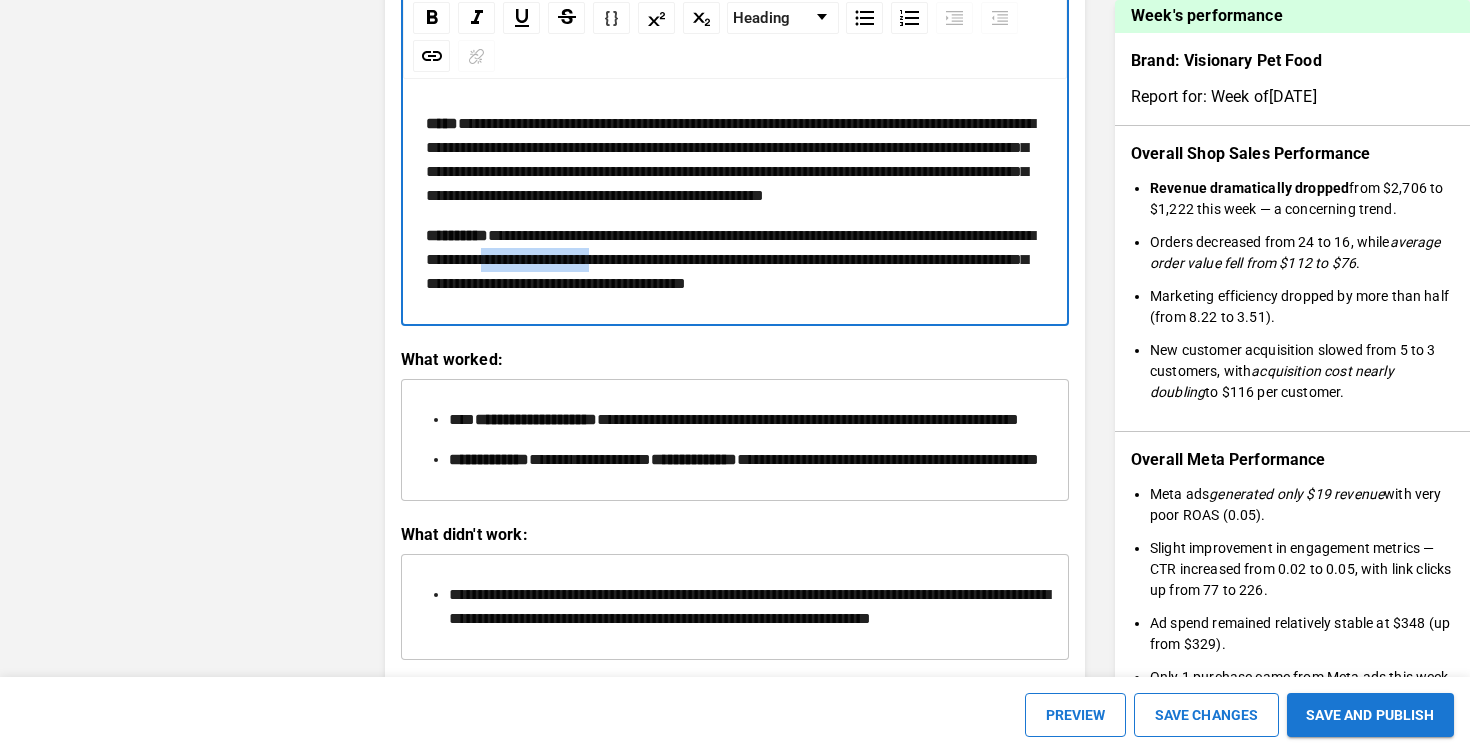 drag, startPoint x: 759, startPoint y: 308, endPoint x: 630, endPoint y: 303, distance: 129.09686 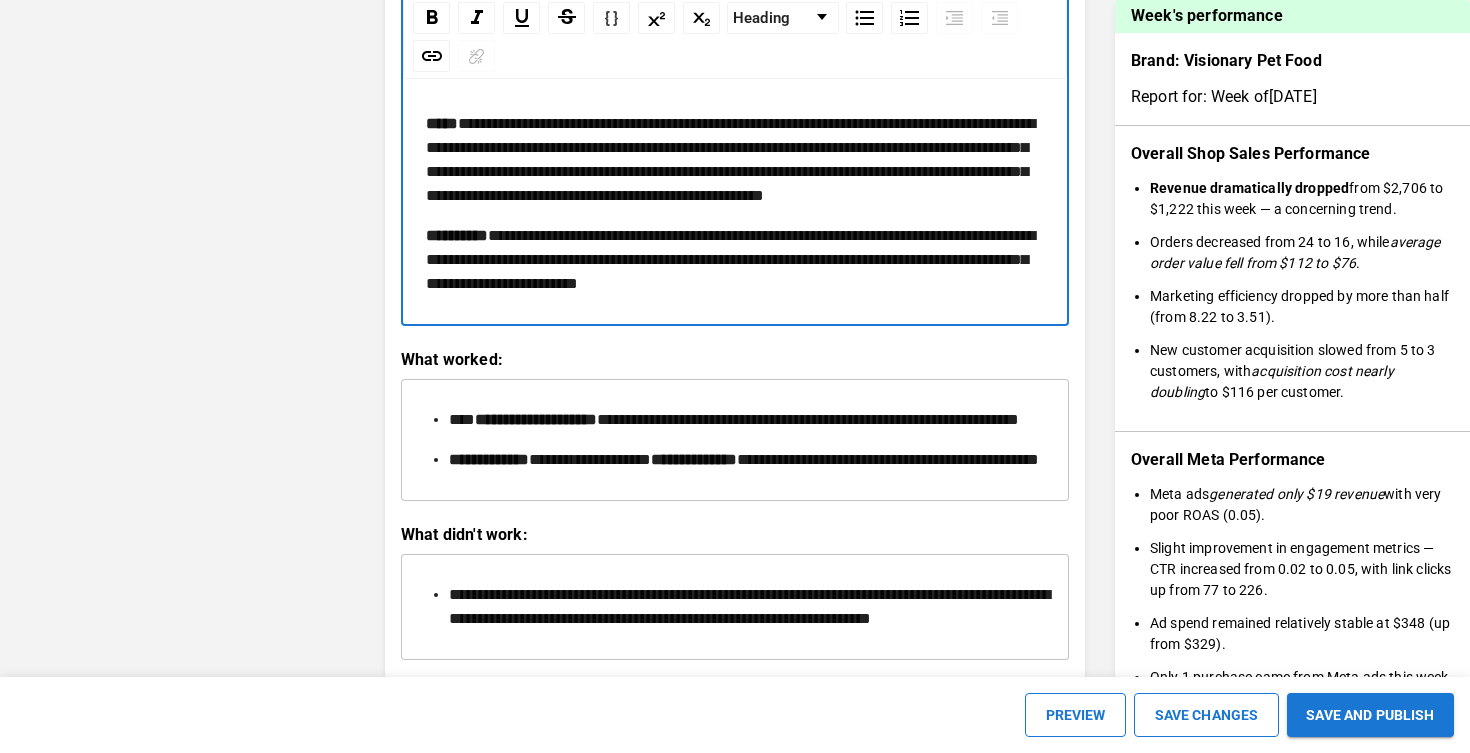 click on "[REDACTED]" at bounding box center (735, 260) 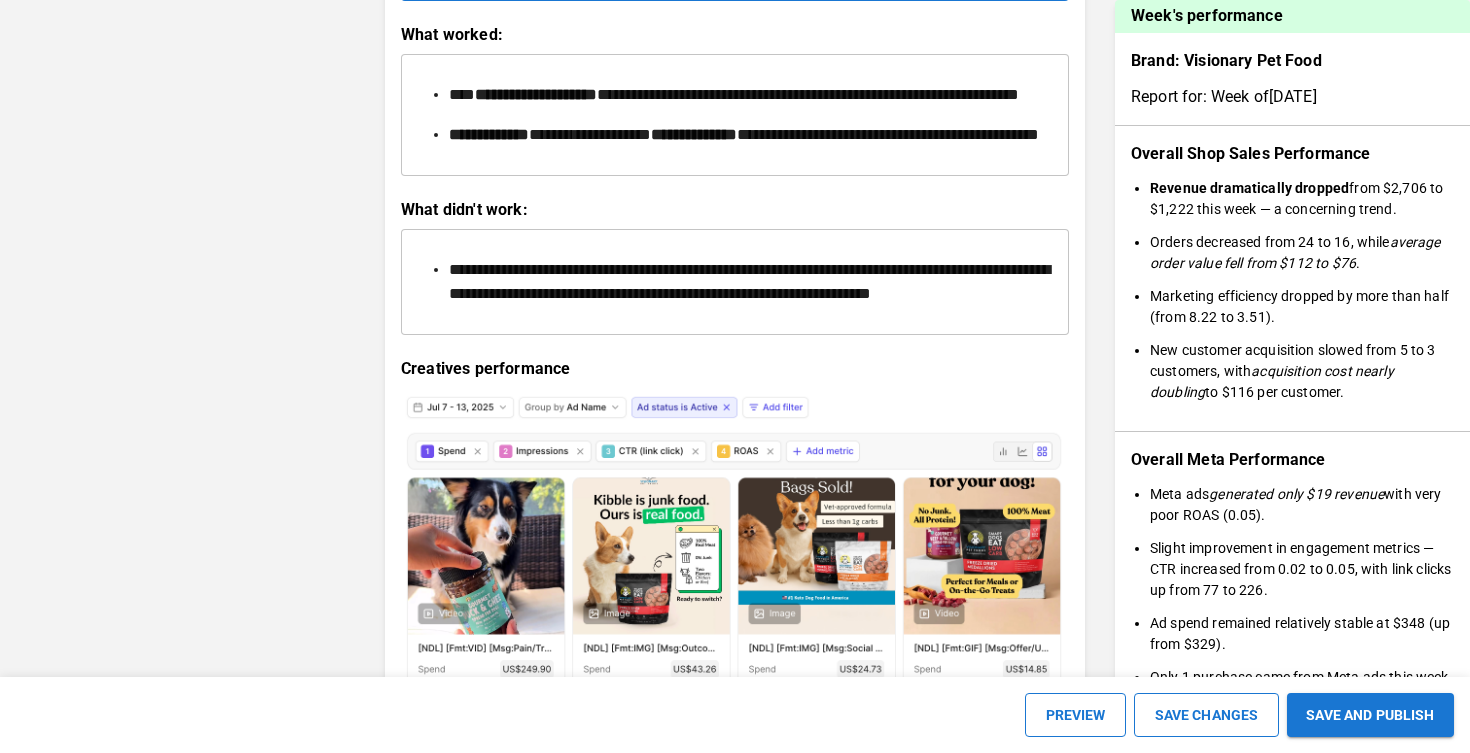 scroll, scrollTop: 2612, scrollLeft: 0, axis: vertical 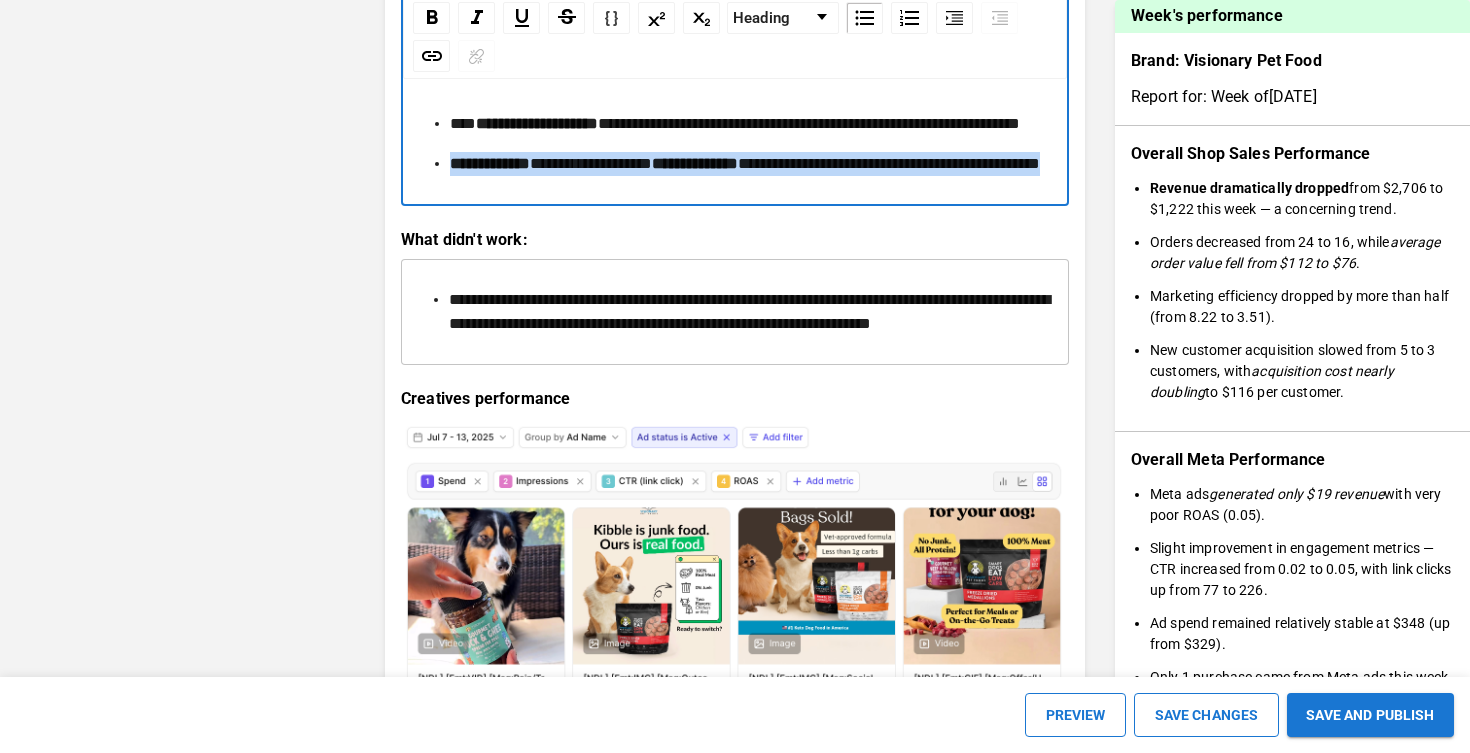 drag, startPoint x: 678, startPoint y: 261, endPoint x: 442, endPoint y: 228, distance: 238.29604 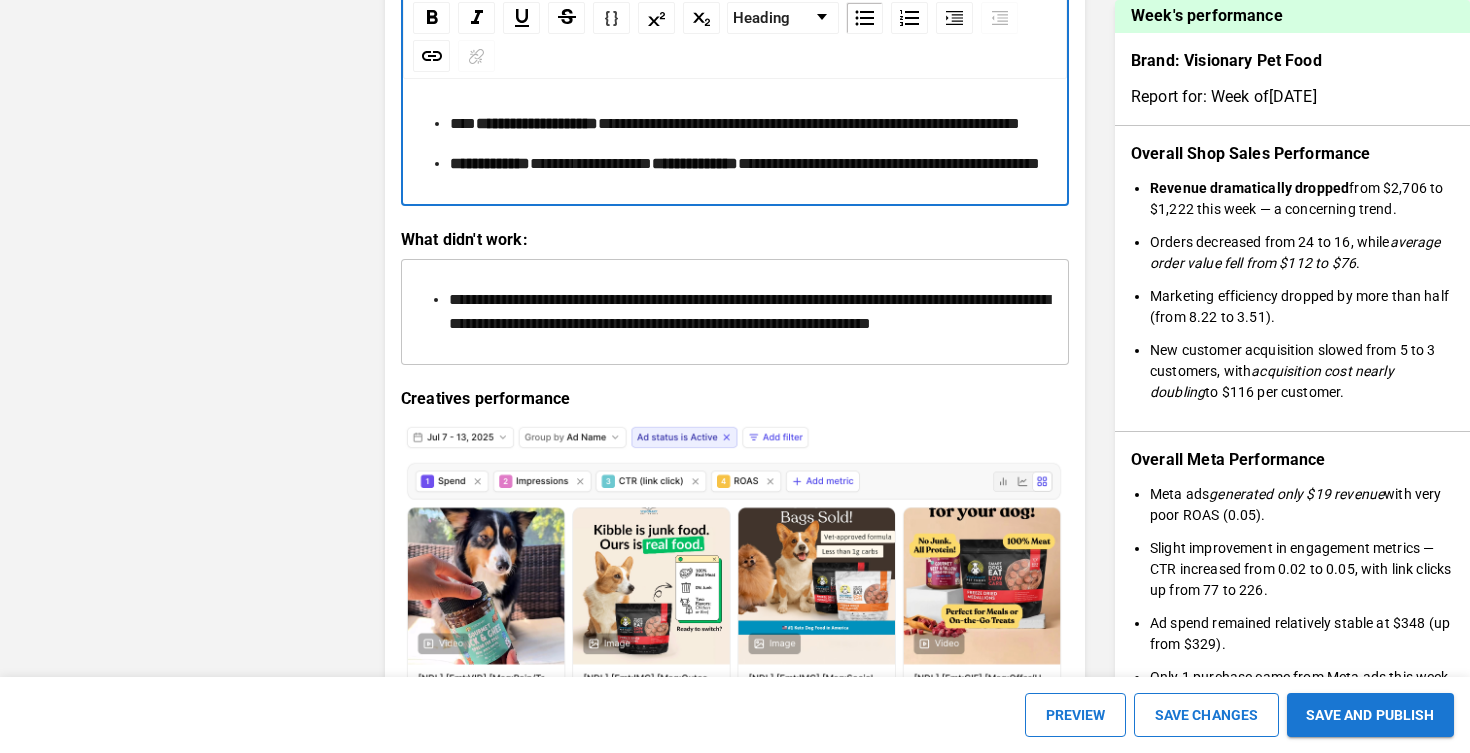 click on "[REDACTED]" at bounding box center (747, 164) 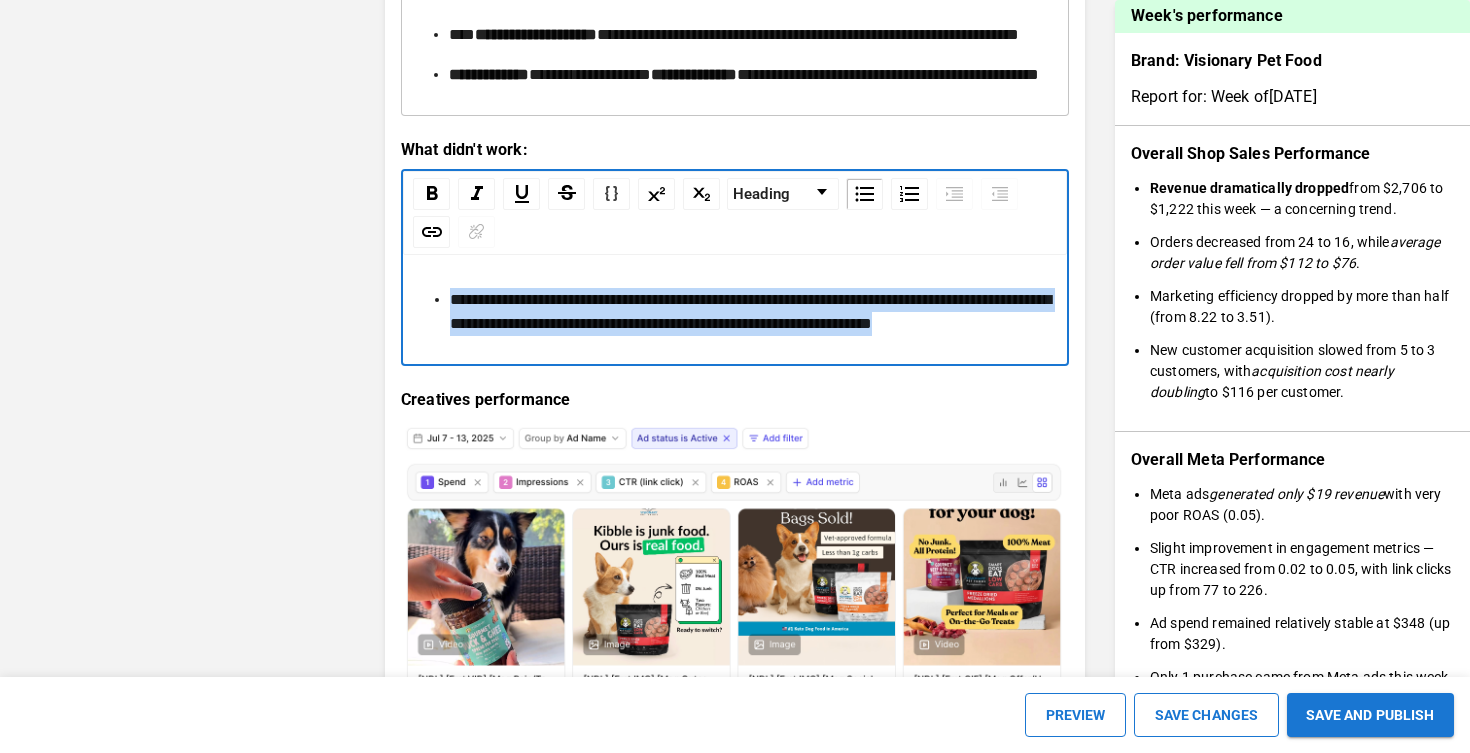 drag, startPoint x: 584, startPoint y: 441, endPoint x: 448, endPoint y: 392, distance: 144.55795 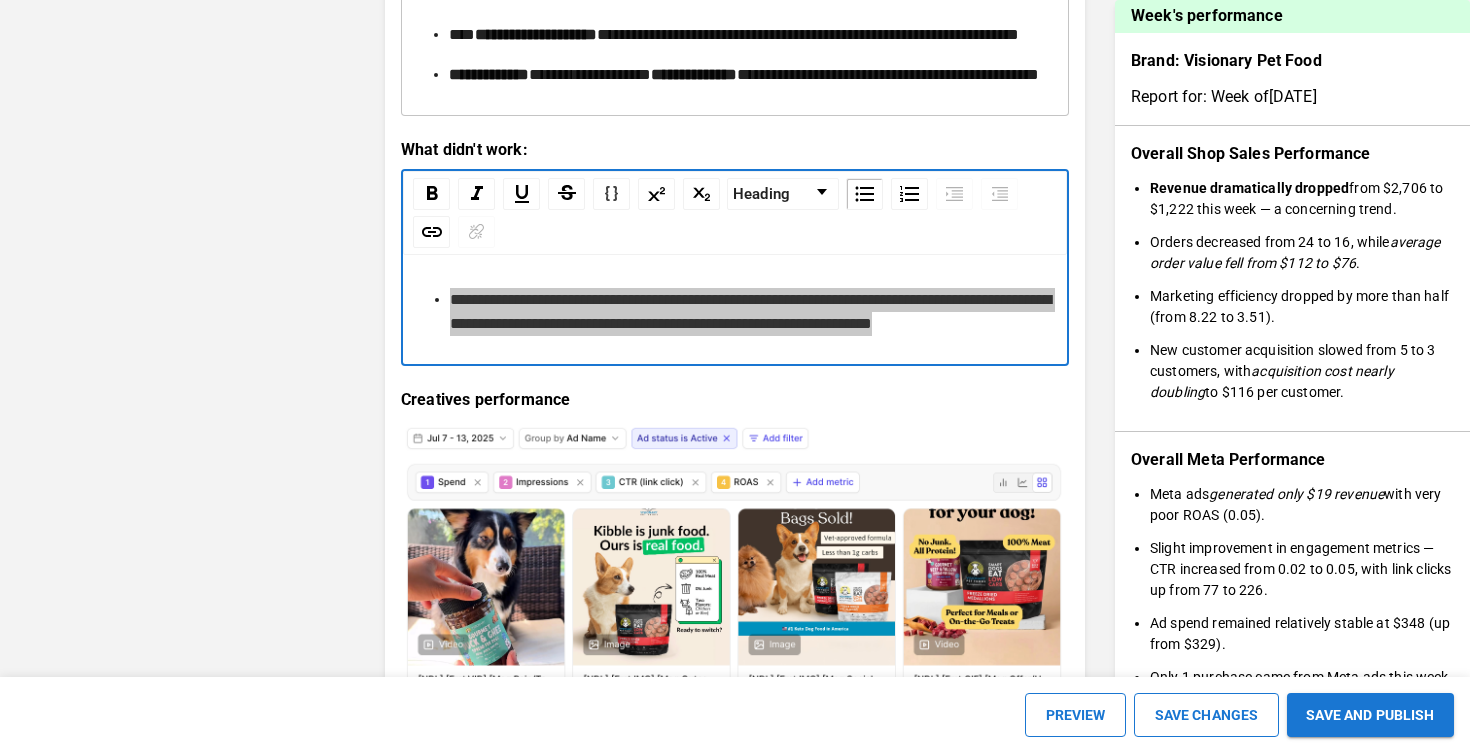 scroll, scrollTop: 2520, scrollLeft: 0, axis: vertical 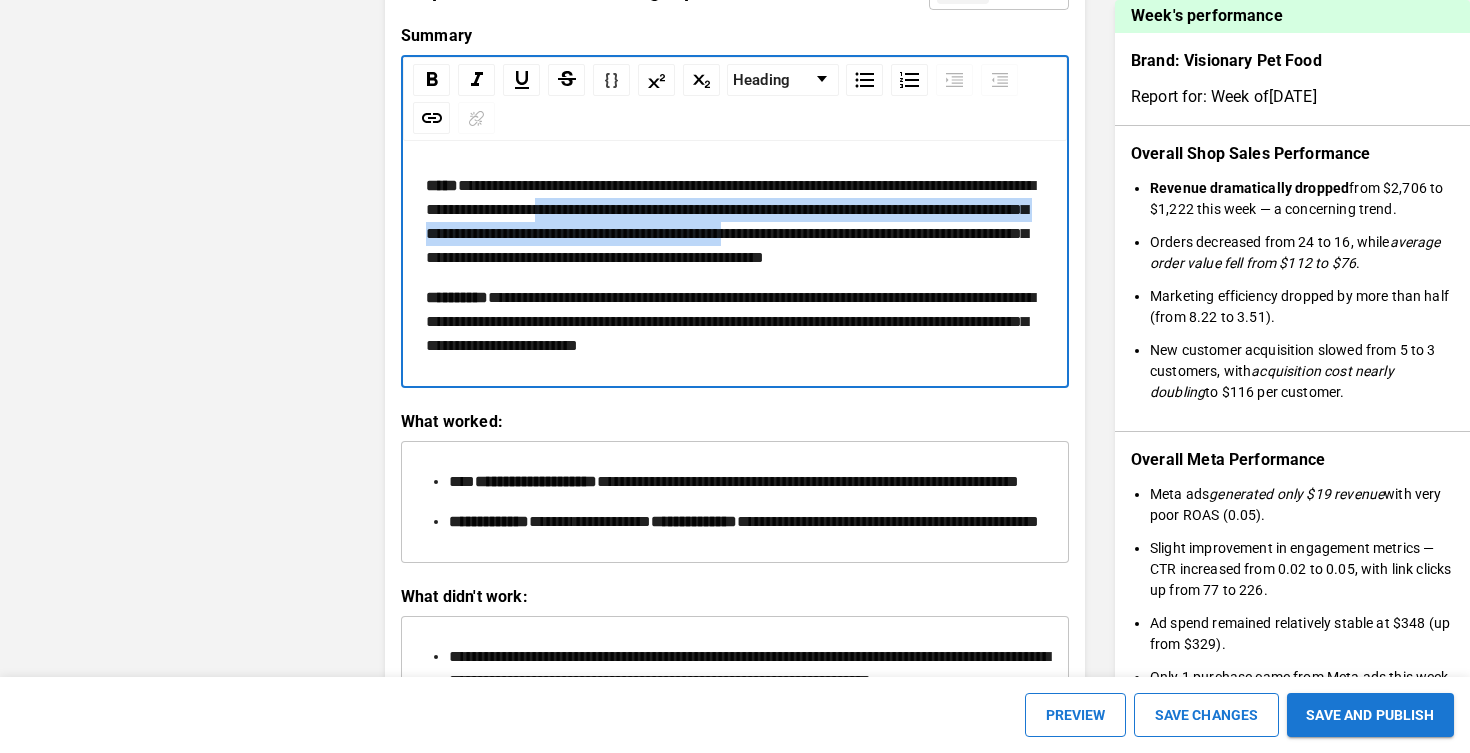 drag, startPoint x: 702, startPoint y: 202, endPoint x: 515, endPoint y: 246, distance: 192.10674 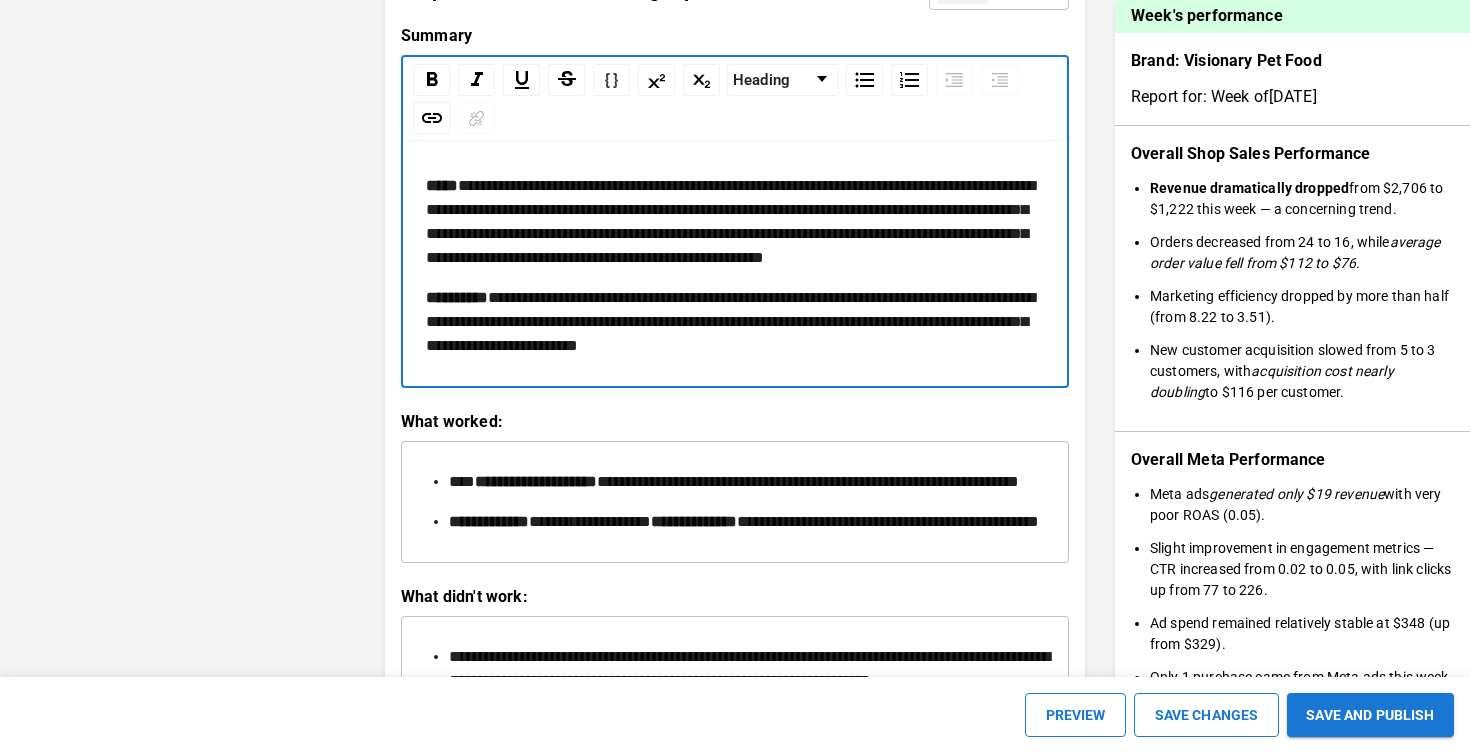 click on "**********" at bounding box center (730, 221) 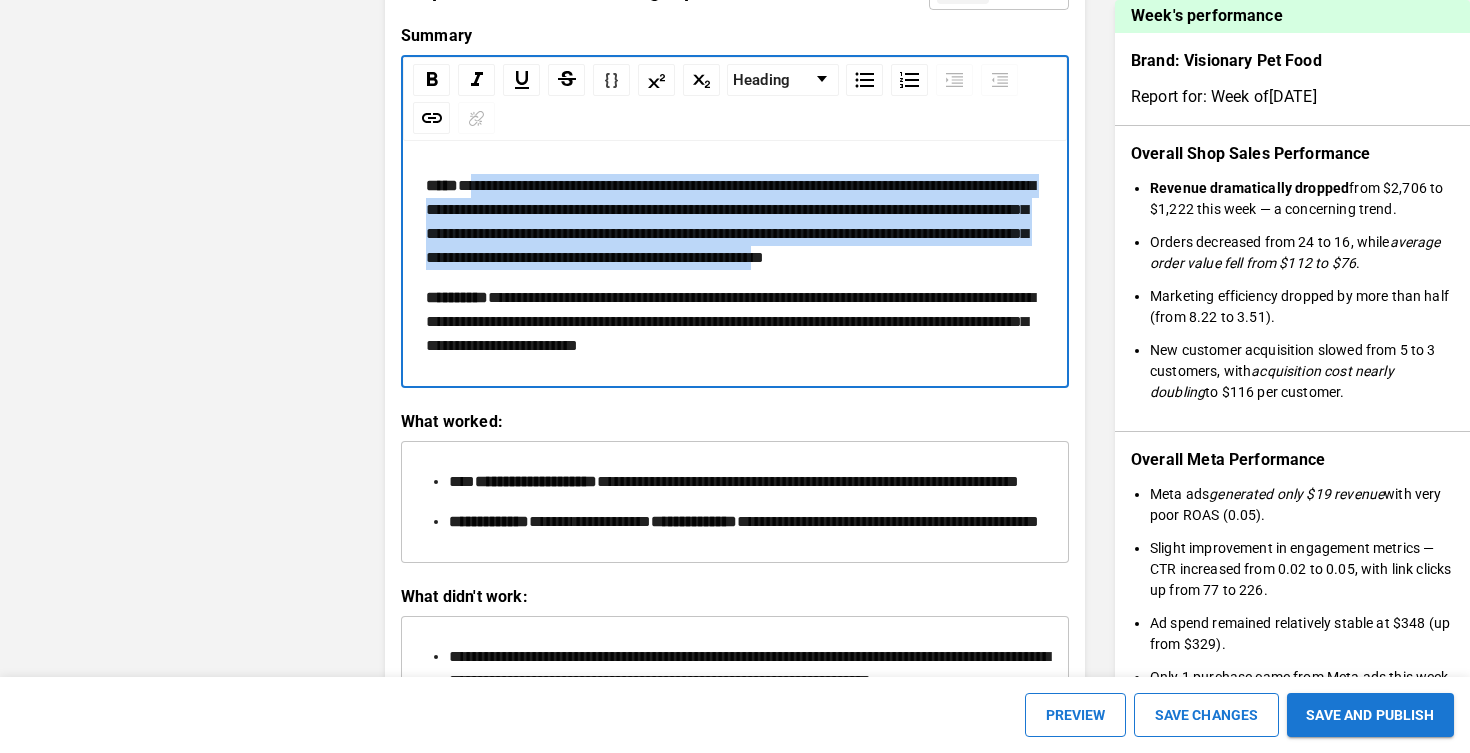 drag, startPoint x: 694, startPoint y: 289, endPoint x: 481, endPoint y: 185, distance: 237.03375 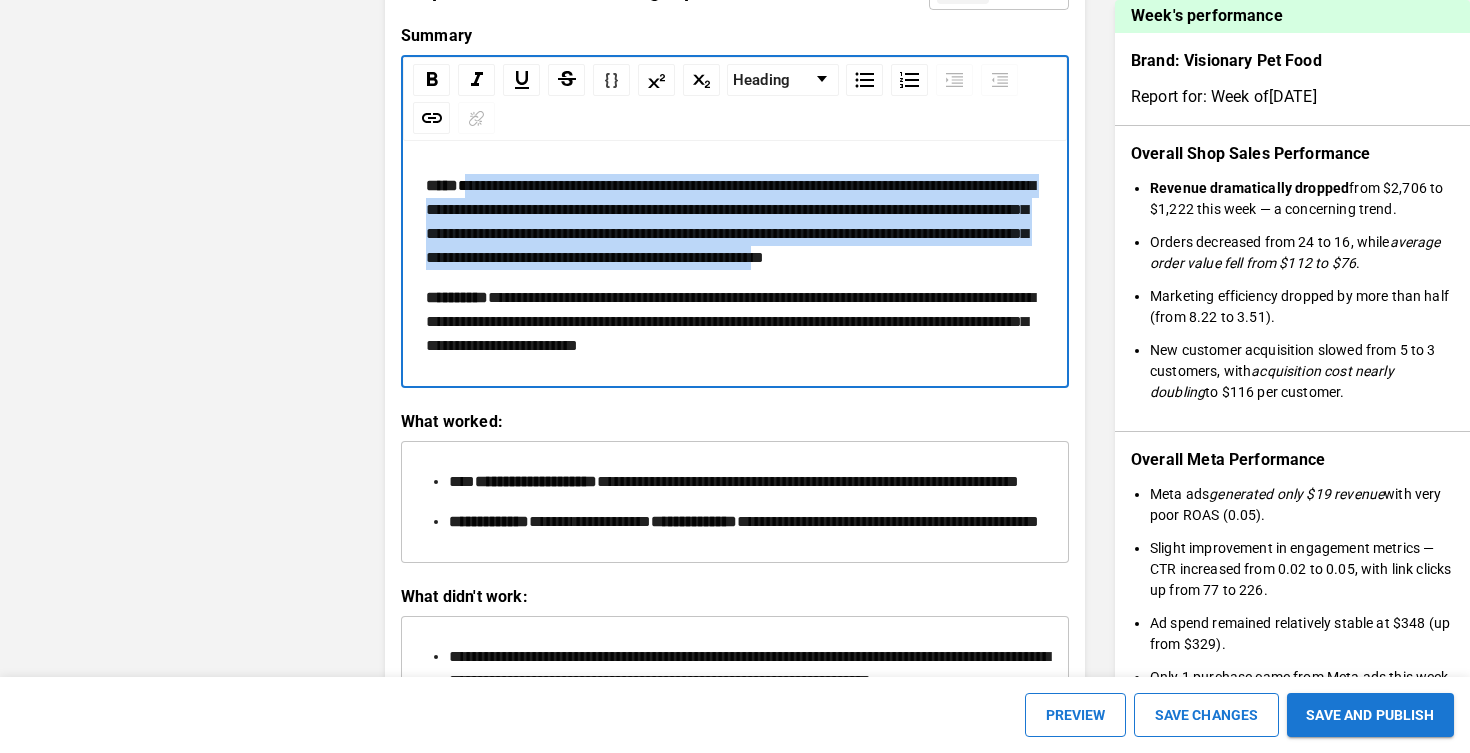 drag, startPoint x: 475, startPoint y: 185, endPoint x: 716, endPoint y: 288, distance: 262.08777 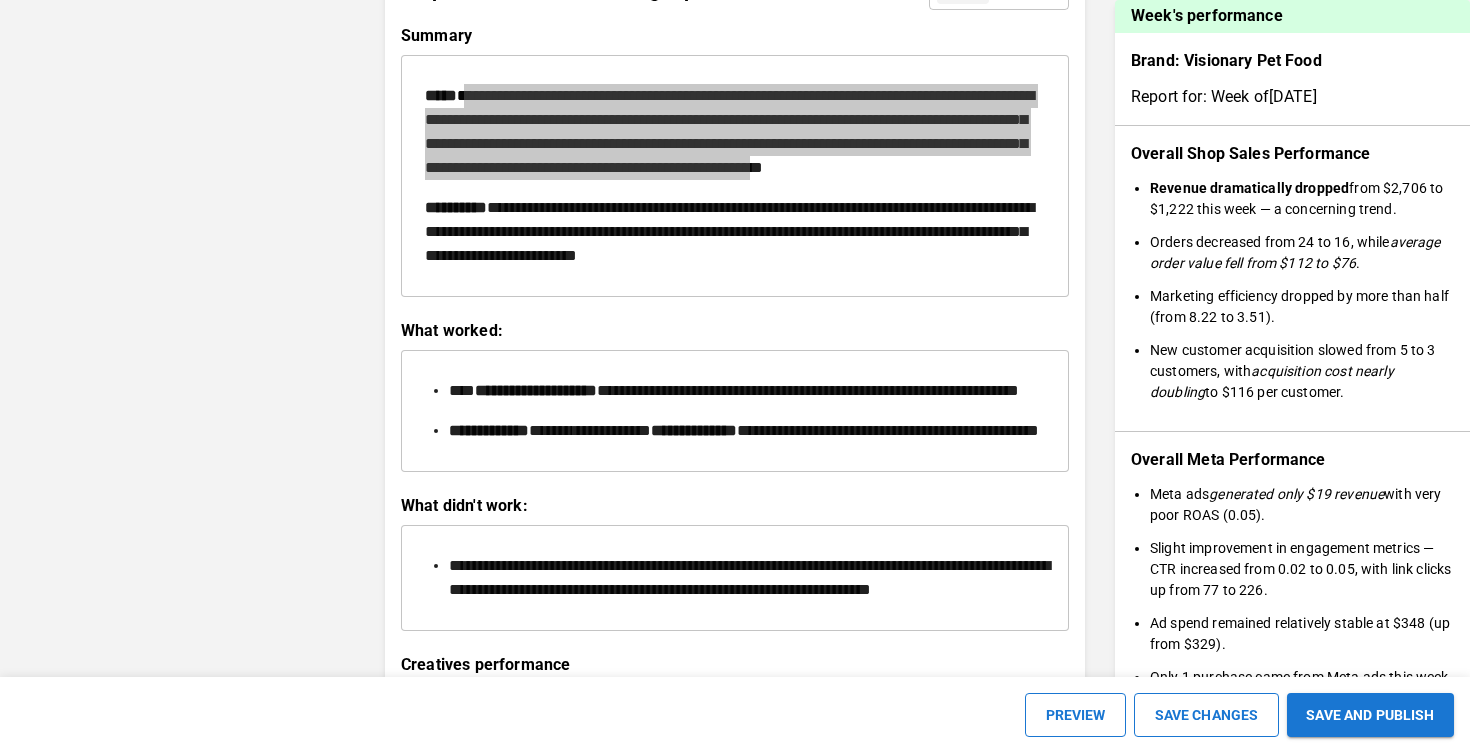 scroll, scrollTop: 2164, scrollLeft: 0, axis: vertical 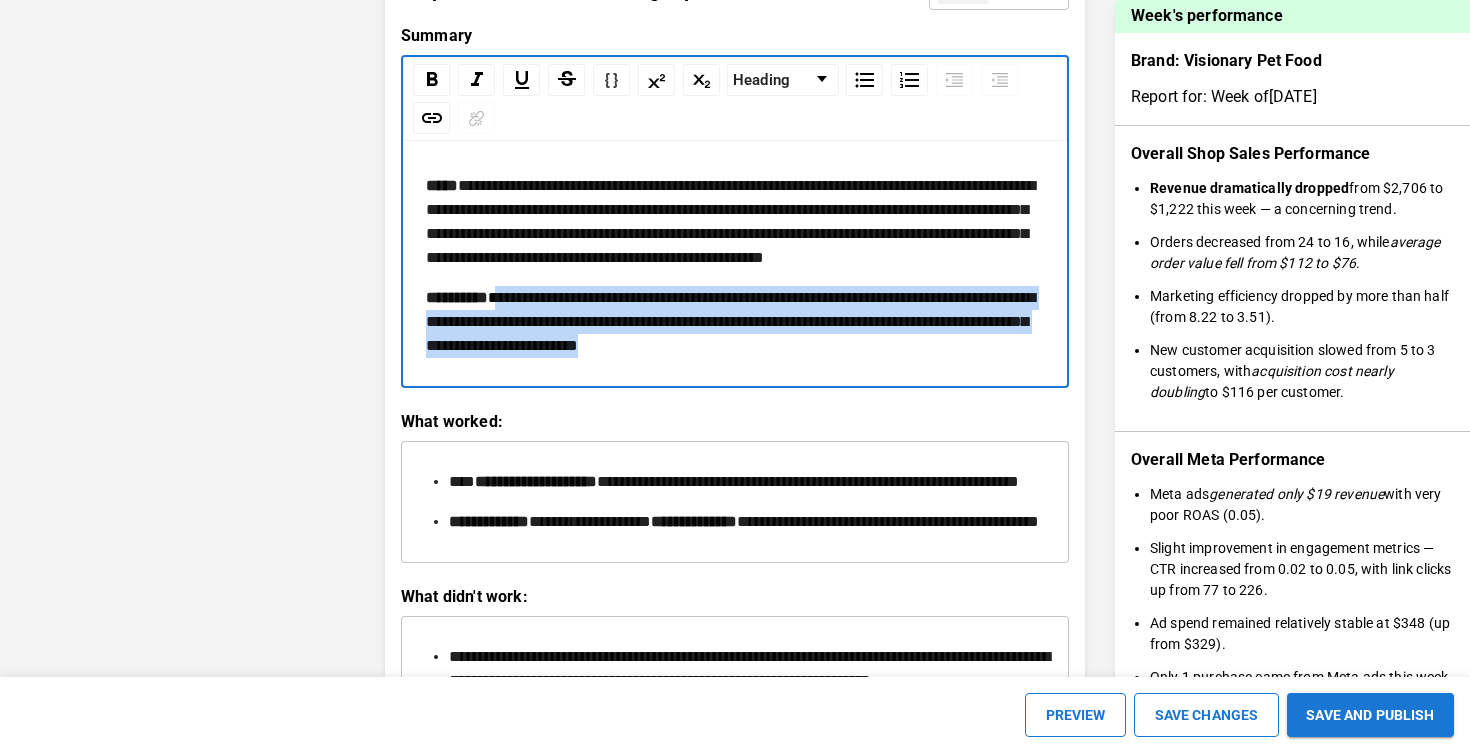 drag, startPoint x: 507, startPoint y: 348, endPoint x: 928, endPoint y: 410, distance: 425.54083 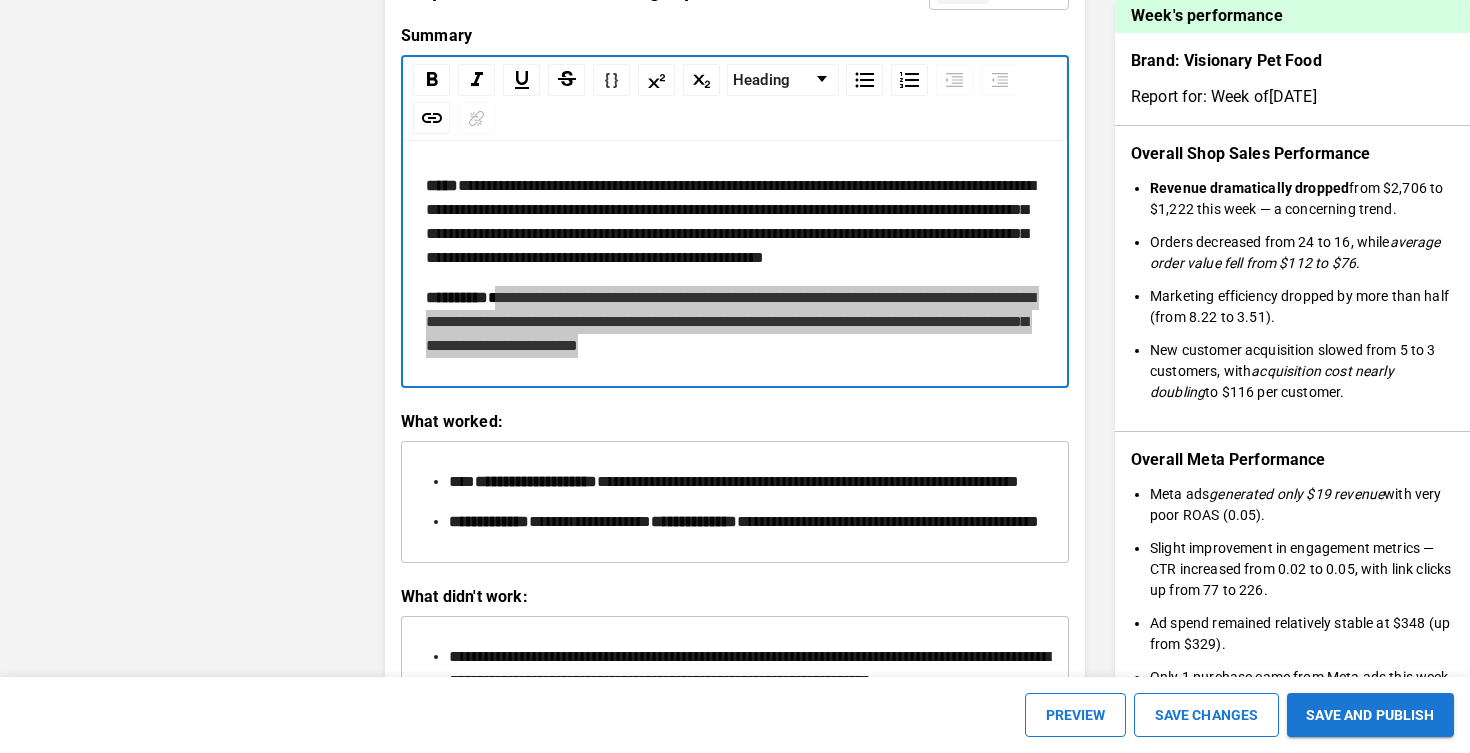 scroll, scrollTop: 2164, scrollLeft: 0, axis: vertical 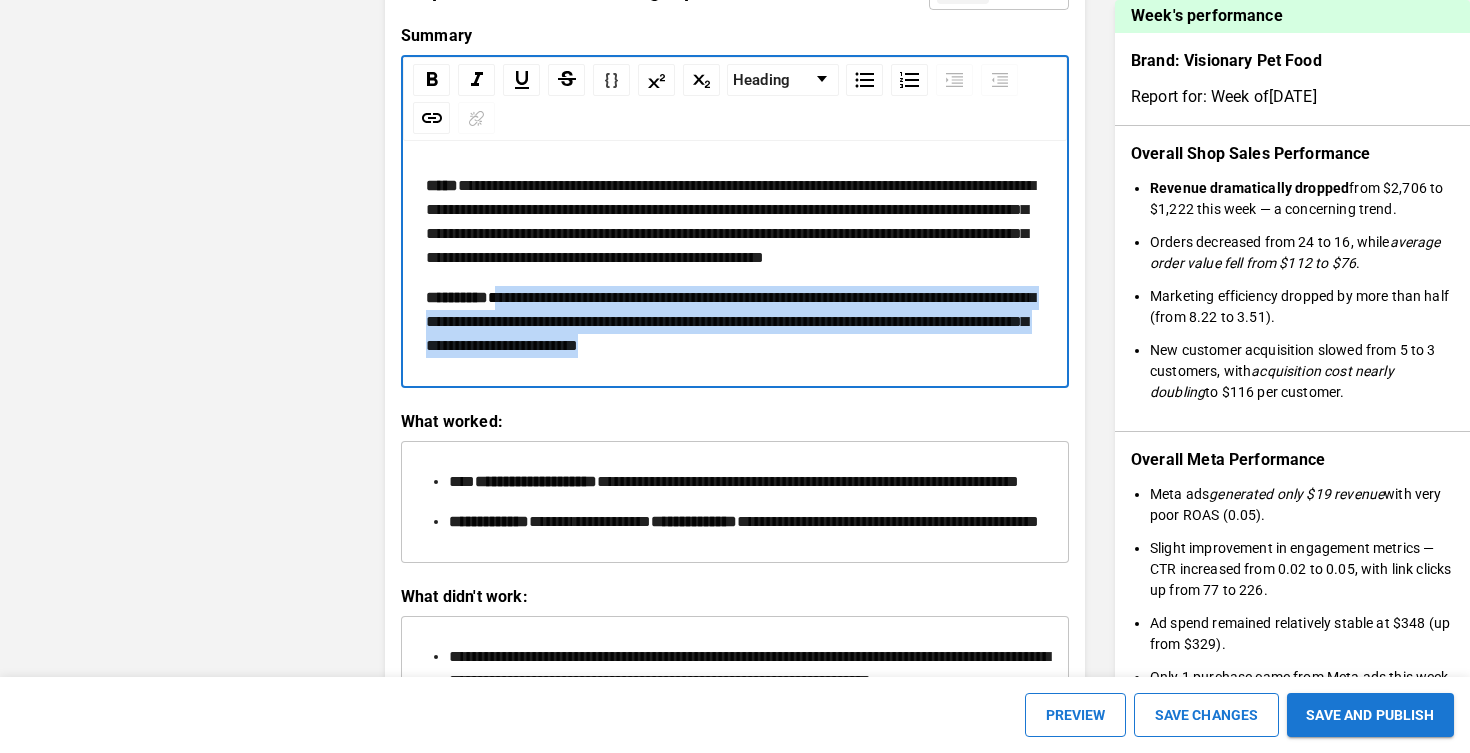 click on "**********" at bounding box center (730, 321) 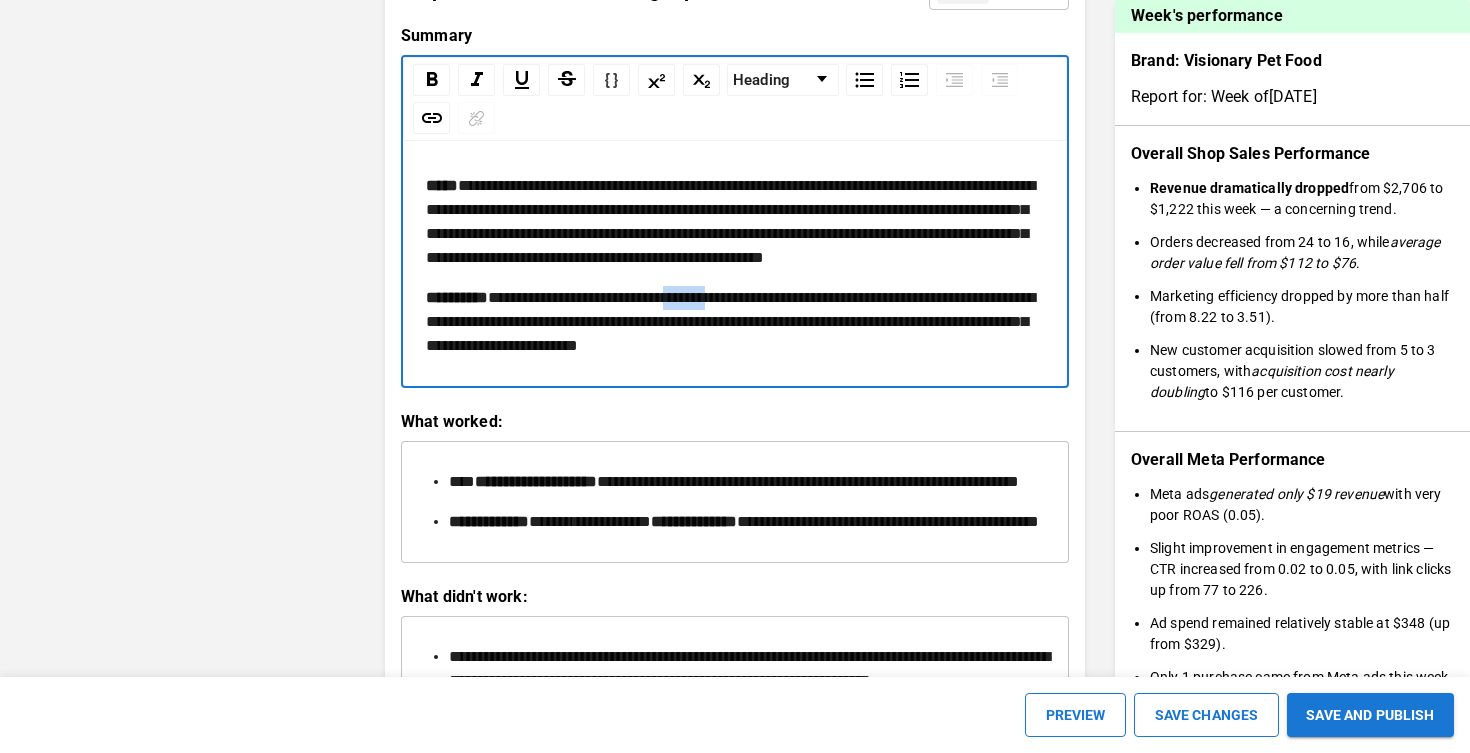 click on "**********" at bounding box center (730, 321) 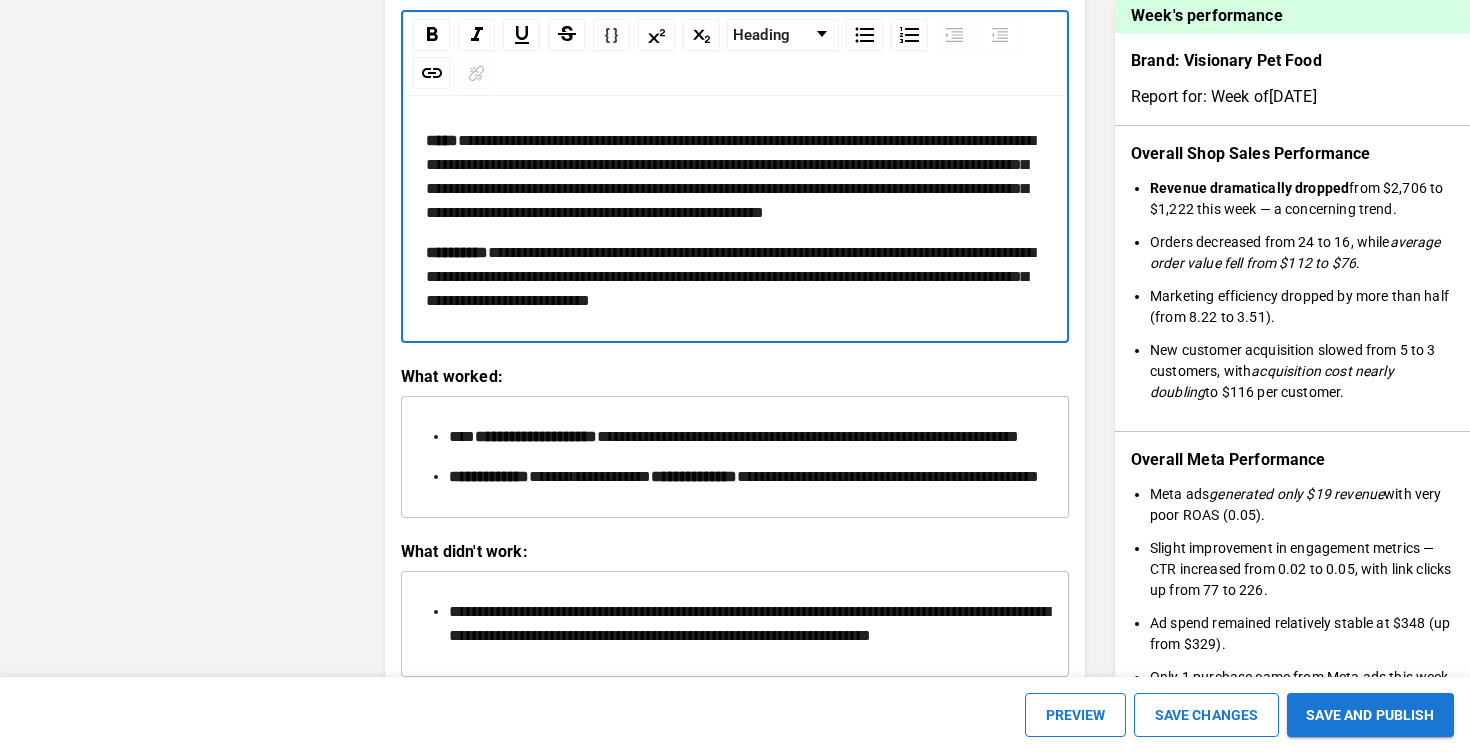 scroll, scrollTop: 2320, scrollLeft: 0, axis: vertical 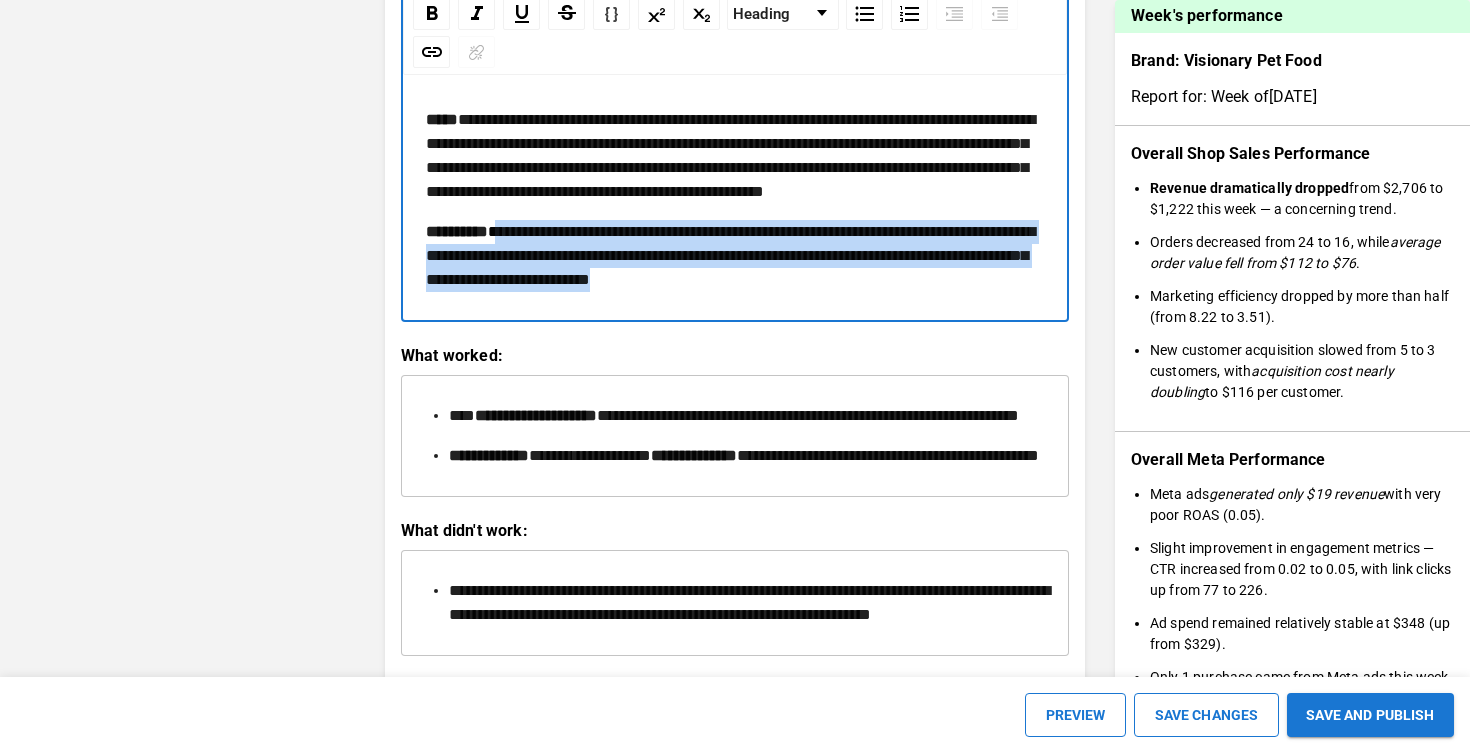 drag, startPoint x: 912, startPoint y: 337, endPoint x: 505, endPoint y: 275, distance: 411.69528 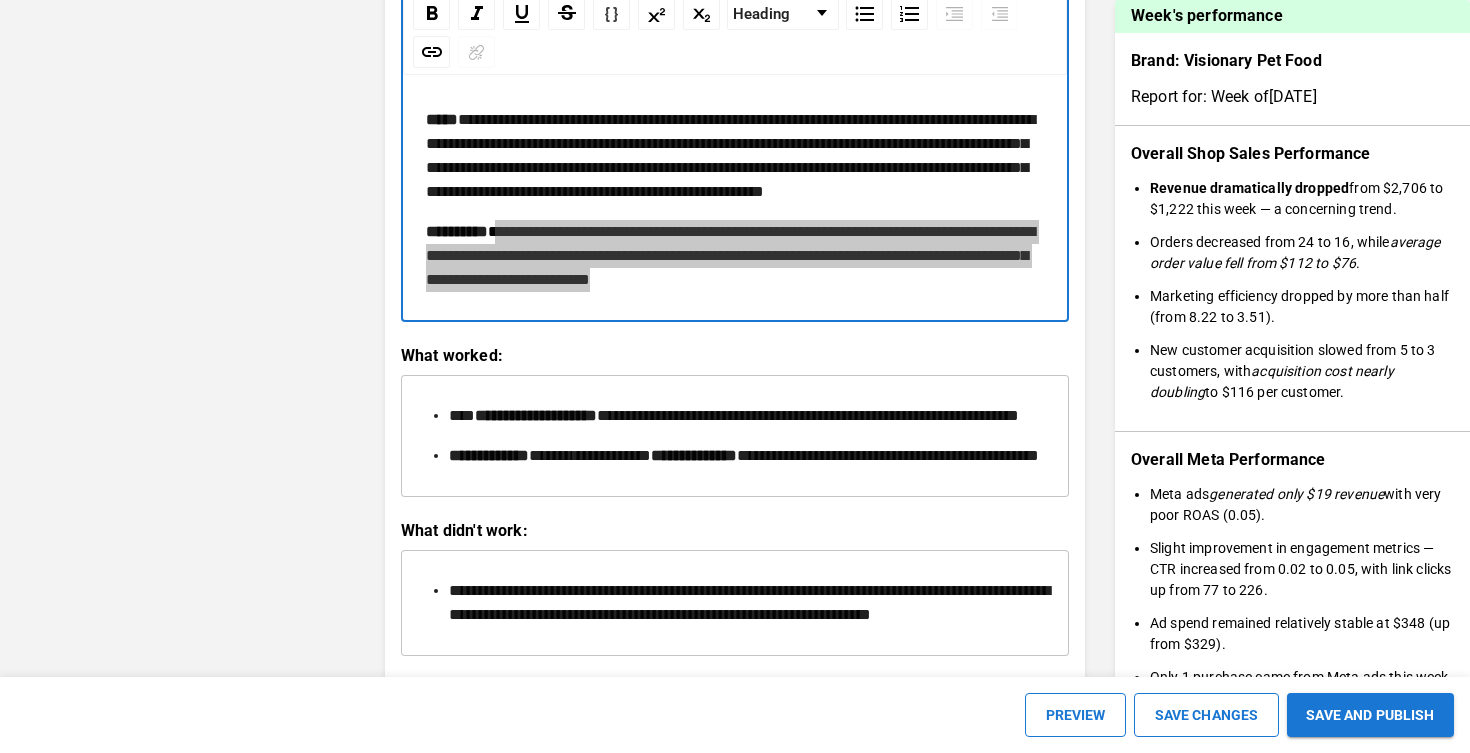 scroll, scrollTop: 2230, scrollLeft: 0, axis: vertical 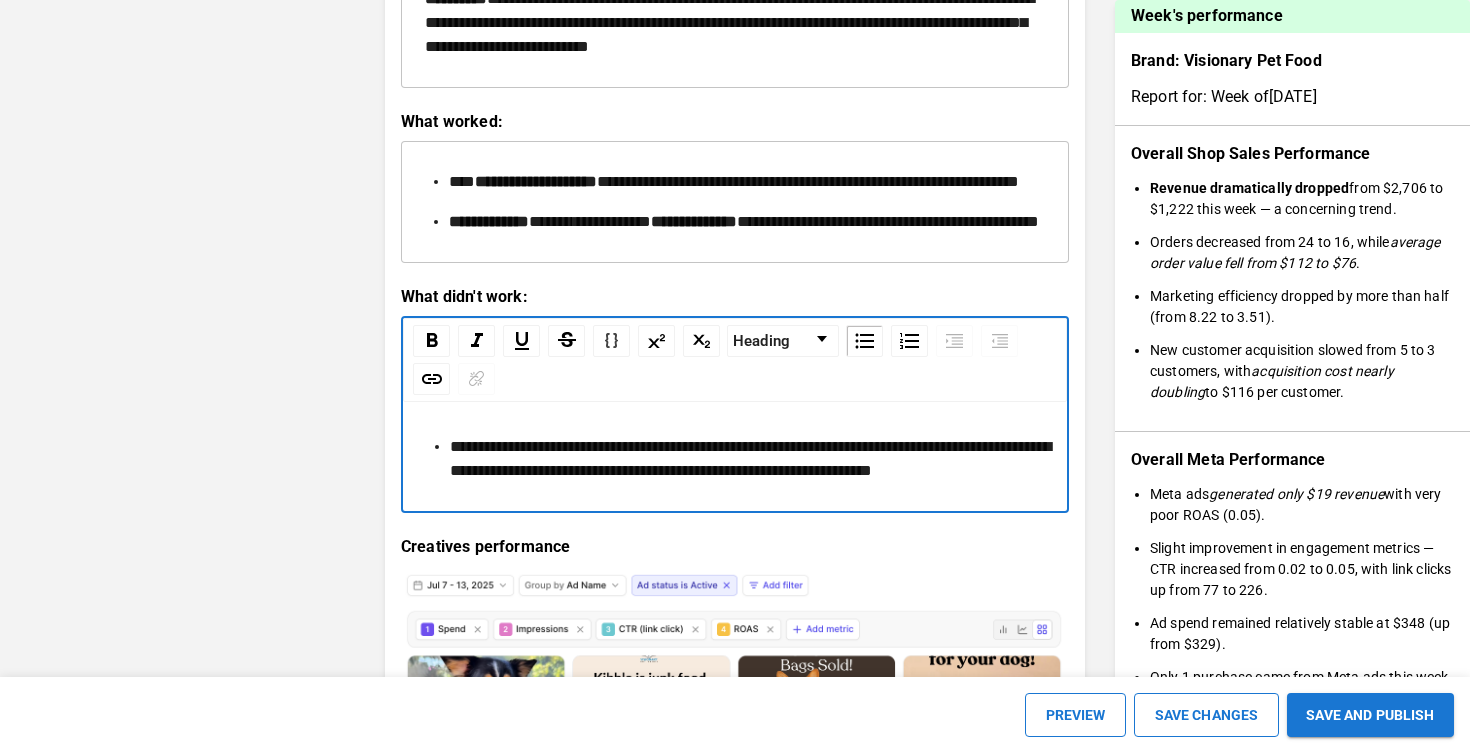 drag, startPoint x: 558, startPoint y: 497, endPoint x: 561, endPoint y: 541, distance: 44.102154 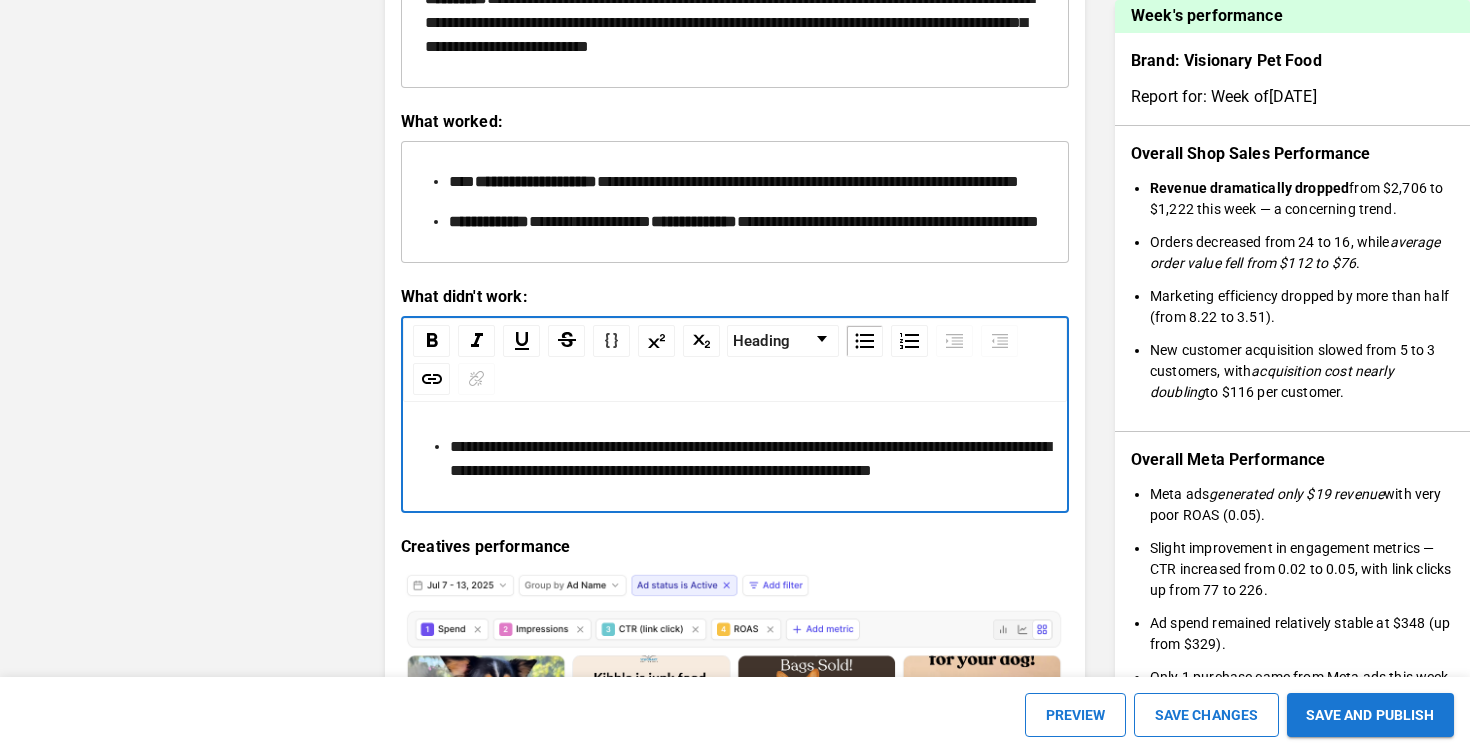 scroll, scrollTop: 2373, scrollLeft: 0, axis: vertical 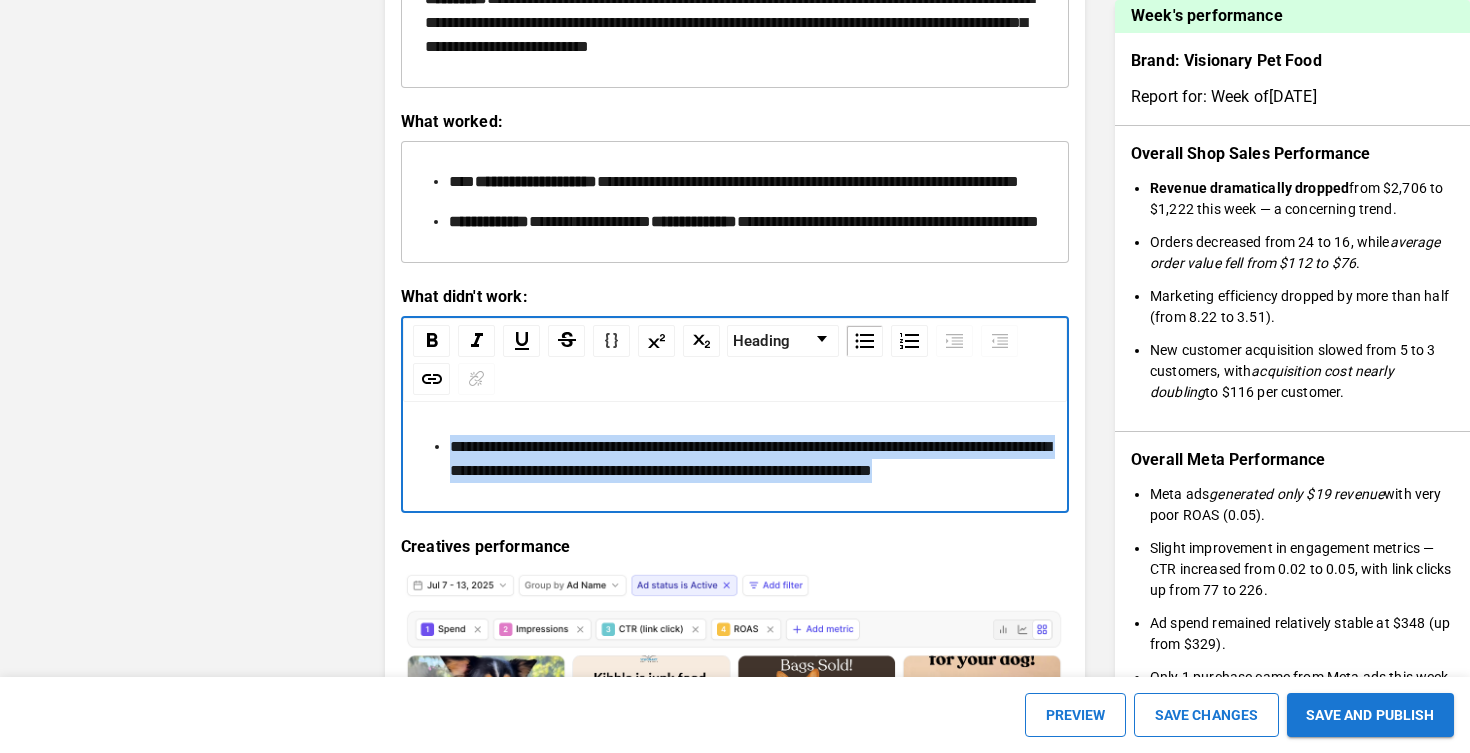 drag, startPoint x: 536, startPoint y: 589, endPoint x: 448, endPoint y: 543, distance: 99.29753 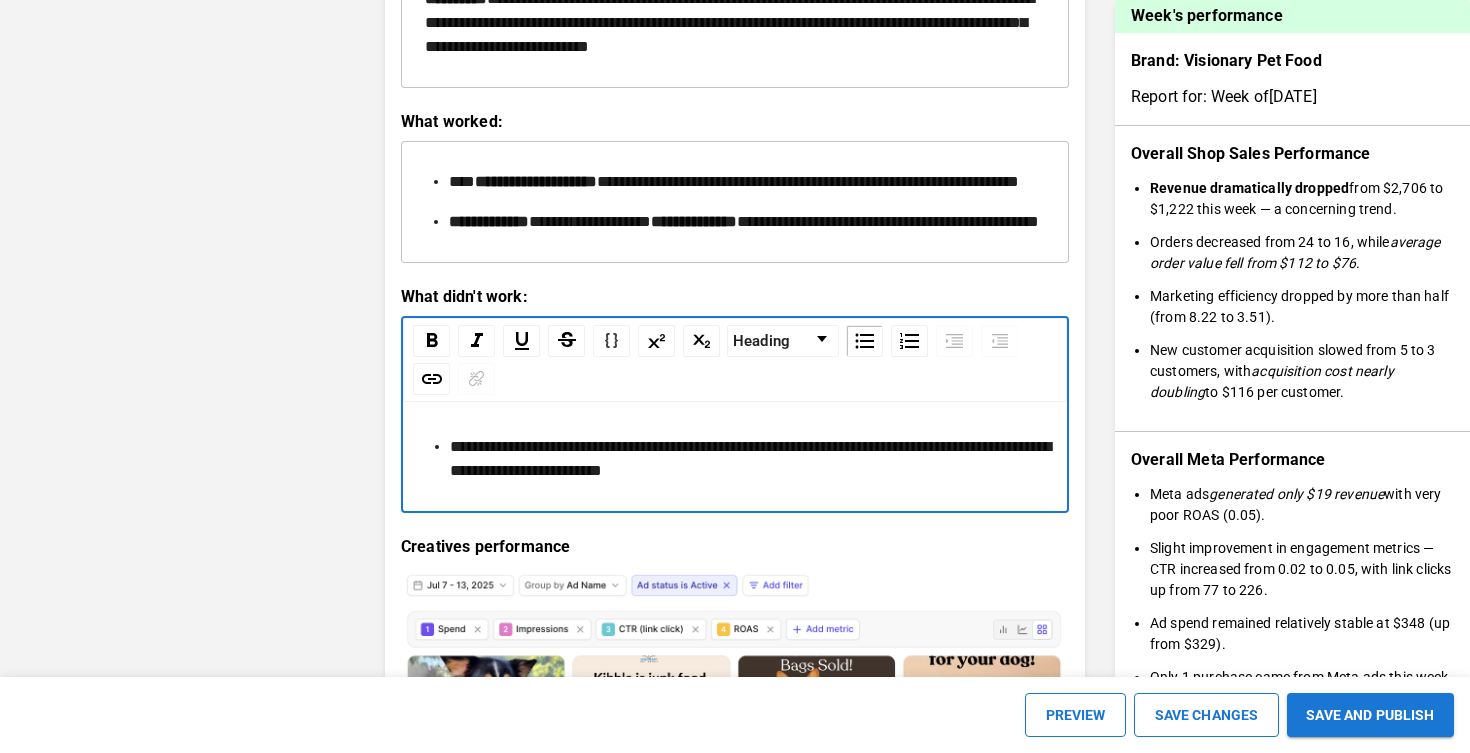 click on "**********" at bounding box center [750, 458] 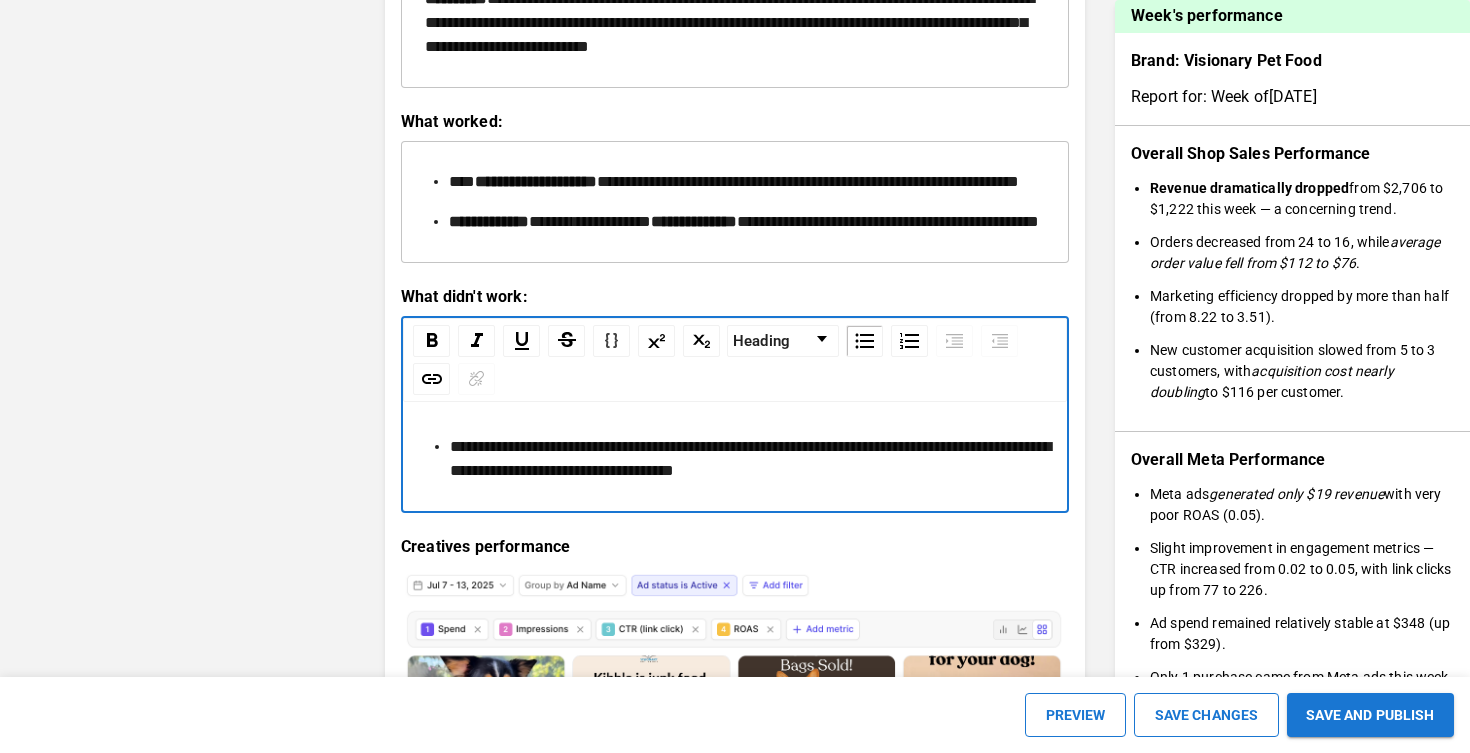 click on "[REDACTED]" at bounding box center (750, 458) 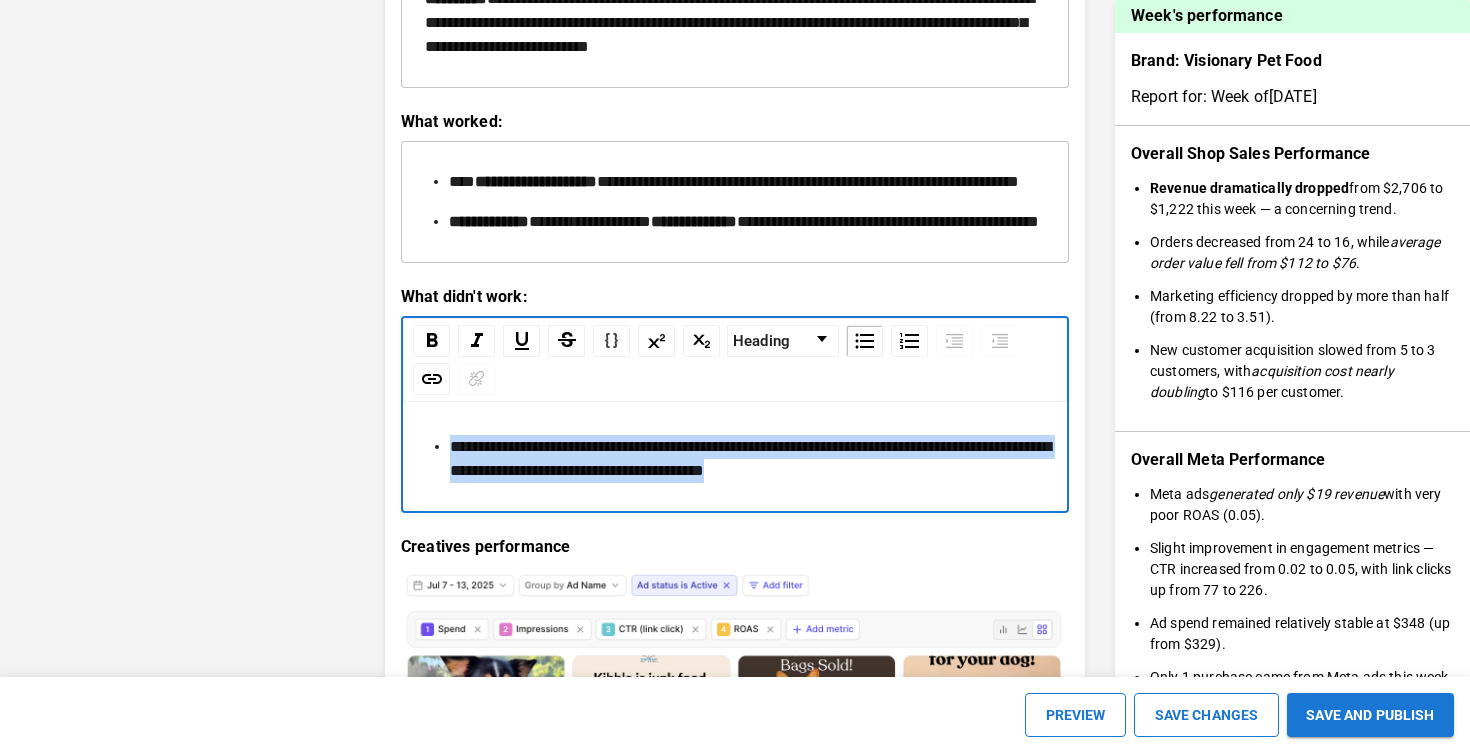 drag, startPoint x: 933, startPoint y: 569, endPoint x: 444, endPoint y: 524, distance: 491.0662 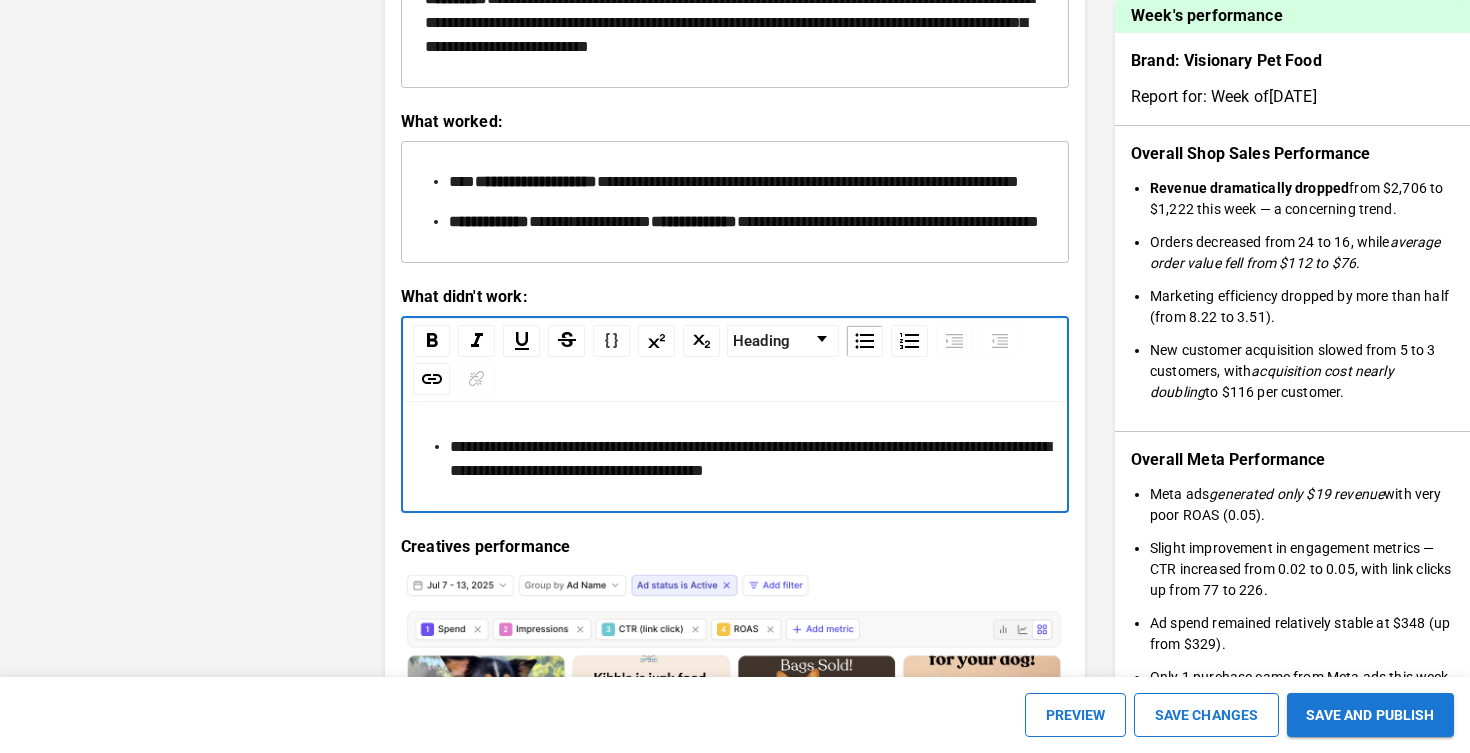 click on "[REDACTED]" at bounding box center [747, 459] 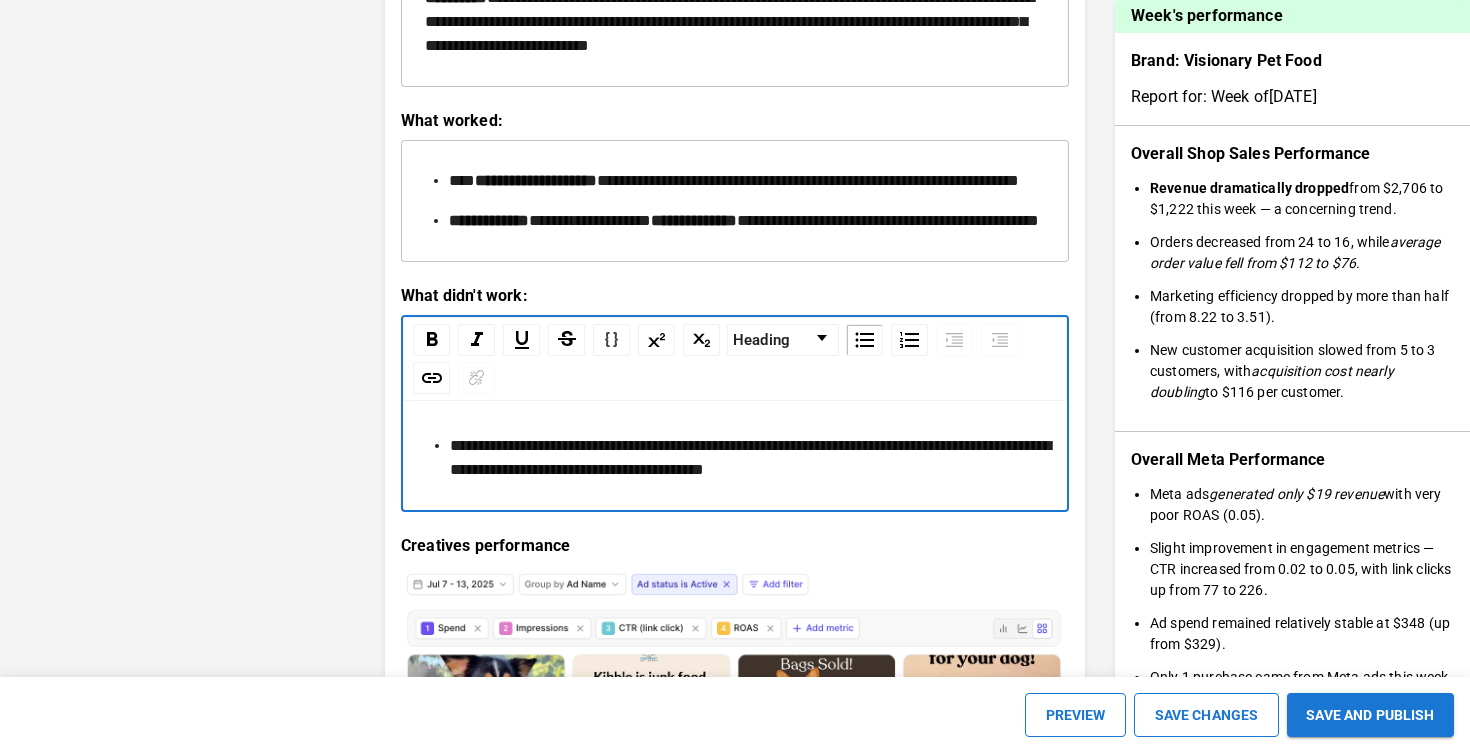 click on "[REDACTED]" at bounding box center [735, 201] 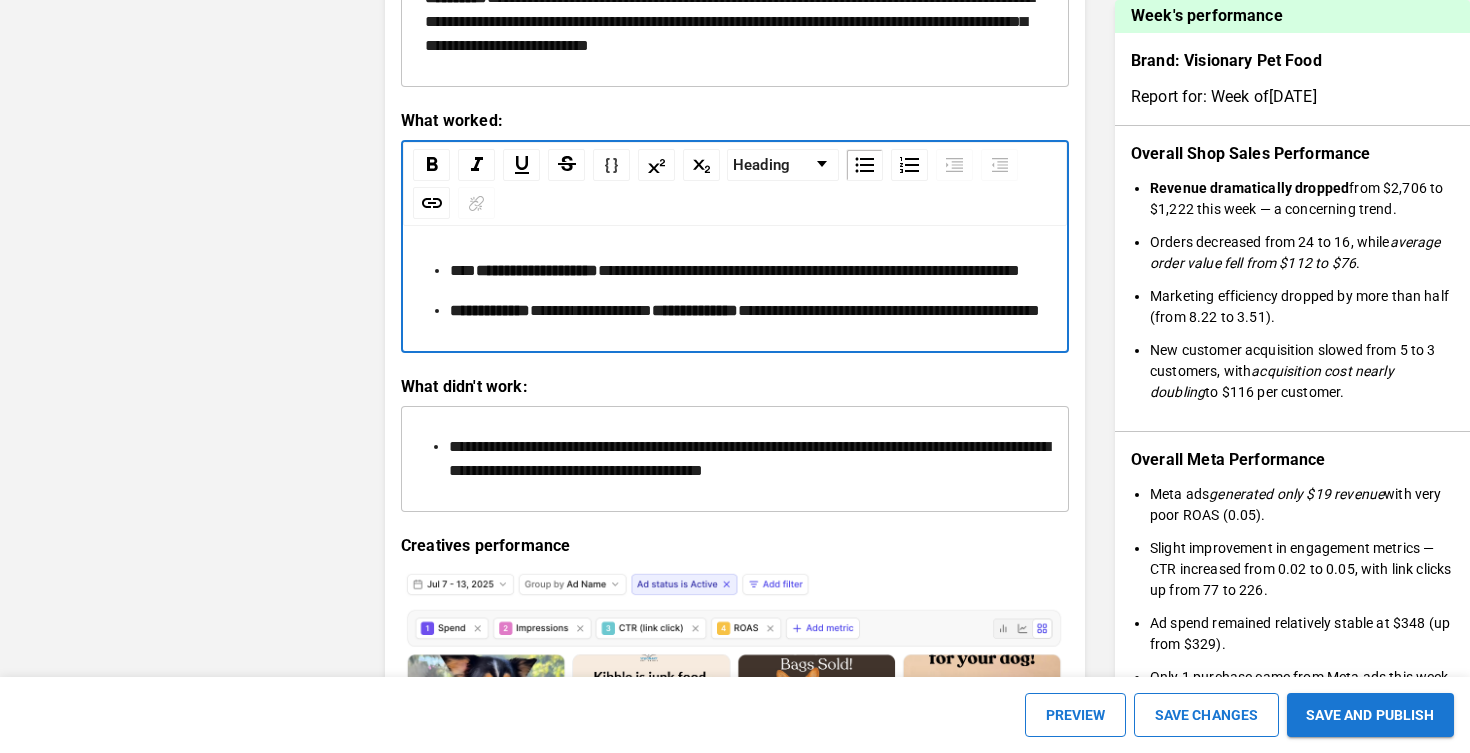 click on "[REDACTED]" at bounding box center (747, 311) 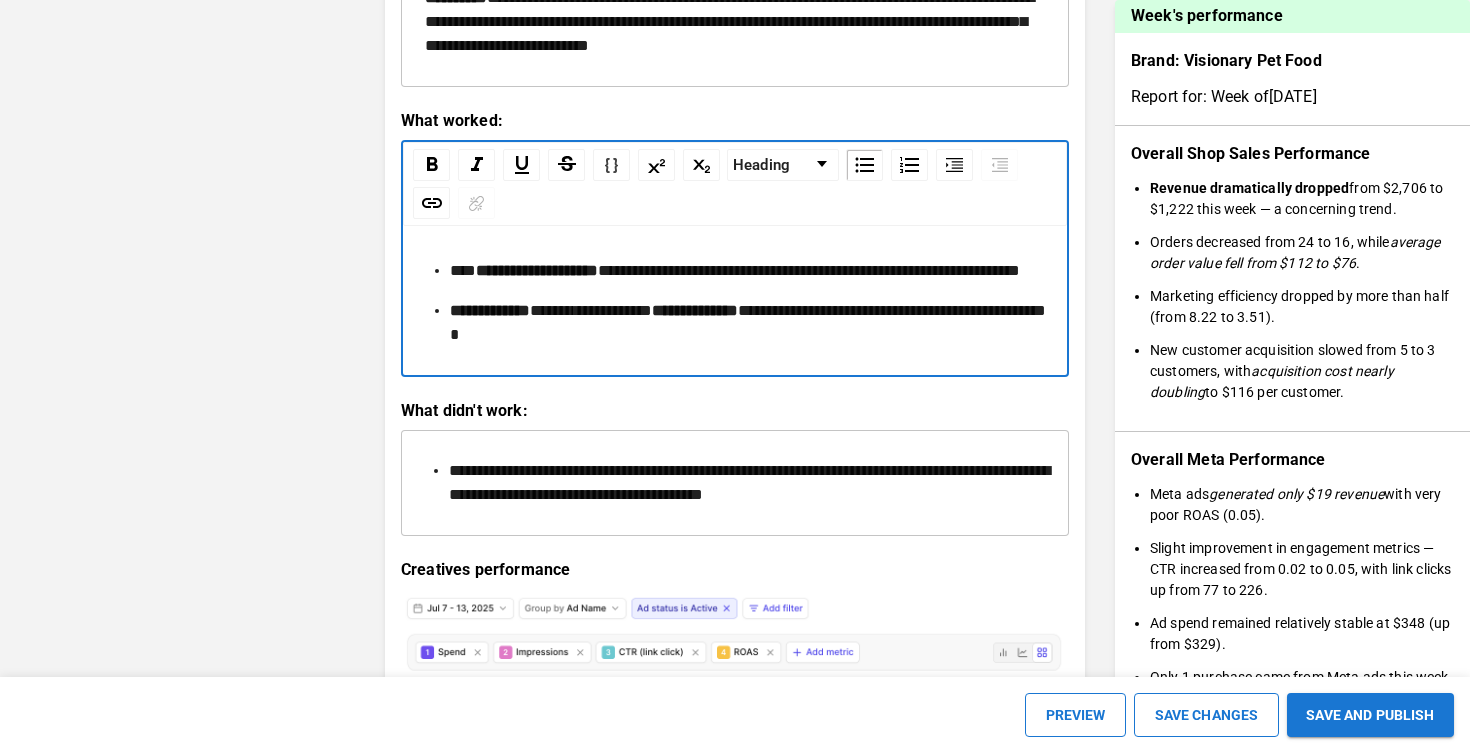 click on "[REDACTED]" at bounding box center (747, 271) 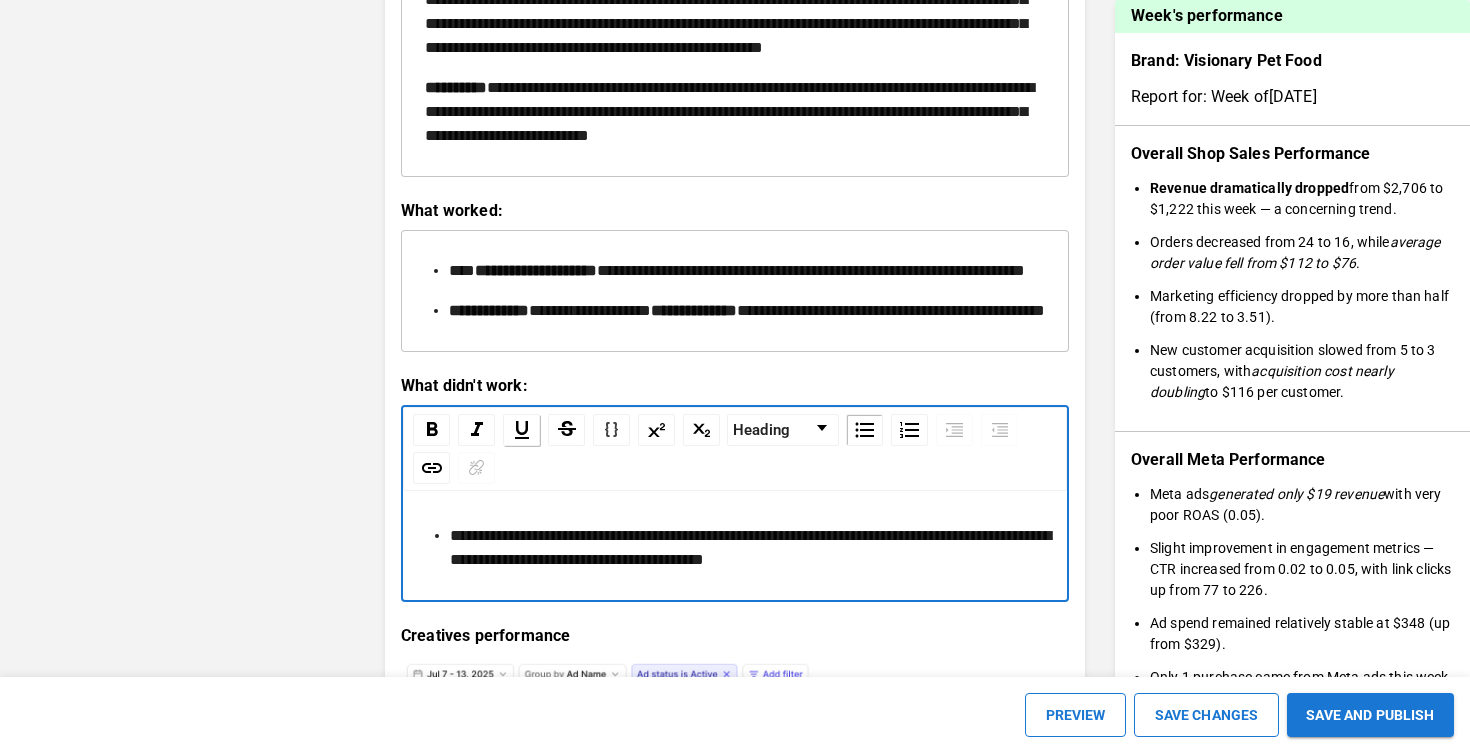 drag, startPoint x: 883, startPoint y: 571, endPoint x: 535, endPoint y: 511, distance: 353.13452 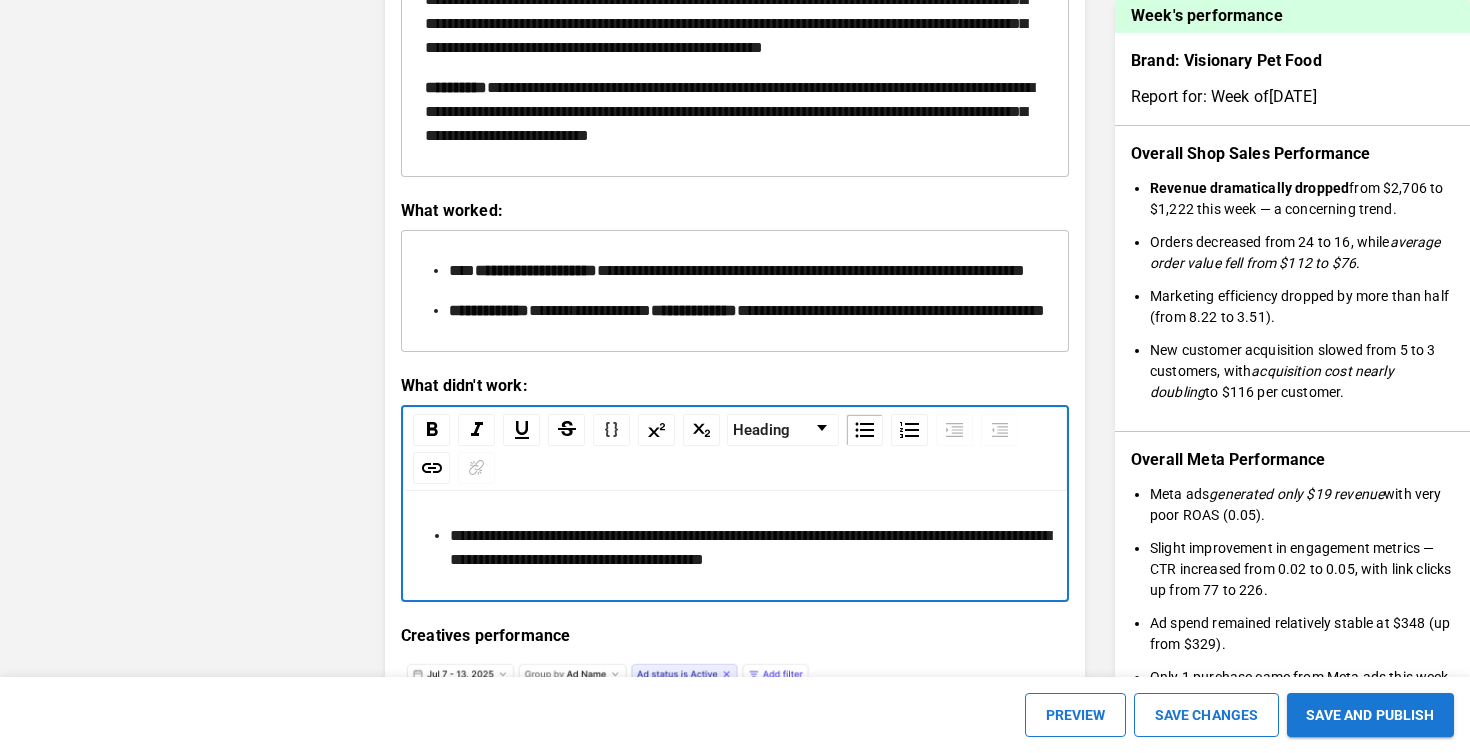 scroll, scrollTop: 2458, scrollLeft: 0, axis: vertical 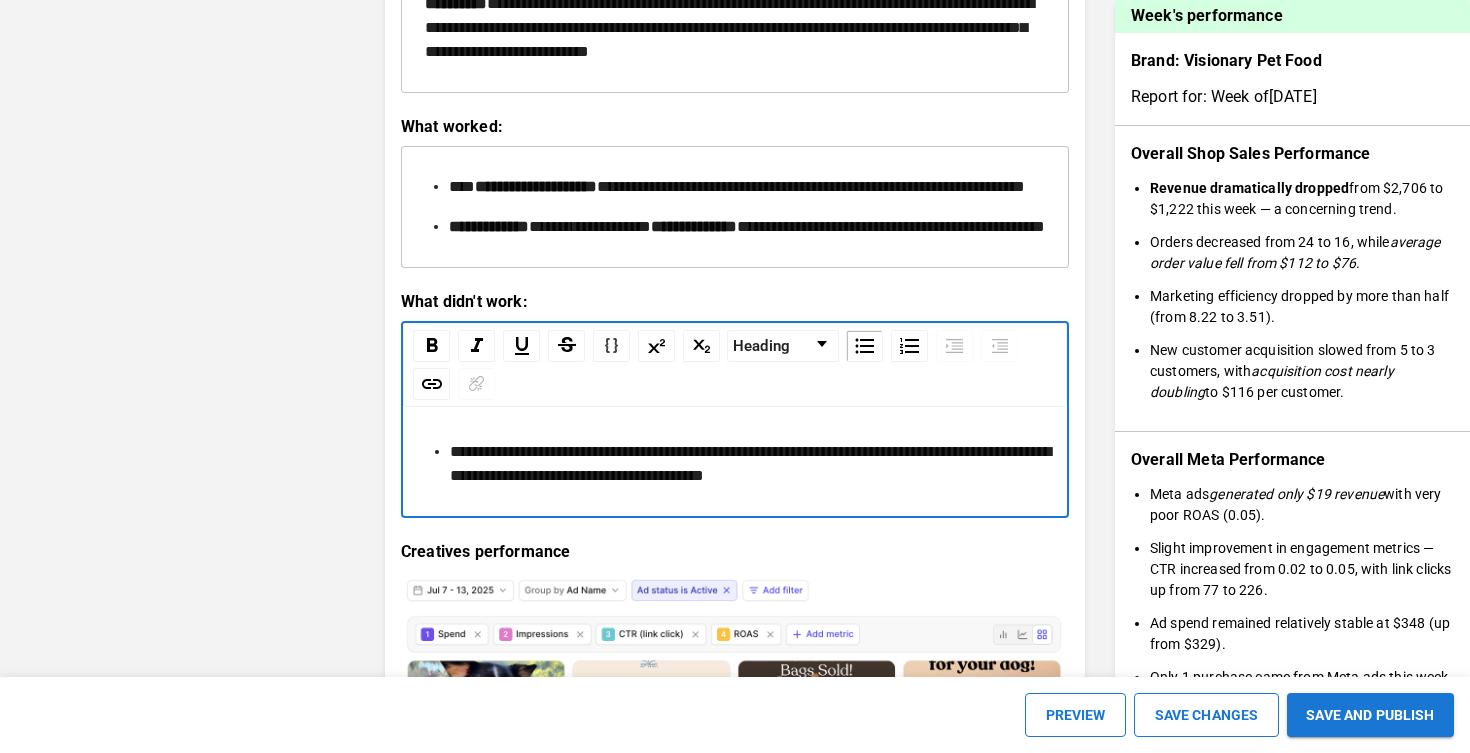 click on "[REDACTED]" at bounding box center [747, 464] 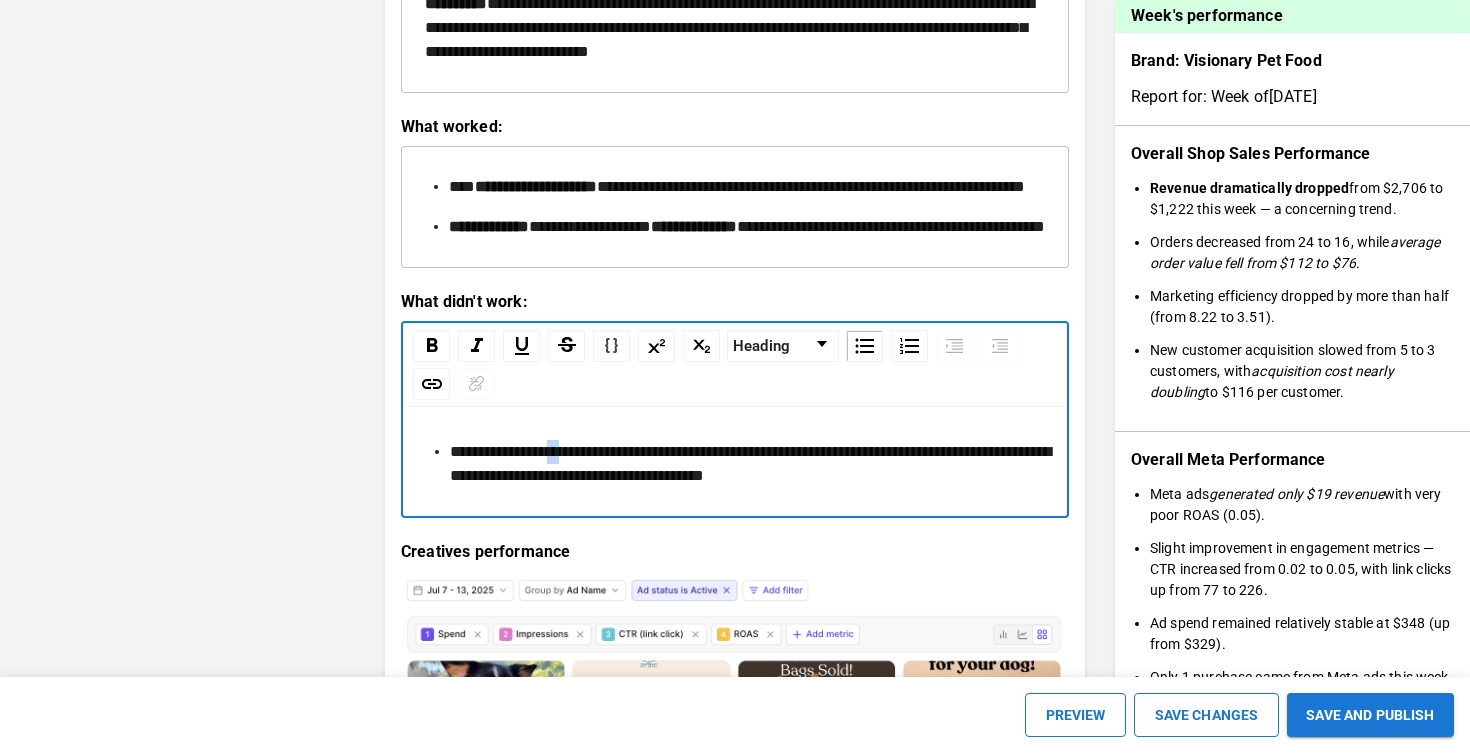 click on "[REDACTED]" at bounding box center [747, 464] 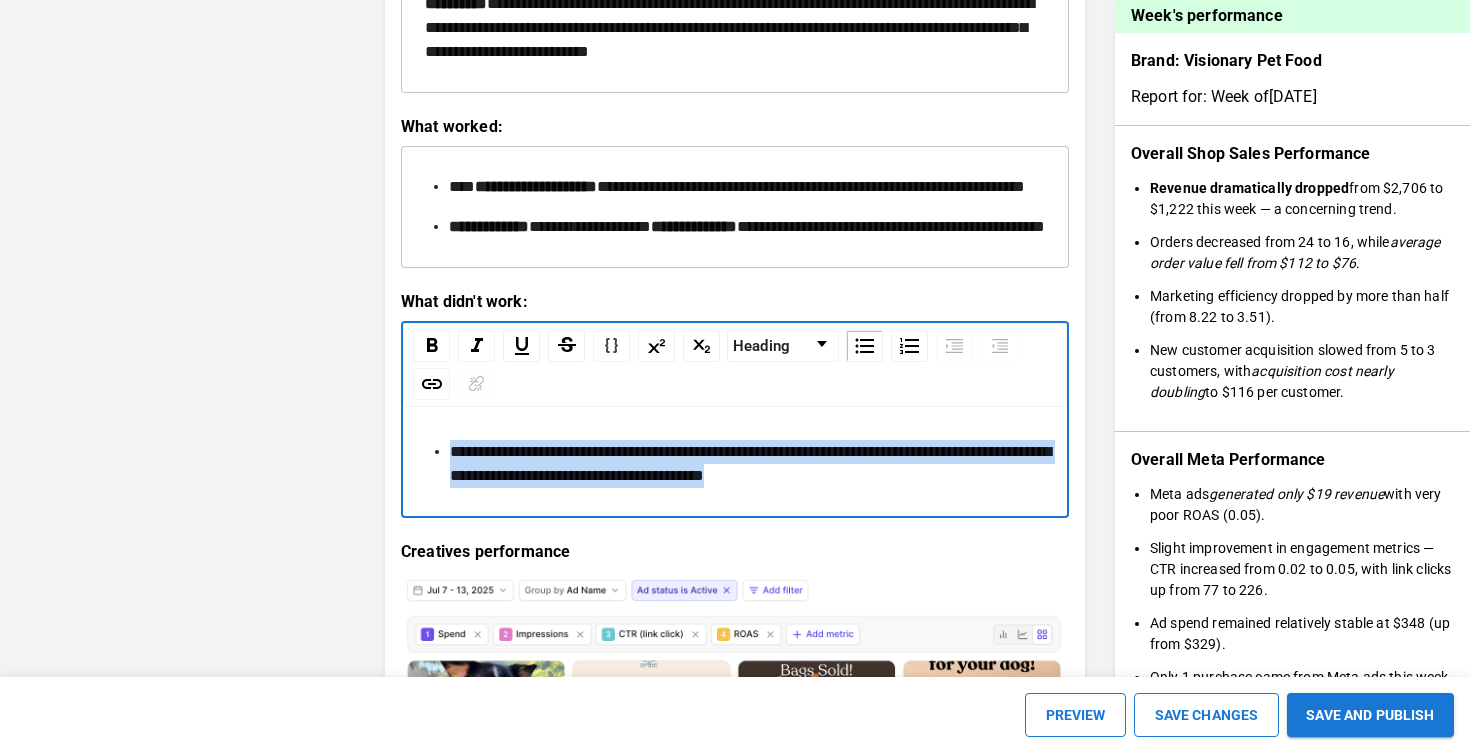 click on "[REDACTED]" at bounding box center (747, 464) 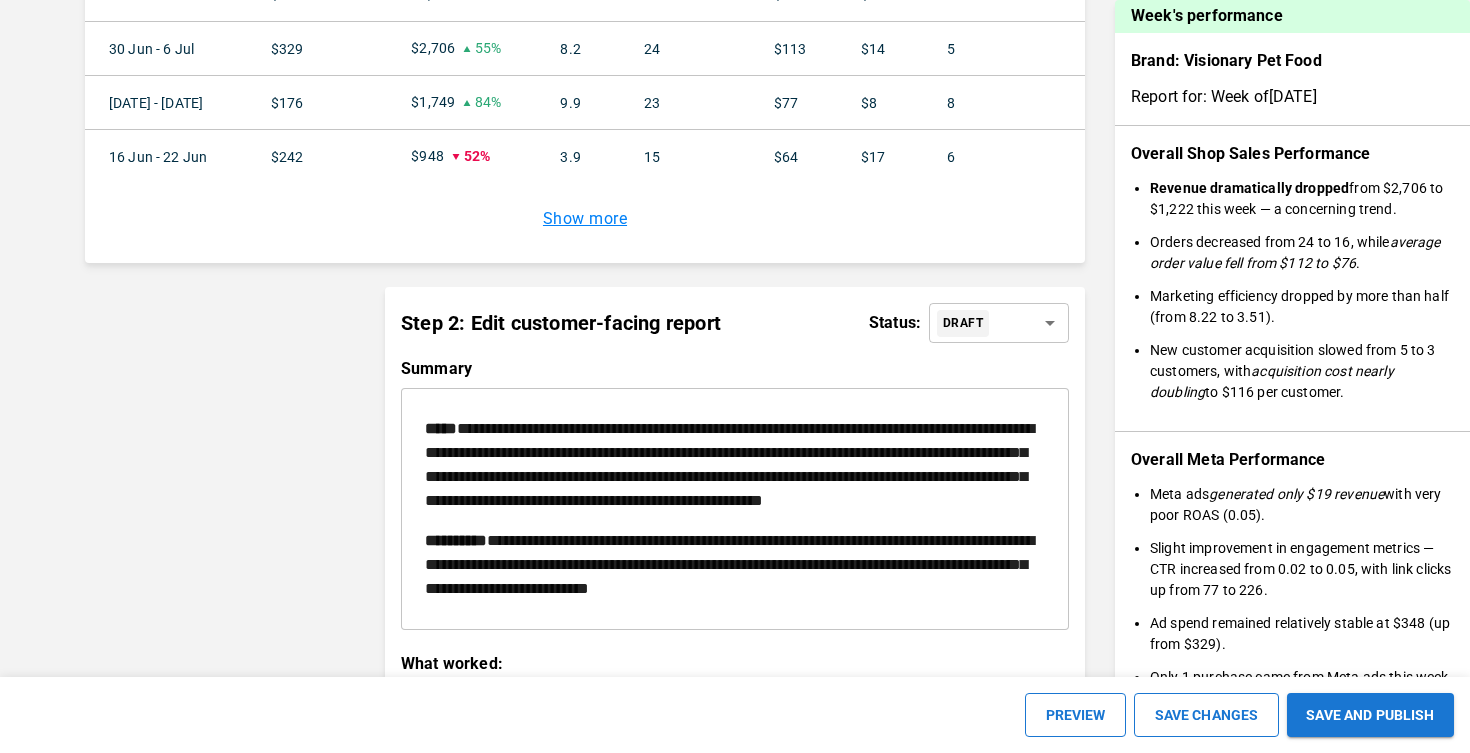 scroll, scrollTop: 1897, scrollLeft: 0, axis: vertical 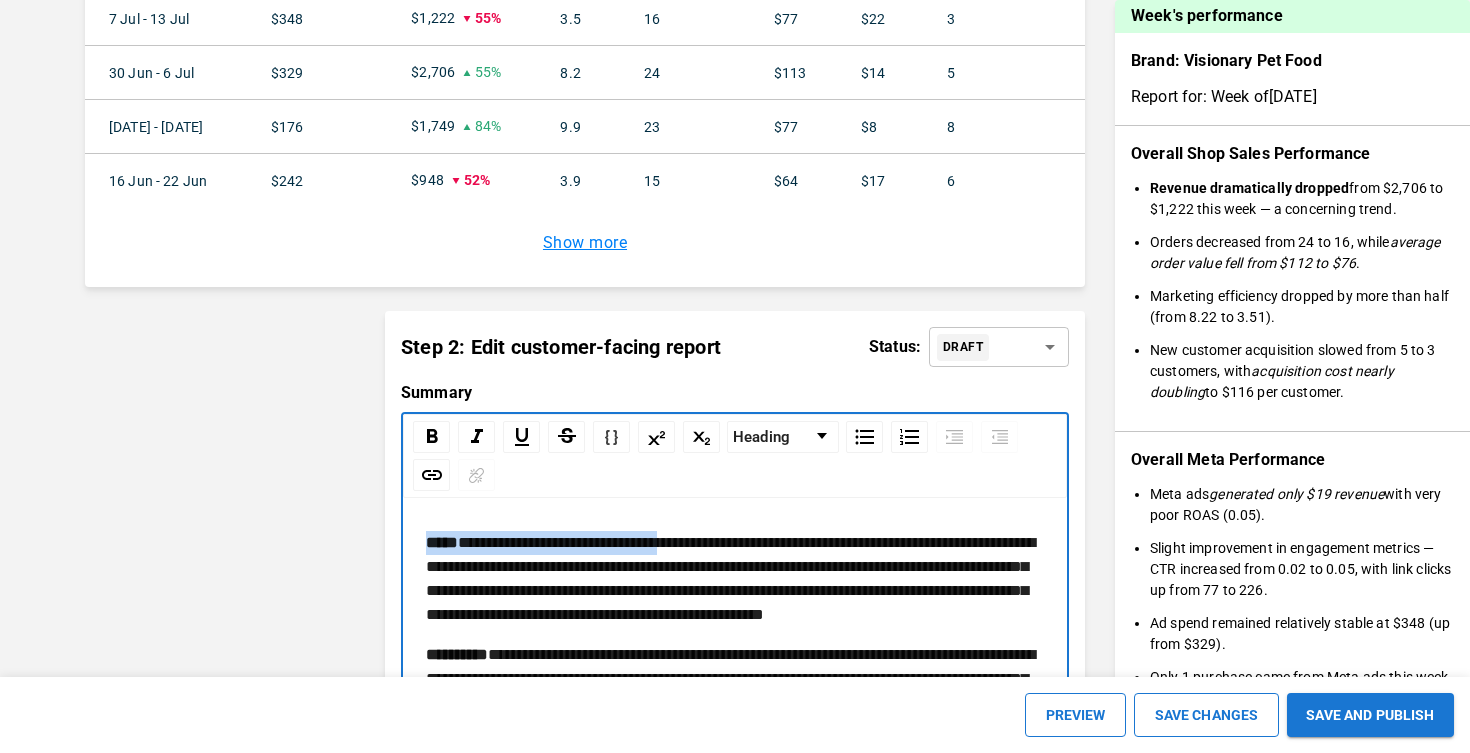 drag, startPoint x: 705, startPoint y: 545, endPoint x: 512, endPoint y: 488, distance: 201.24115 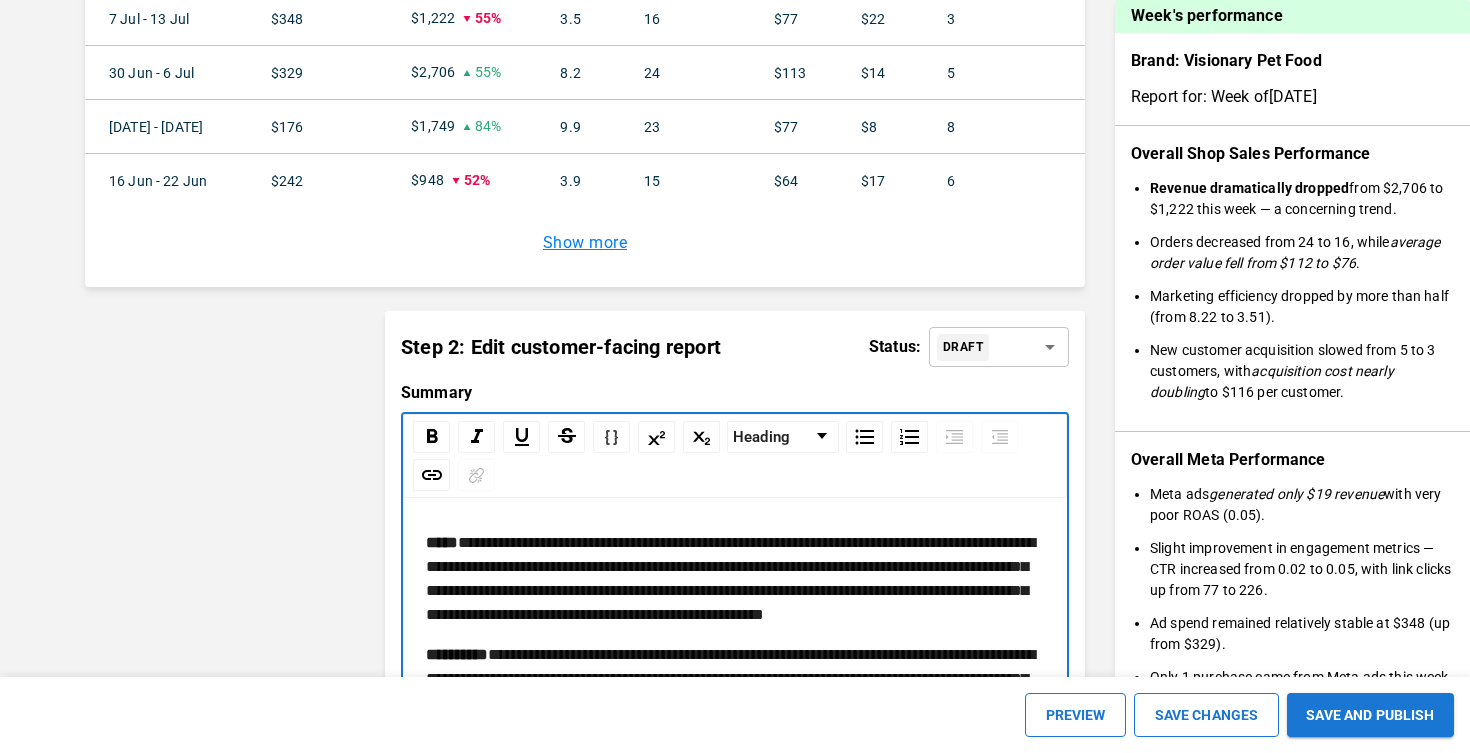 click on "**********" at bounding box center [730, 578] 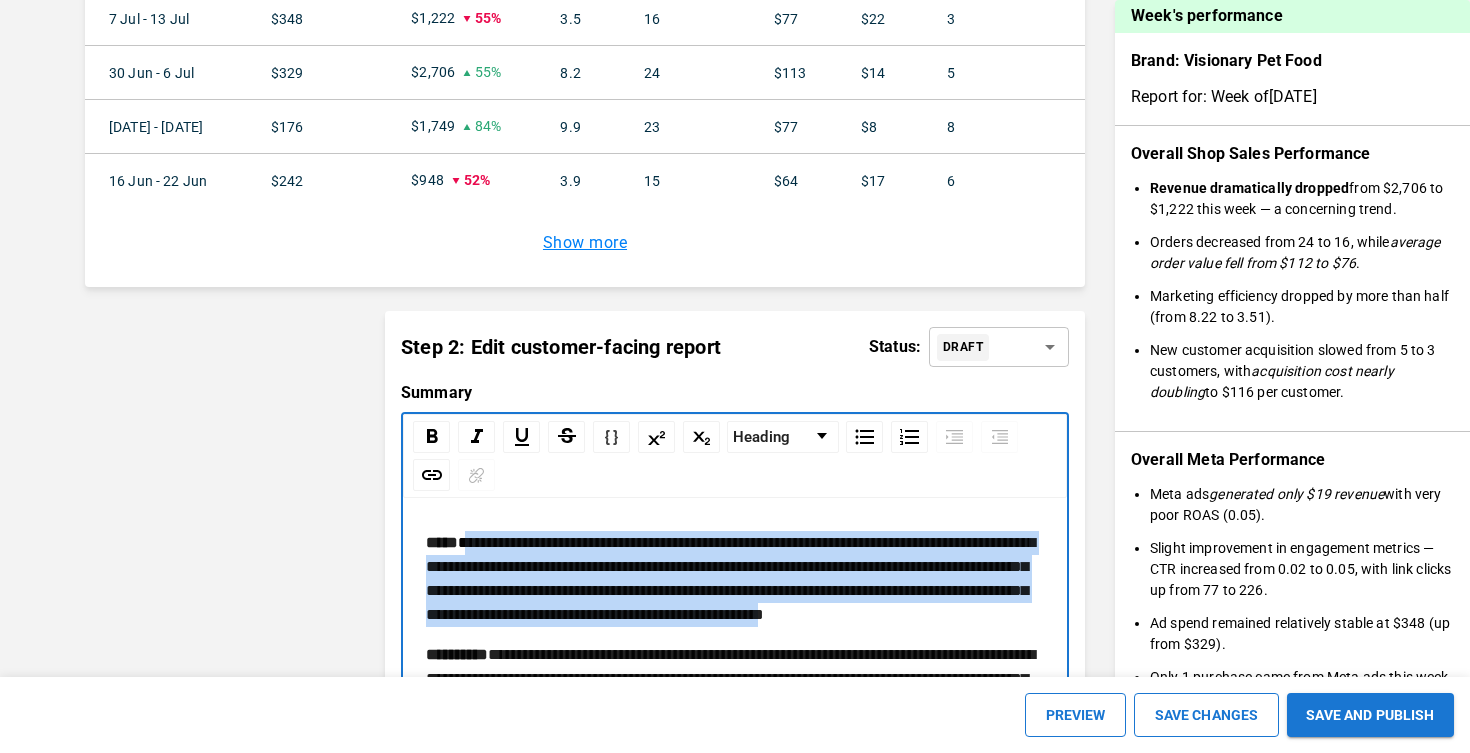 drag, startPoint x: 477, startPoint y: 543, endPoint x: 700, endPoint y: 652, distance: 248.21362 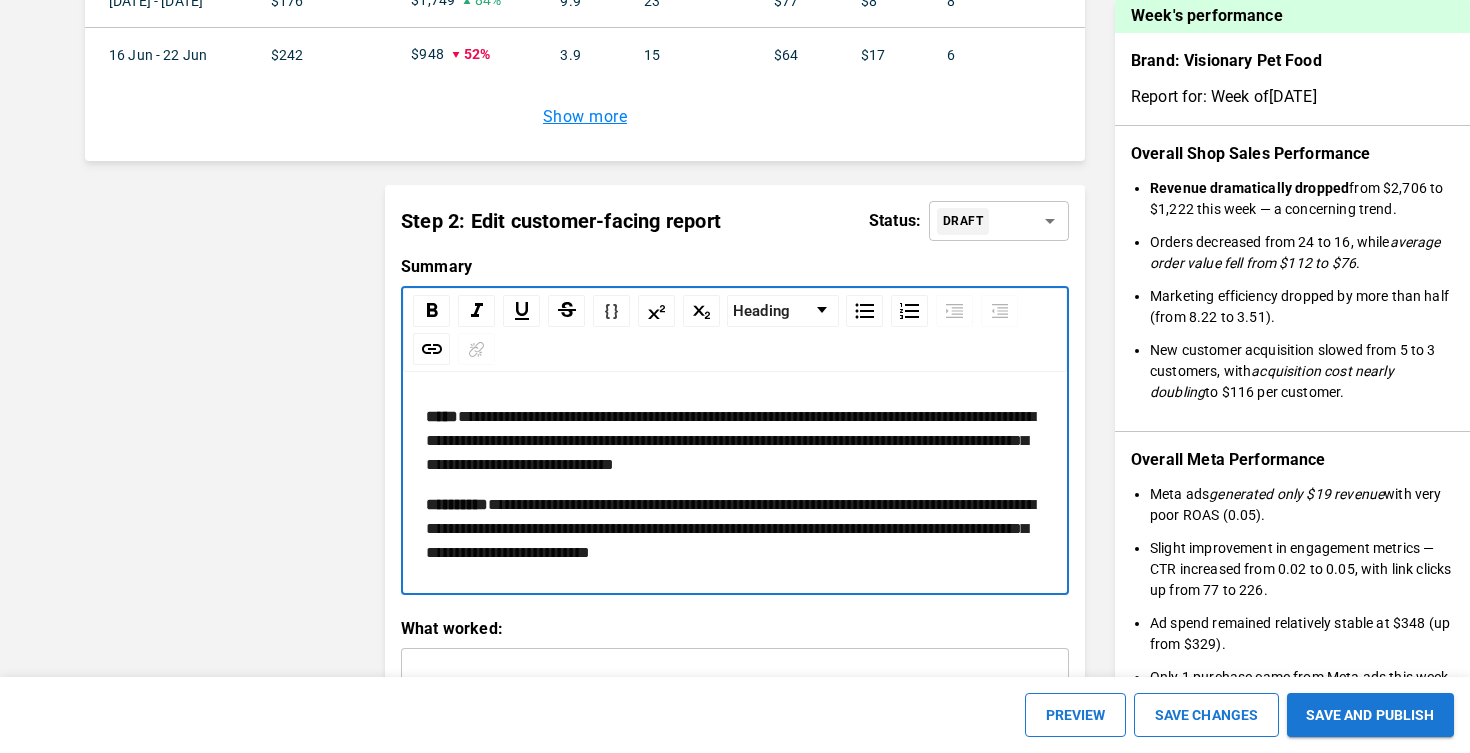 scroll, scrollTop: 2025, scrollLeft: 0, axis: vertical 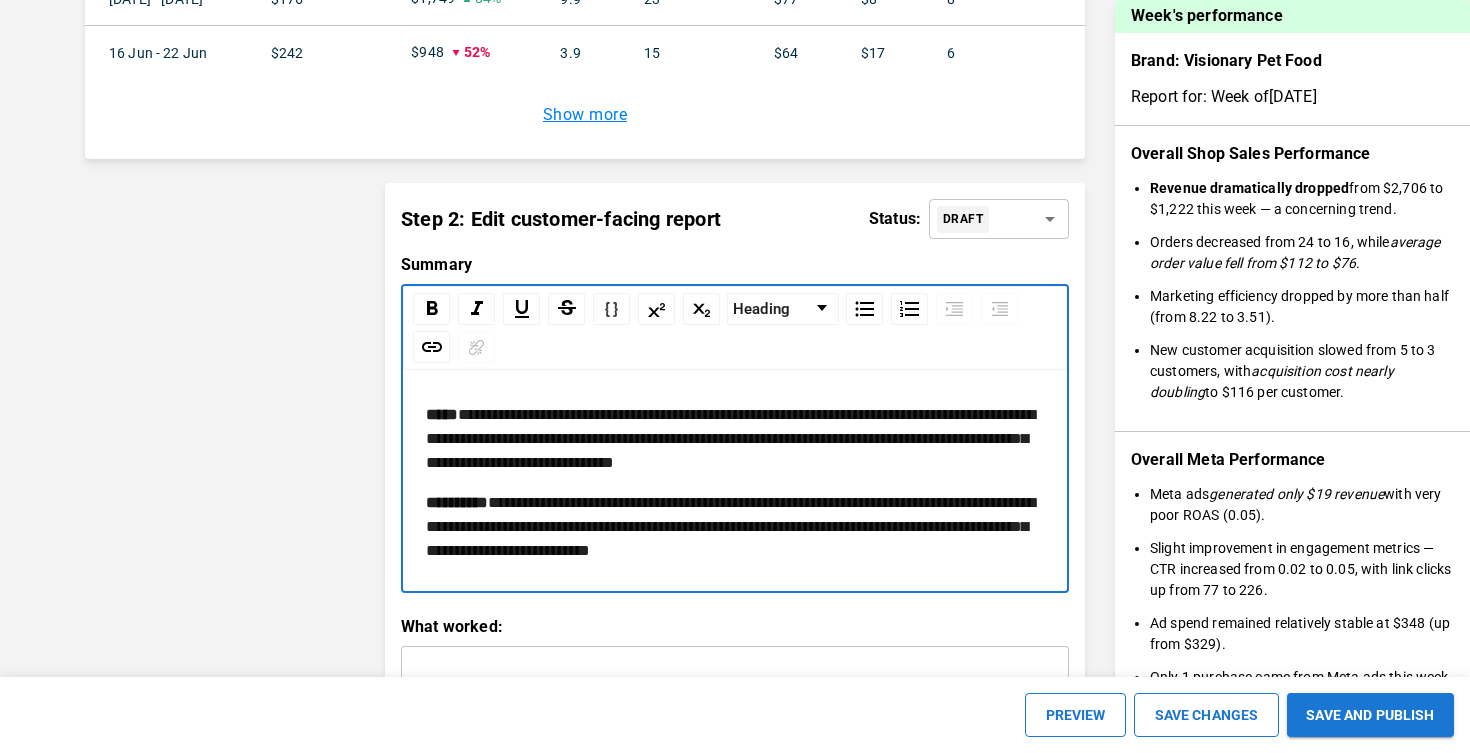 click on "[REDACTED]" at bounding box center [730, 438] 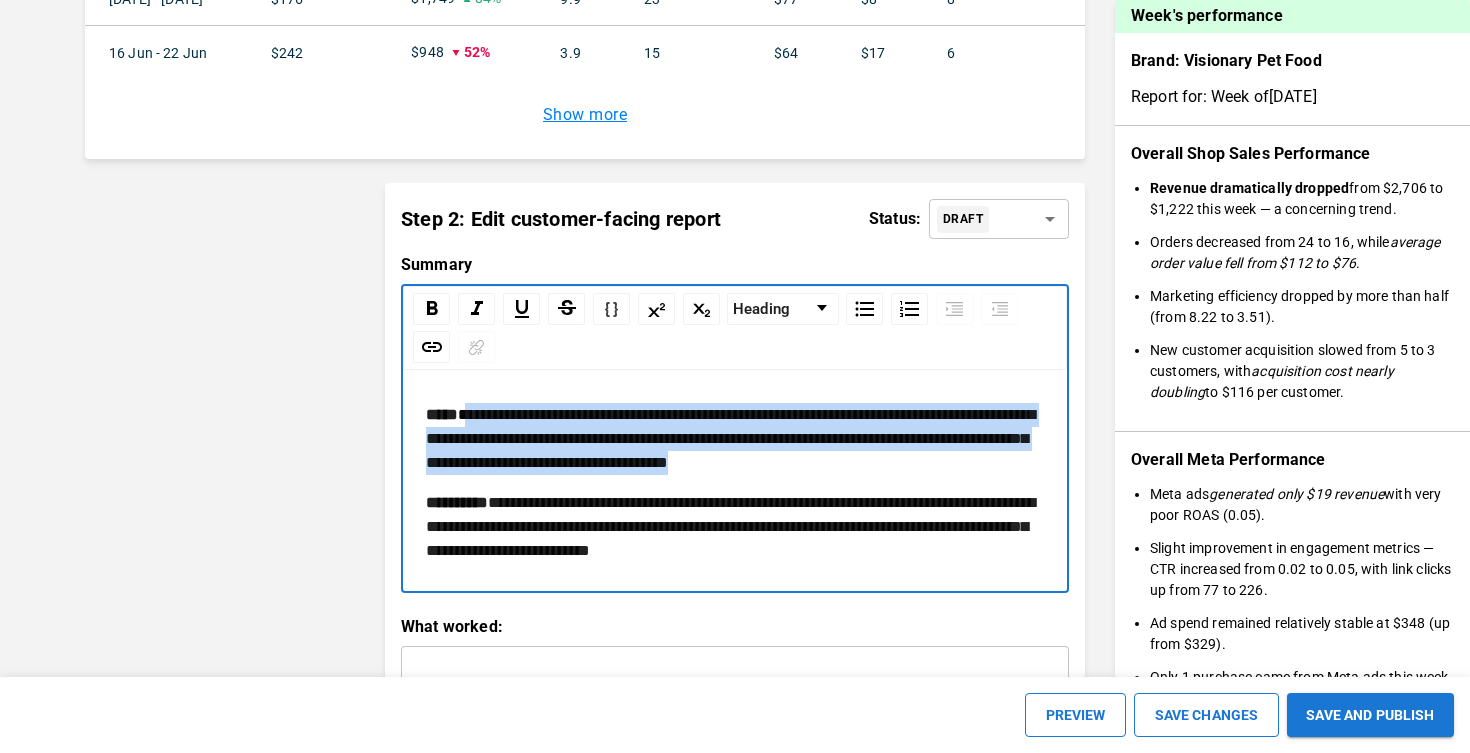 drag, startPoint x: 939, startPoint y: 458, endPoint x: 477, endPoint y: 417, distance: 463.8157 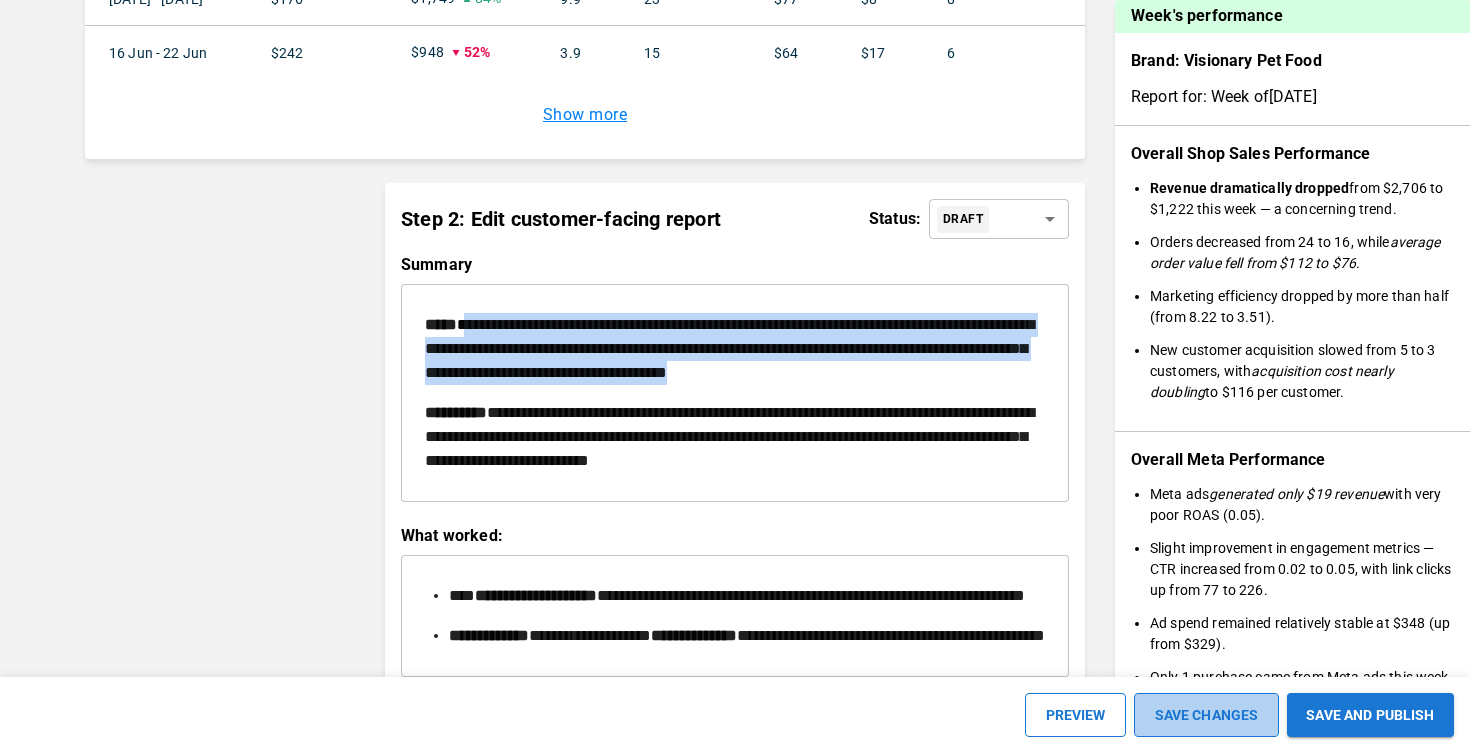 scroll, scrollTop: 1935, scrollLeft: 0, axis: vertical 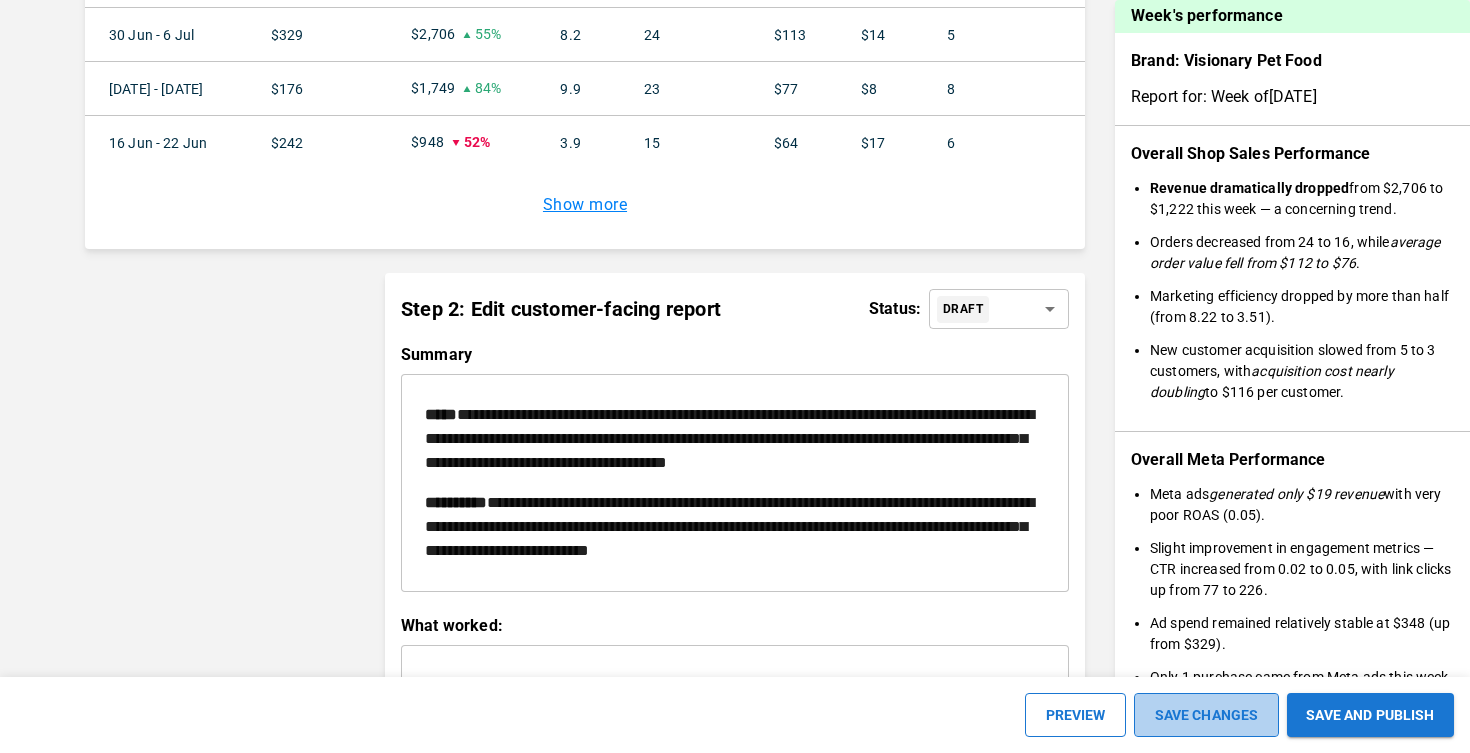 click on "SAVE CHANGES" at bounding box center [1206, 715] 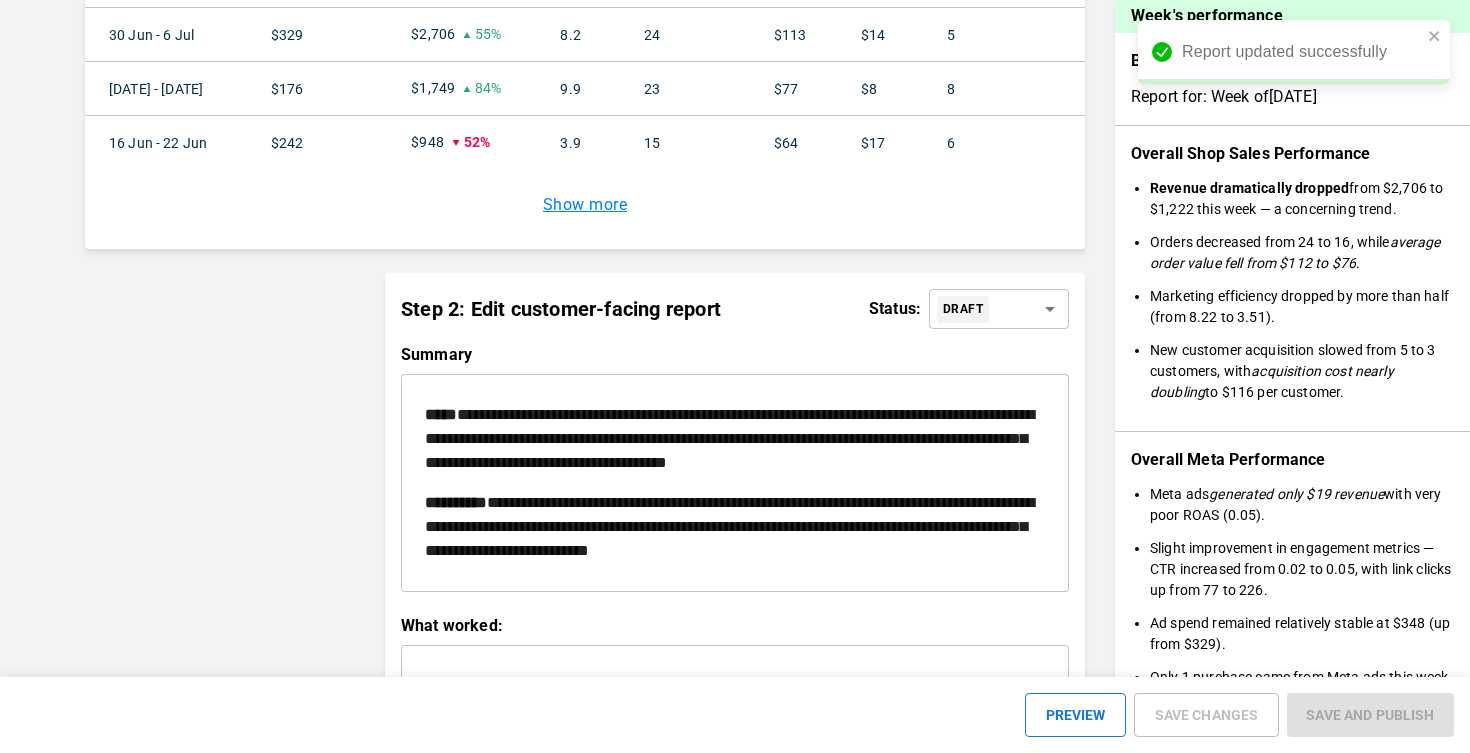 click on "**********" at bounding box center (735, 483) 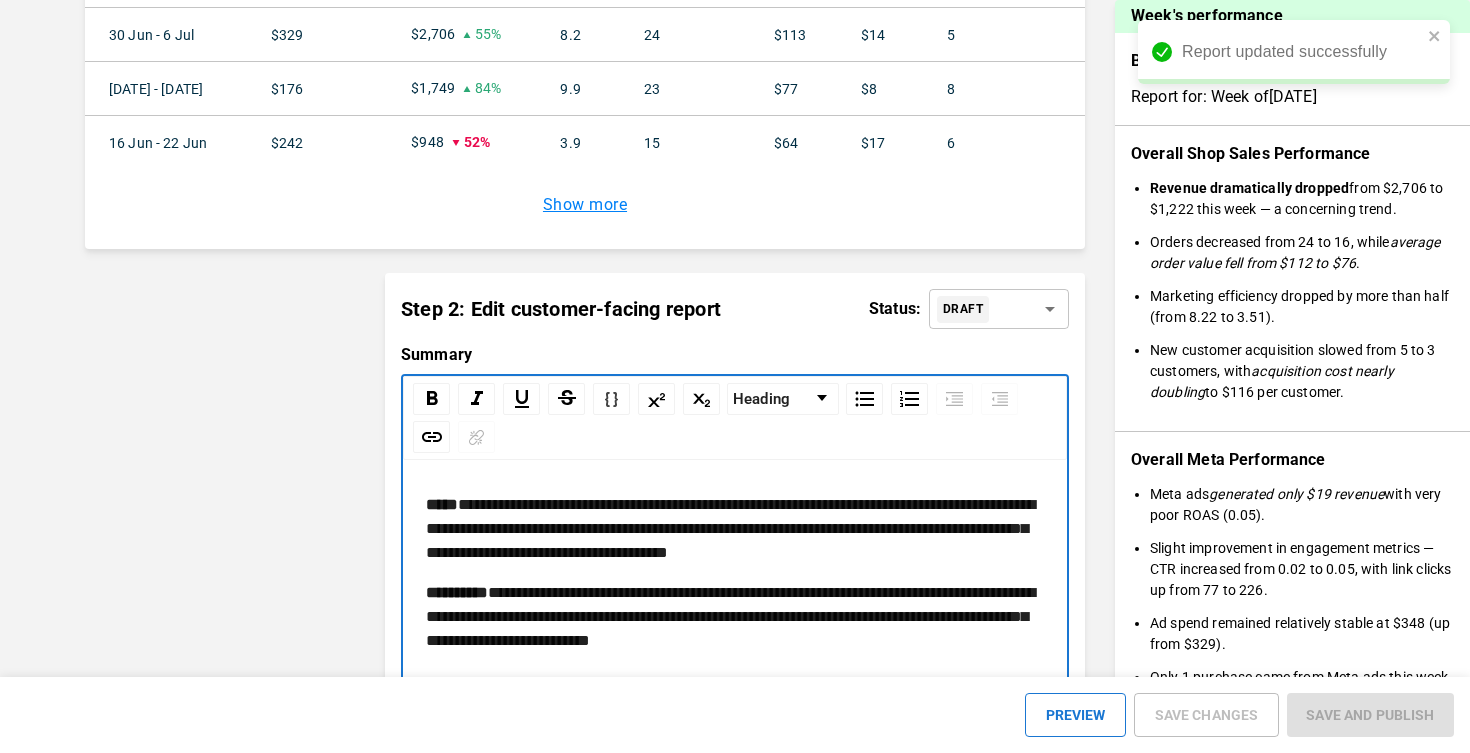 click on "[REDACTED]" at bounding box center [730, 616] 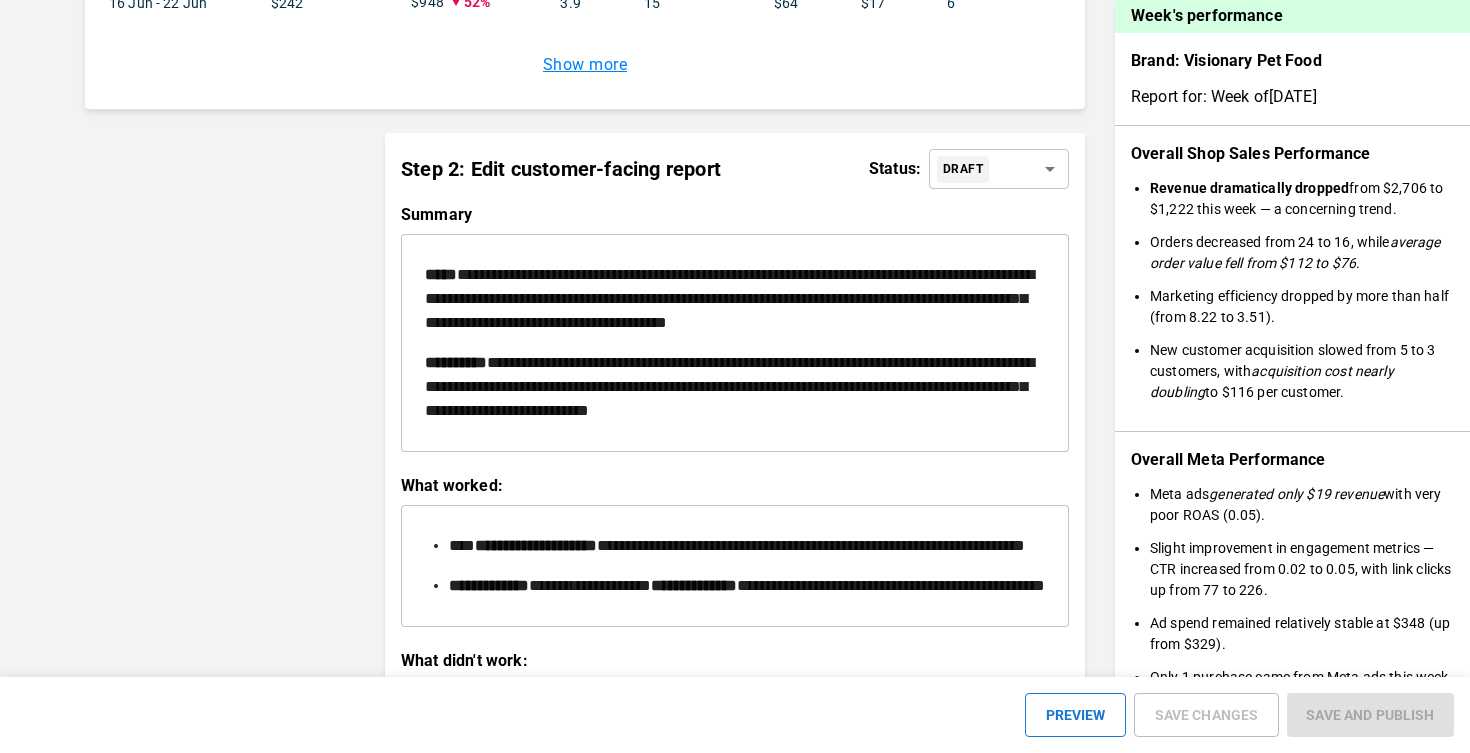 scroll, scrollTop: 1985, scrollLeft: 0, axis: vertical 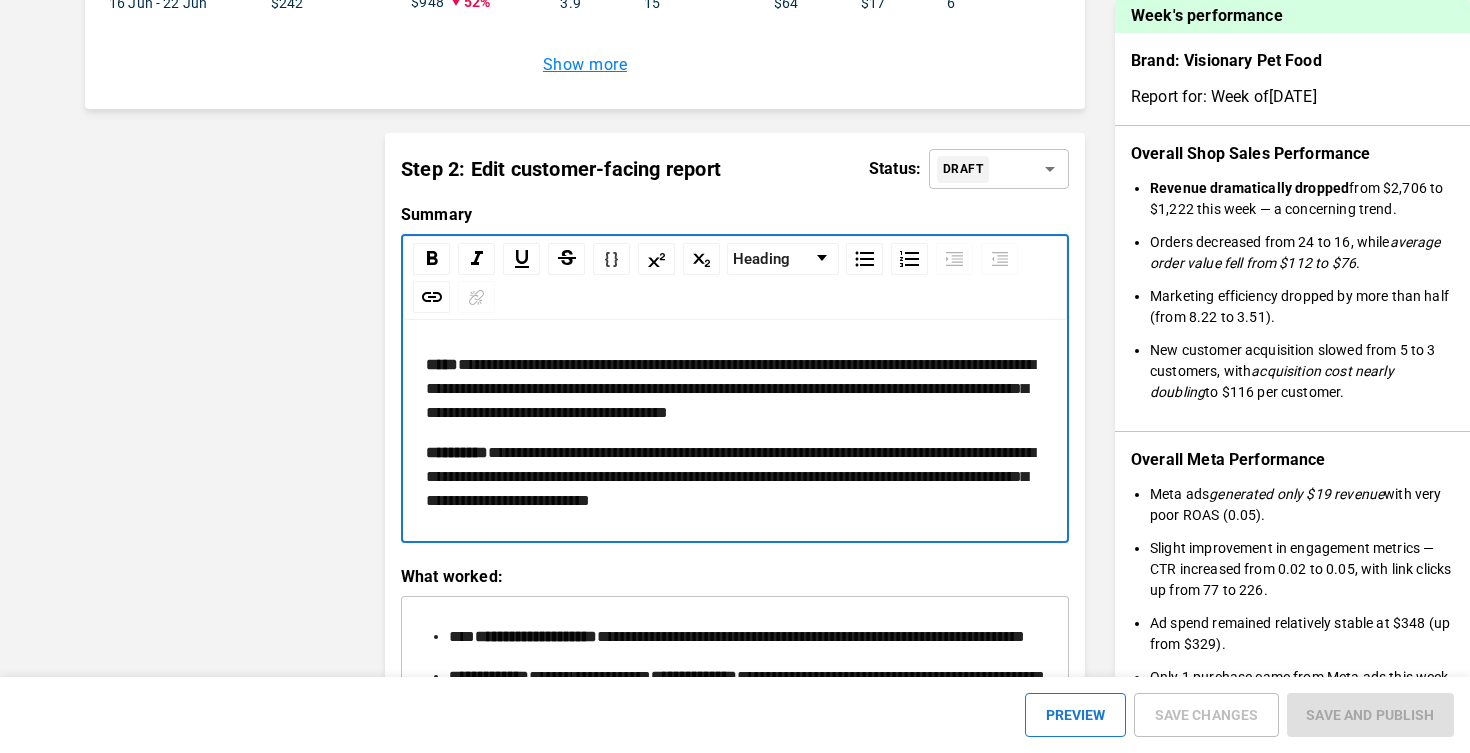 click on "[REDACTED]" at bounding box center [730, 476] 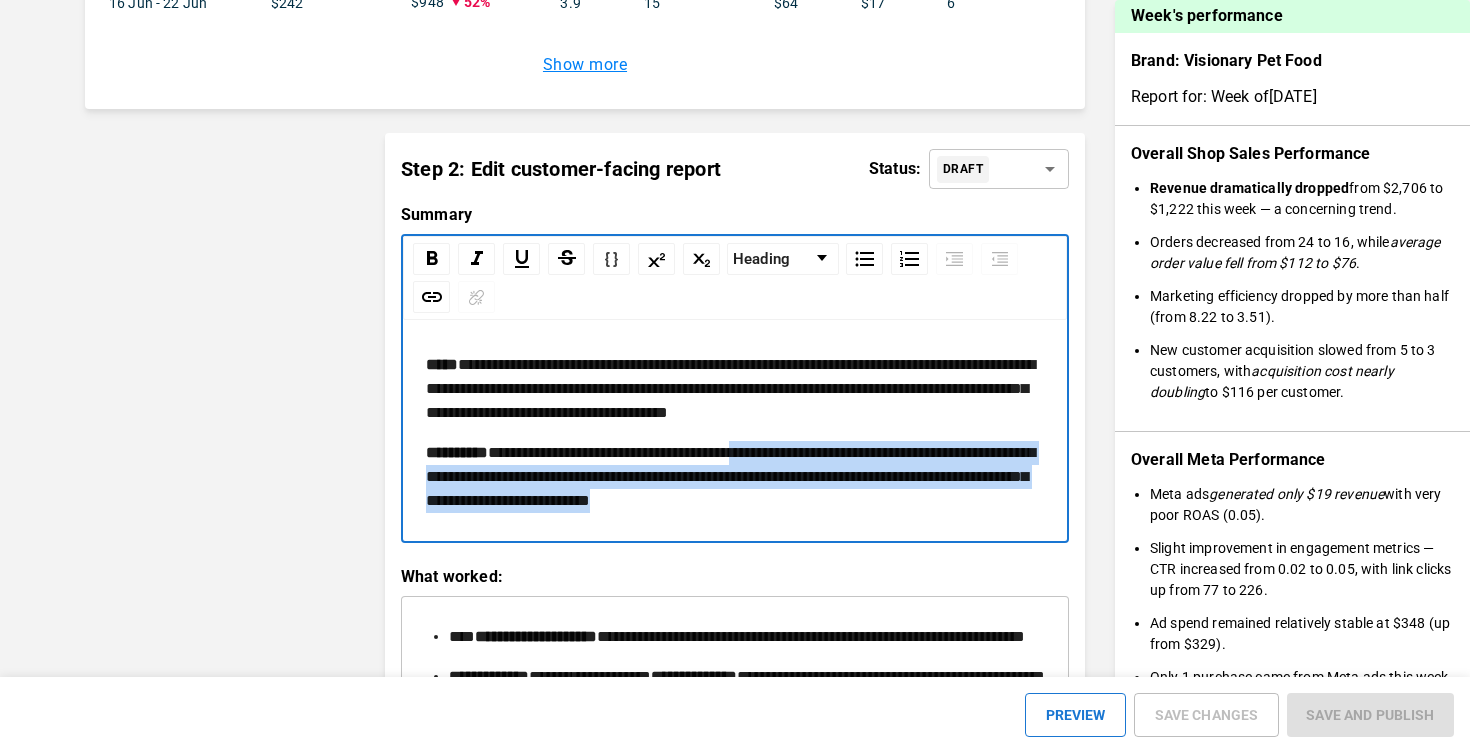 drag, startPoint x: 927, startPoint y: 510, endPoint x: 788, endPoint y: 458, distance: 148.40822 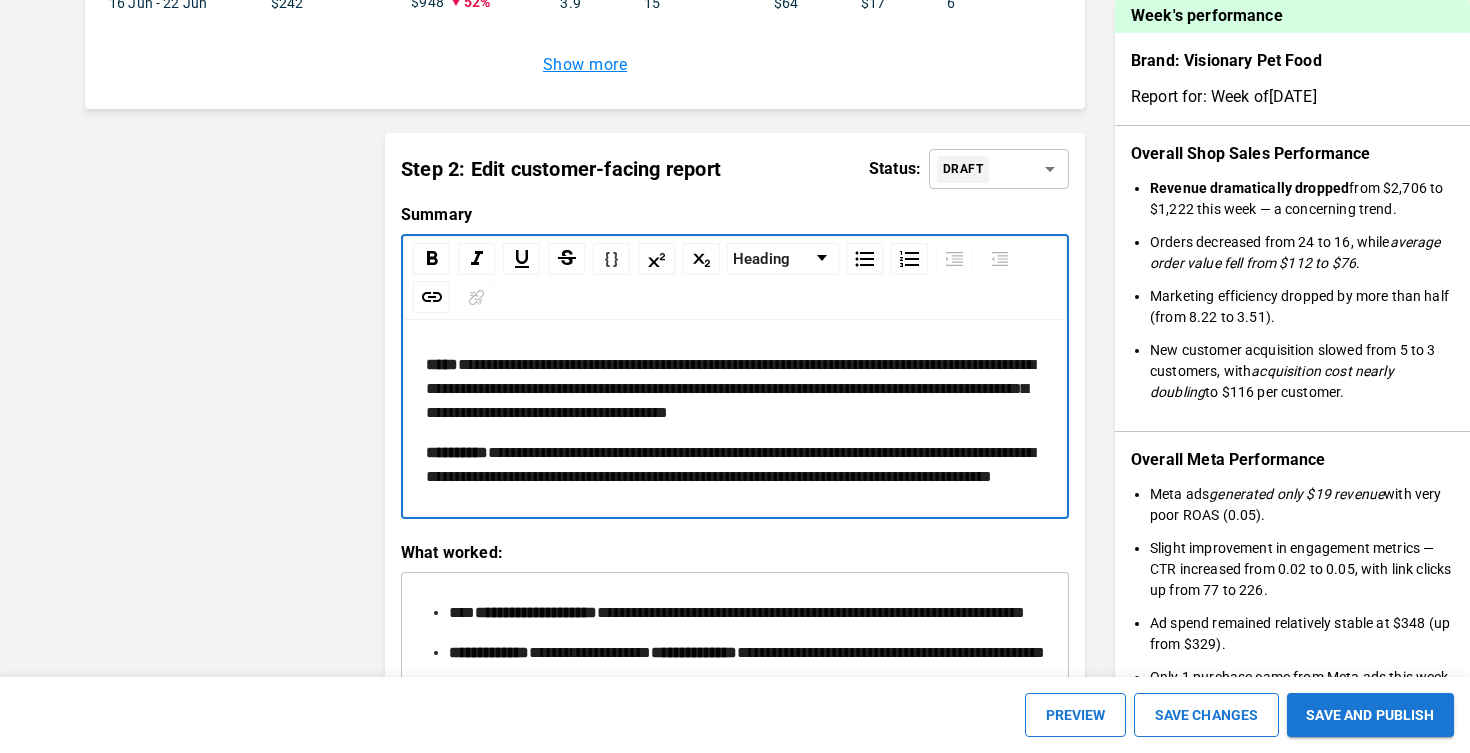 click on "[REDACTED]" at bounding box center [730, 464] 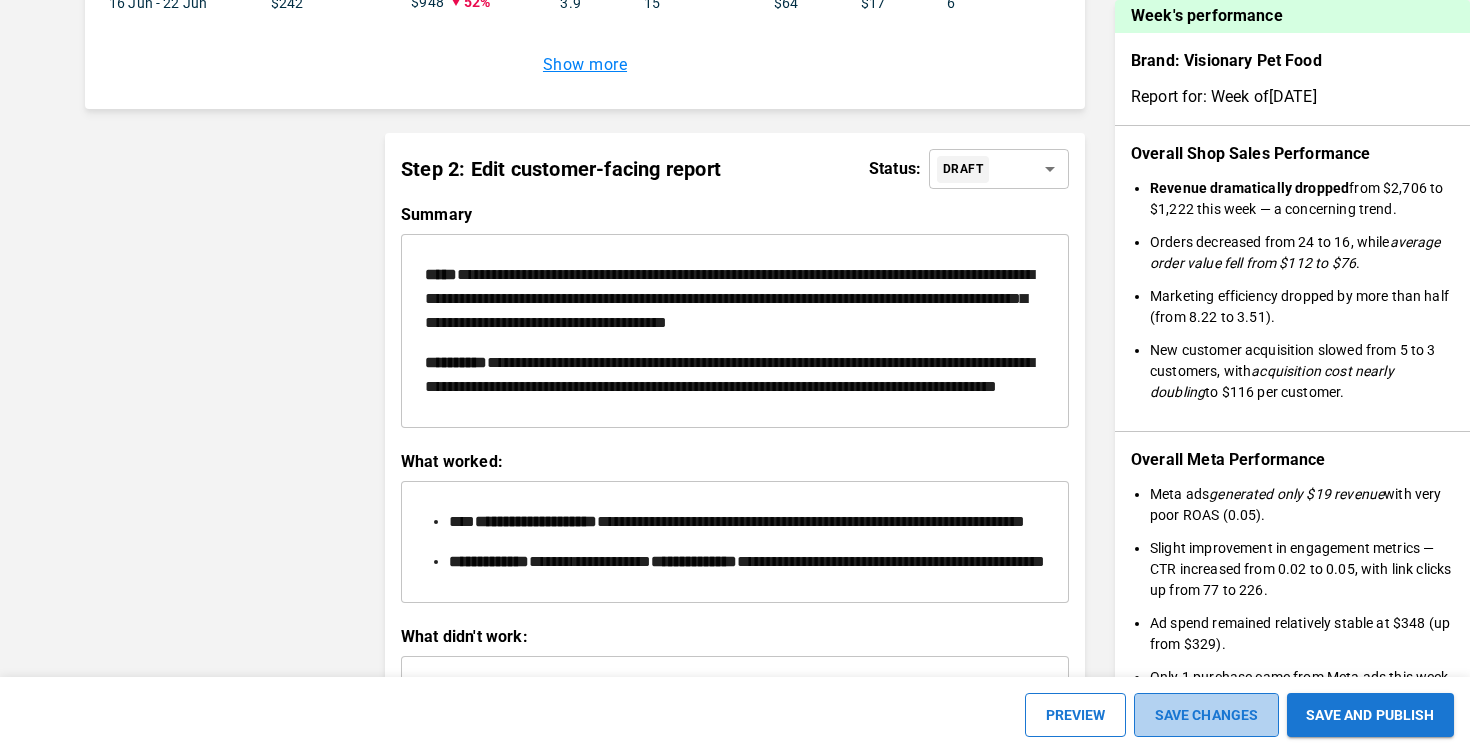scroll, scrollTop: 1985, scrollLeft: 0, axis: vertical 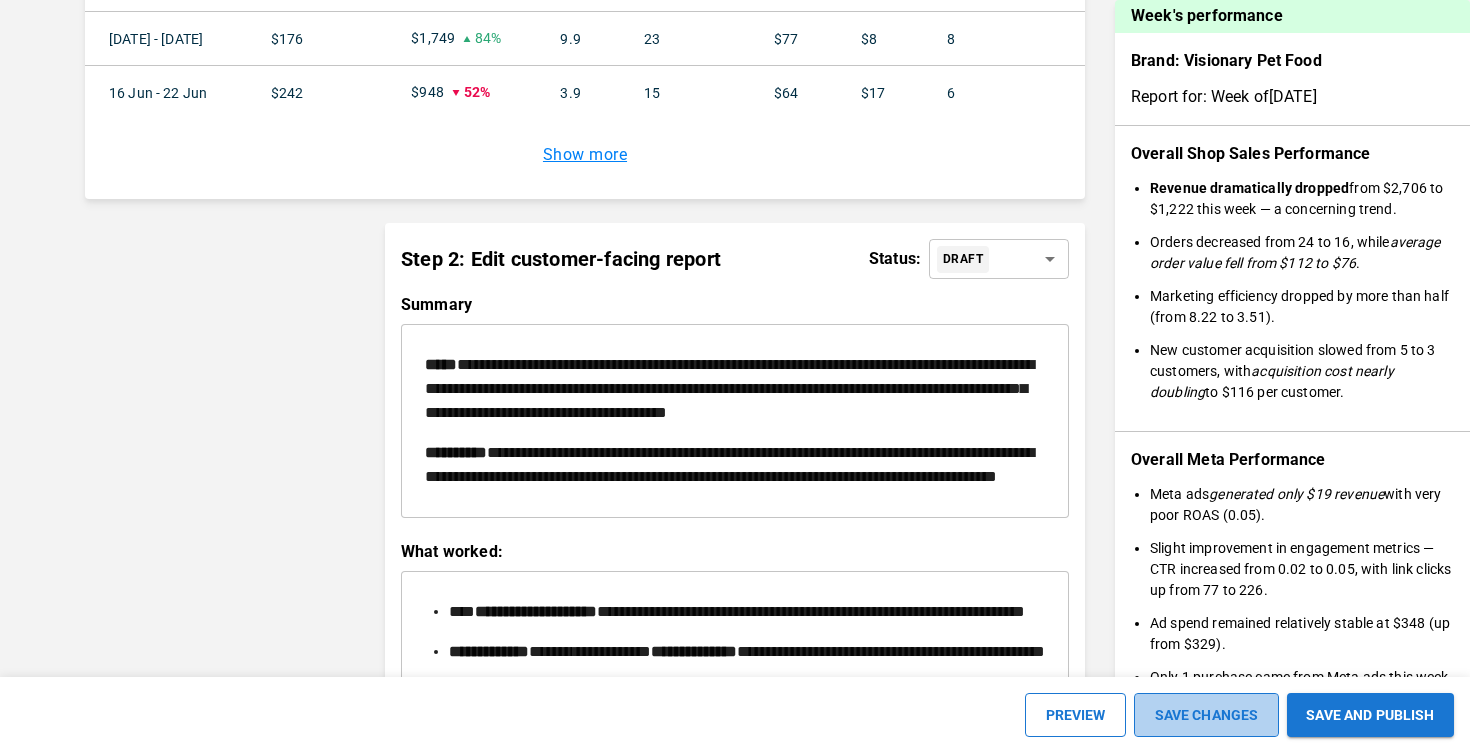 click on "SAVE CHANGES" at bounding box center [1206, 715] 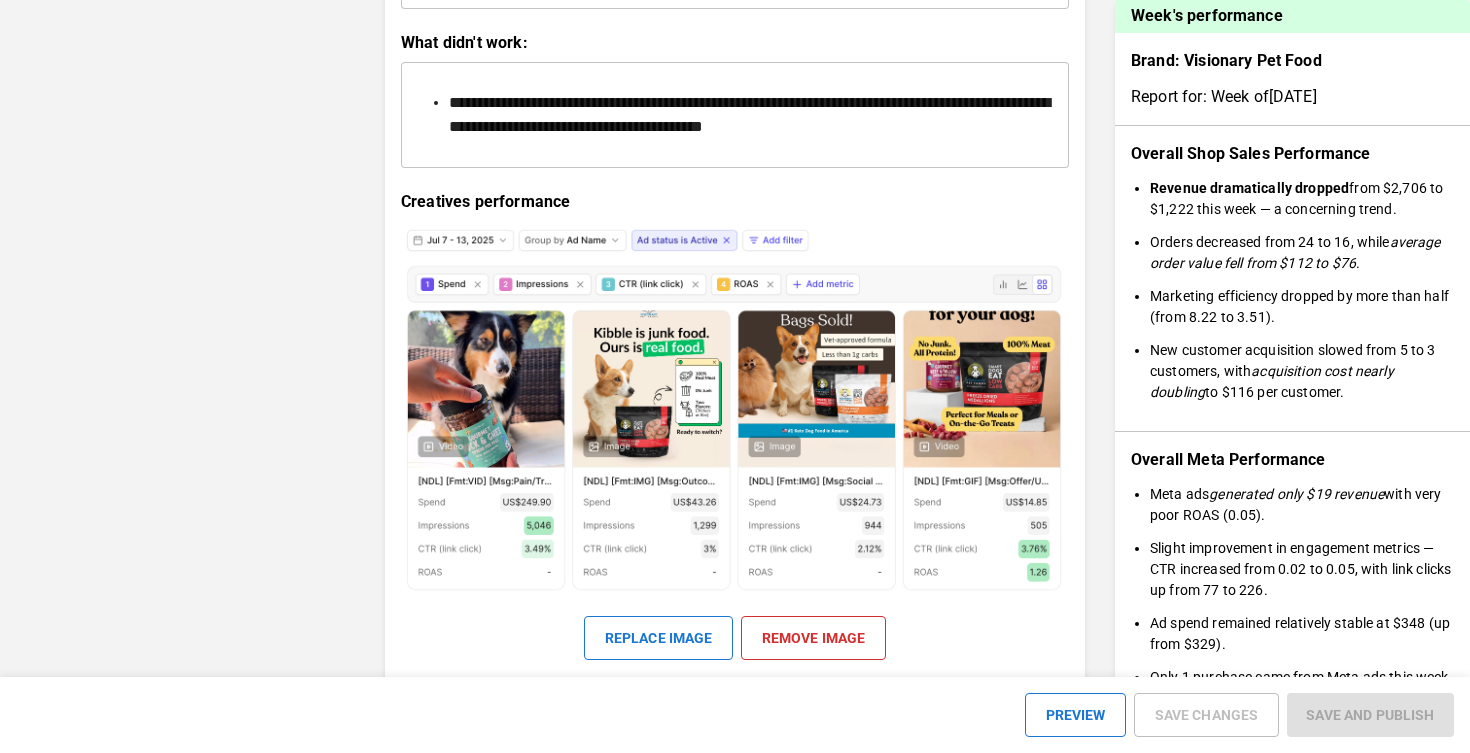 scroll, scrollTop: 2665, scrollLeft: 0, axis: vertical 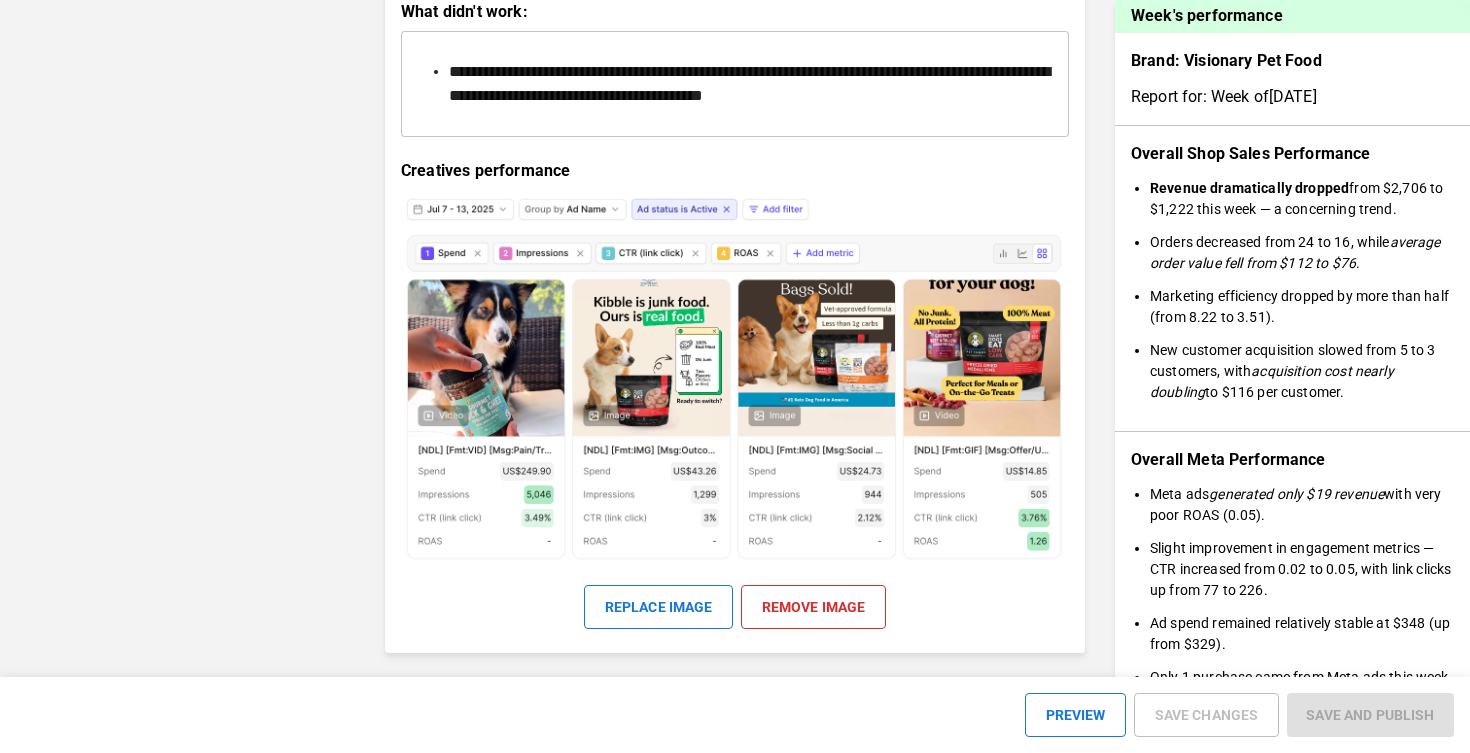 click on "[REDACTED]" at bounding box center [749, 83] 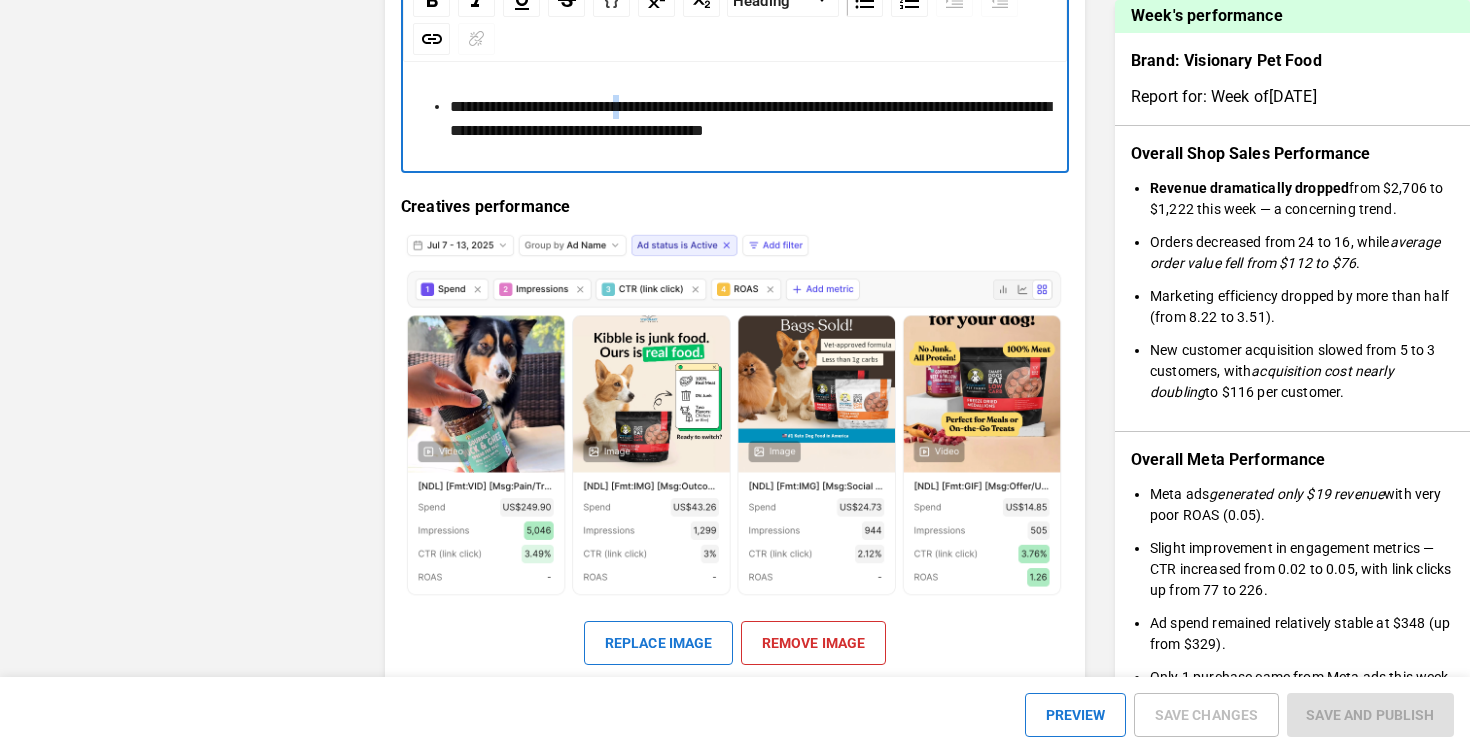 click on "[REDACTED]" at bounding box center (750, 118) 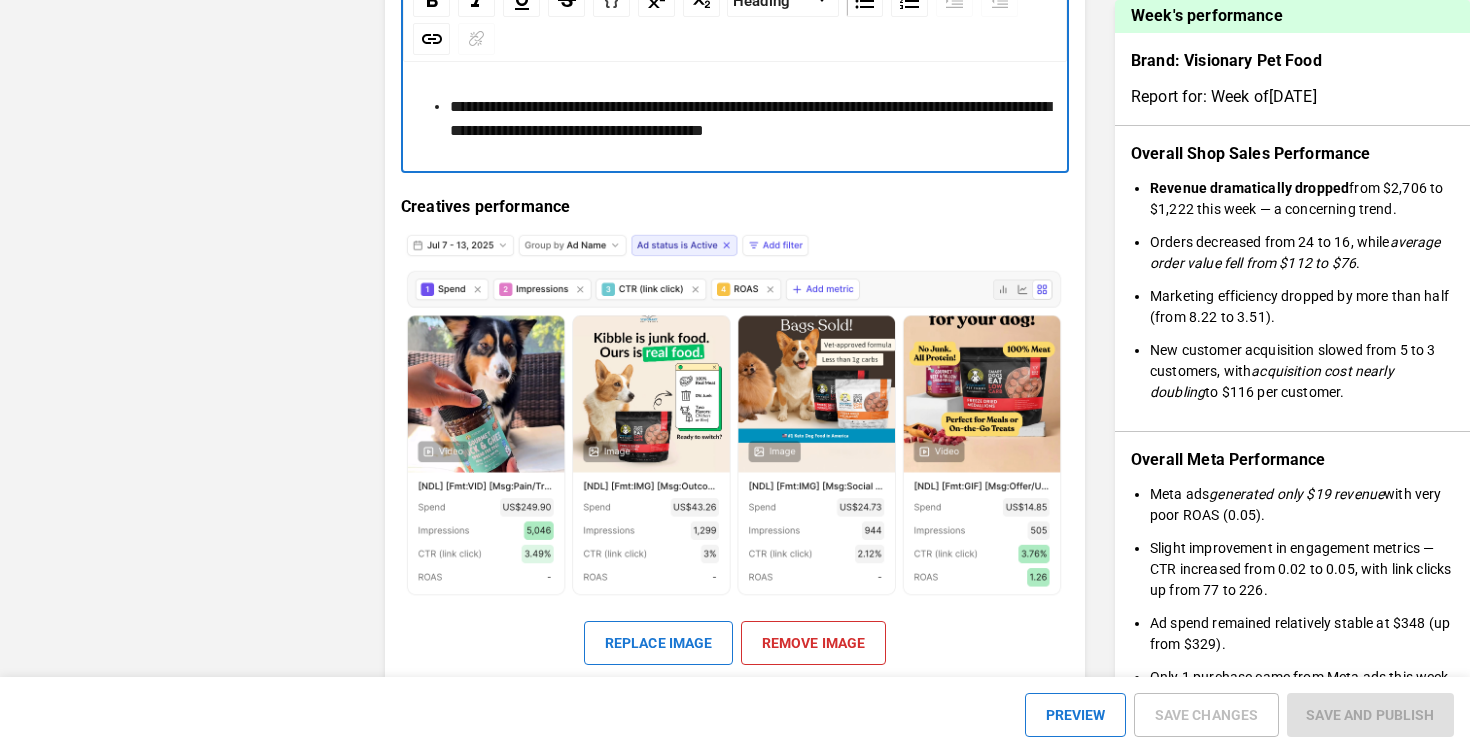 click on "[REDACTED]" at bounding box center [750, 118] 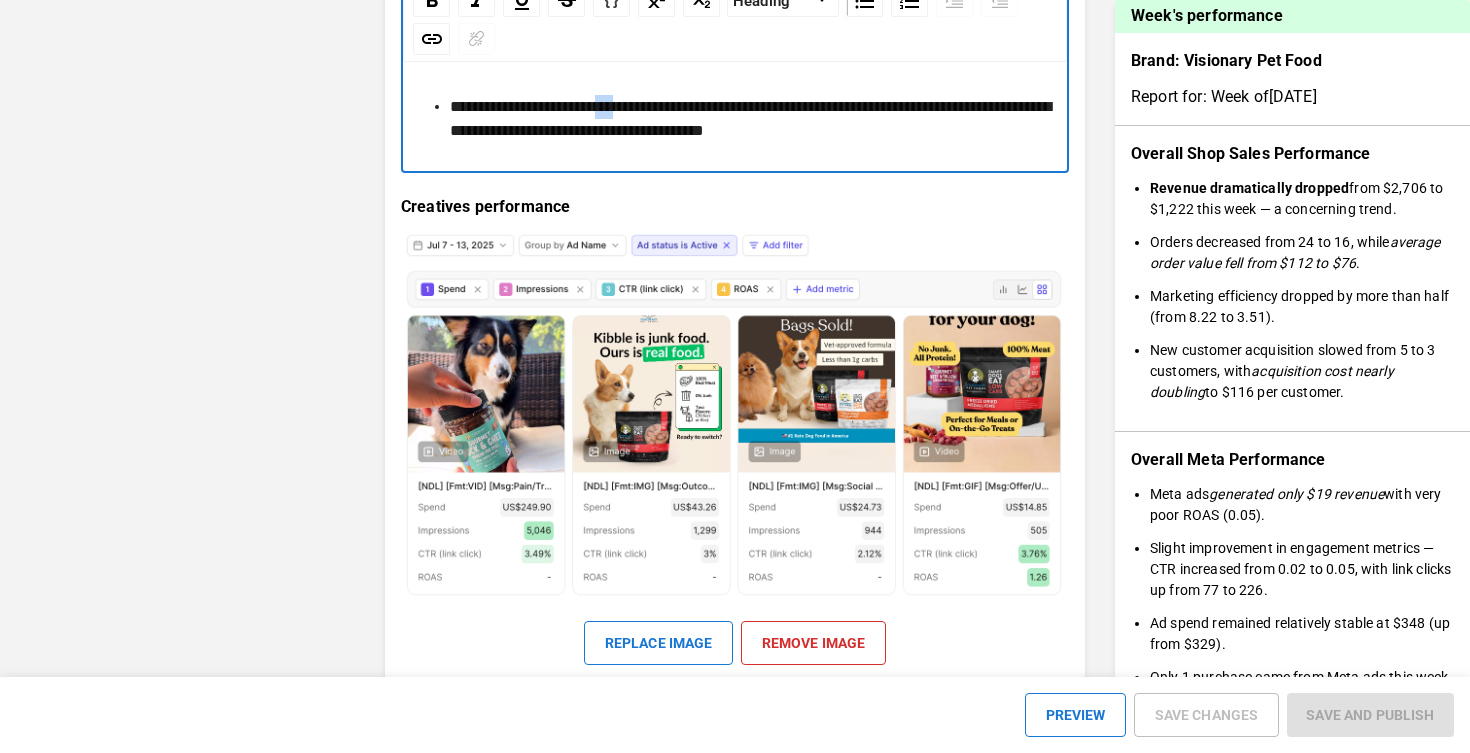click on "[REDACTED]" at bounding box center [750, 118] 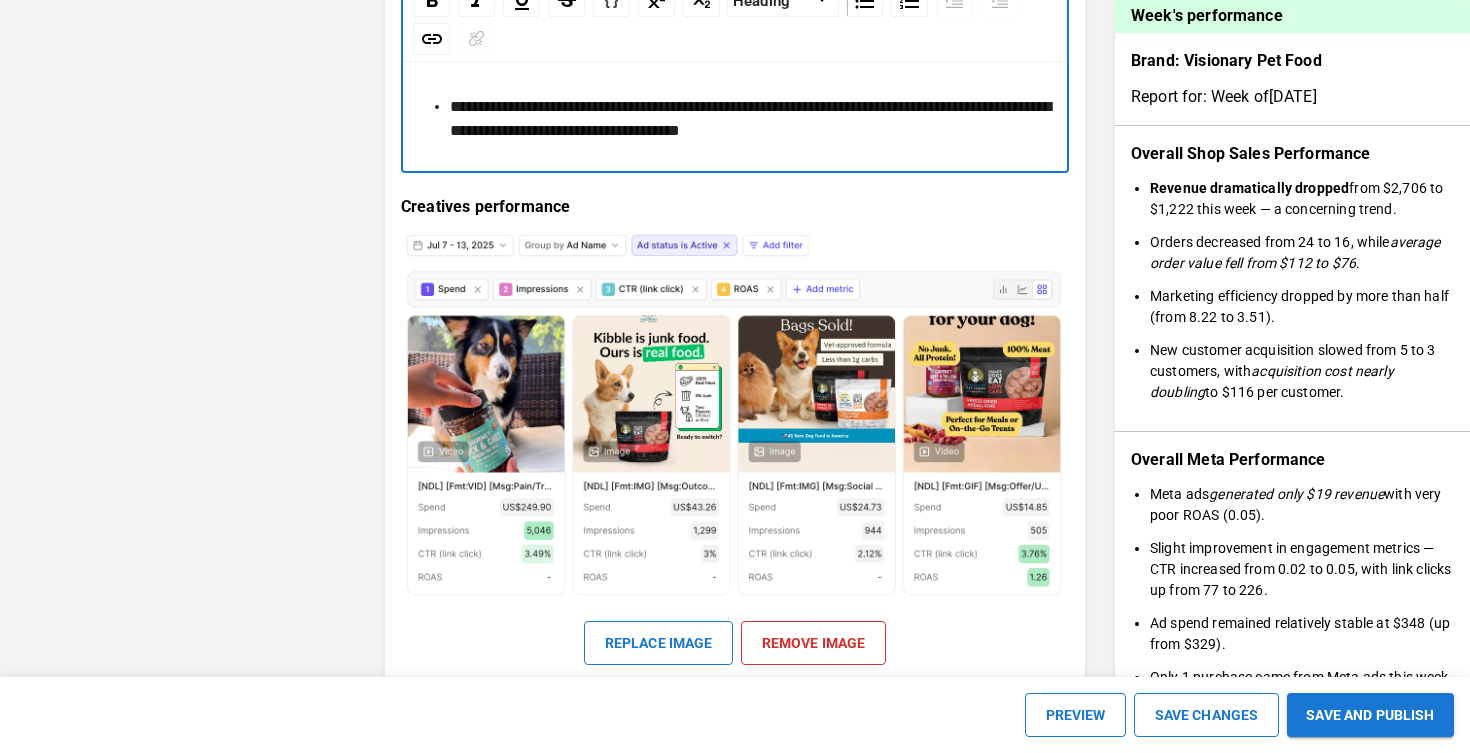 click on "**********" at bounding box center [750, 118] 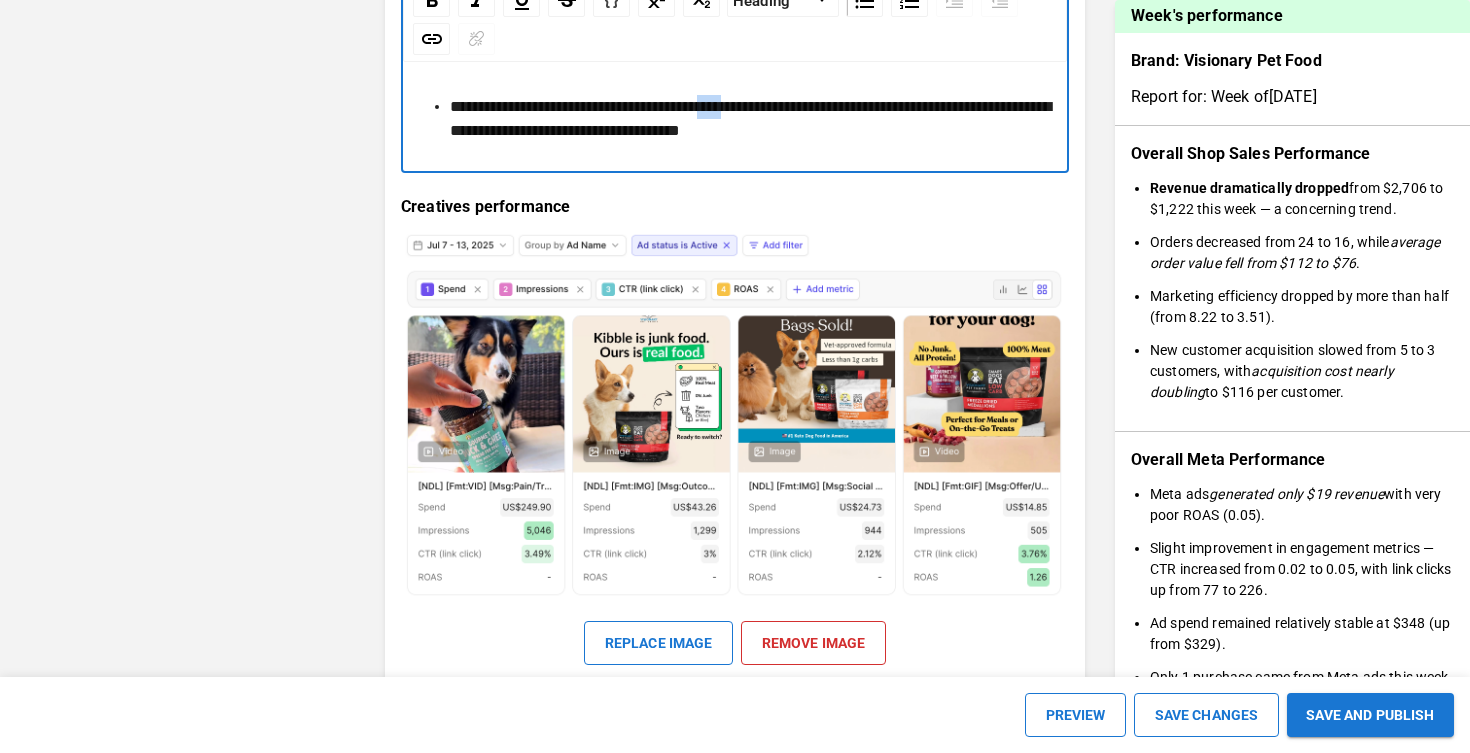 click on "**********" at bounding box center (750, 118) 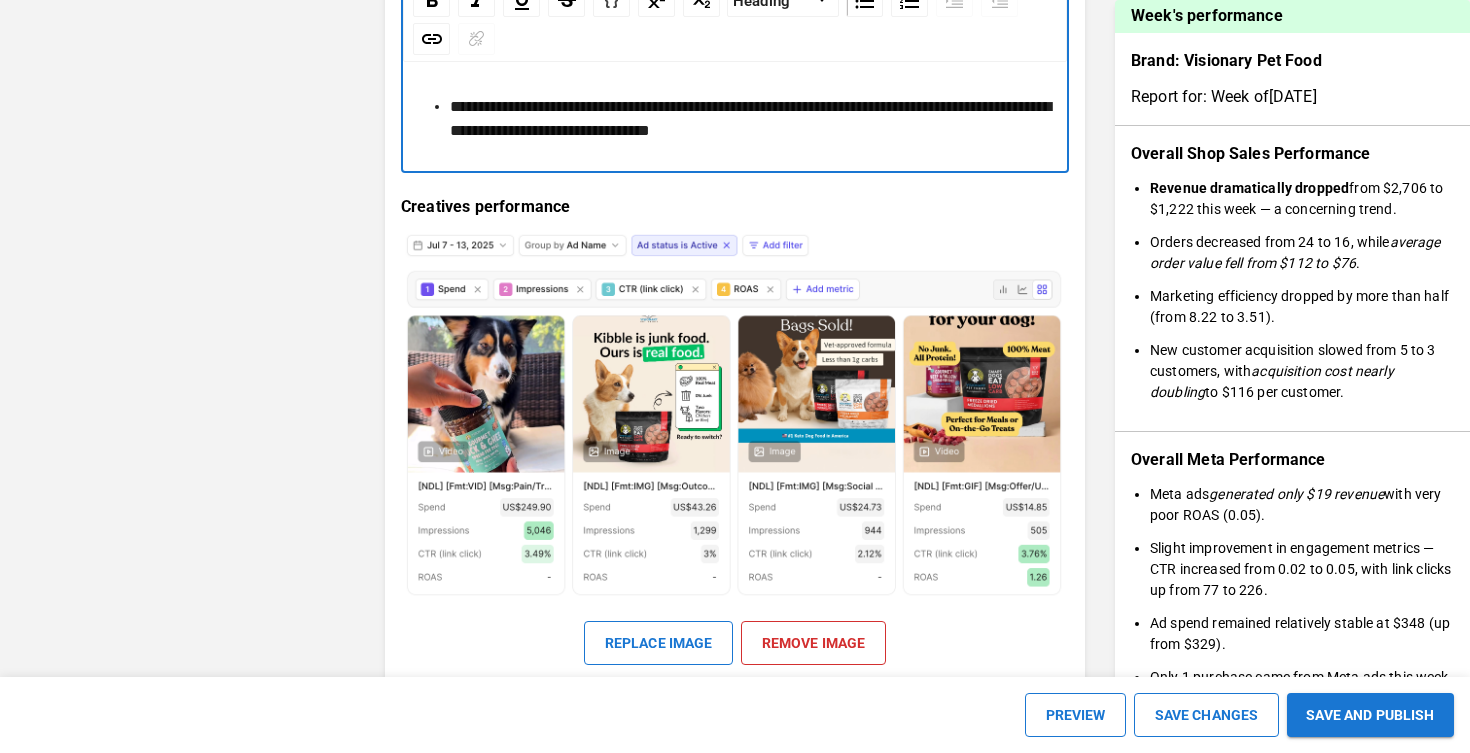 click on "Summary [REDACTED] What worked: [REDACTED] What didn't work: Block Type [REDACTED] Creatives performance Replace image Remove image" at bounding box center [735, 94] 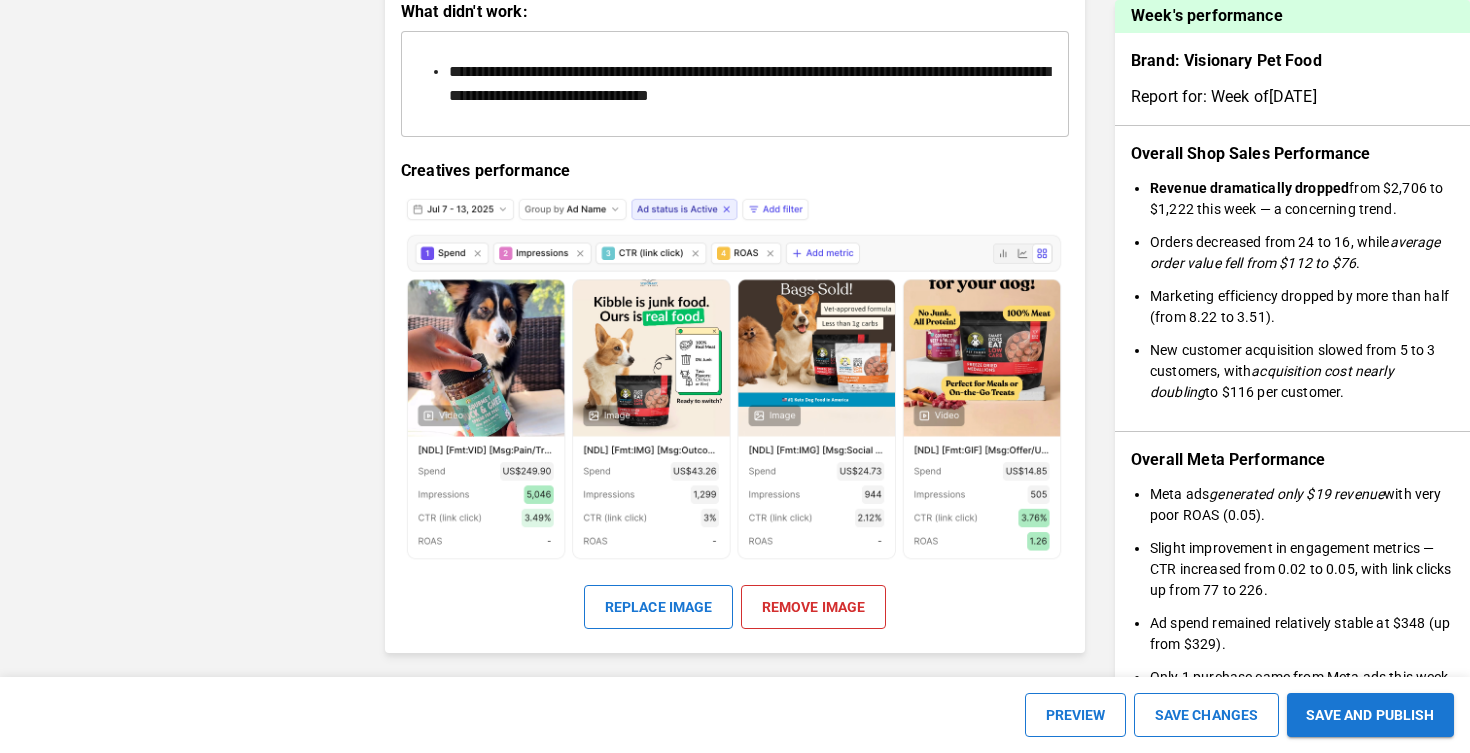 scroll, scrollTop: 2723, scrollLeft: 0, axis: vertical 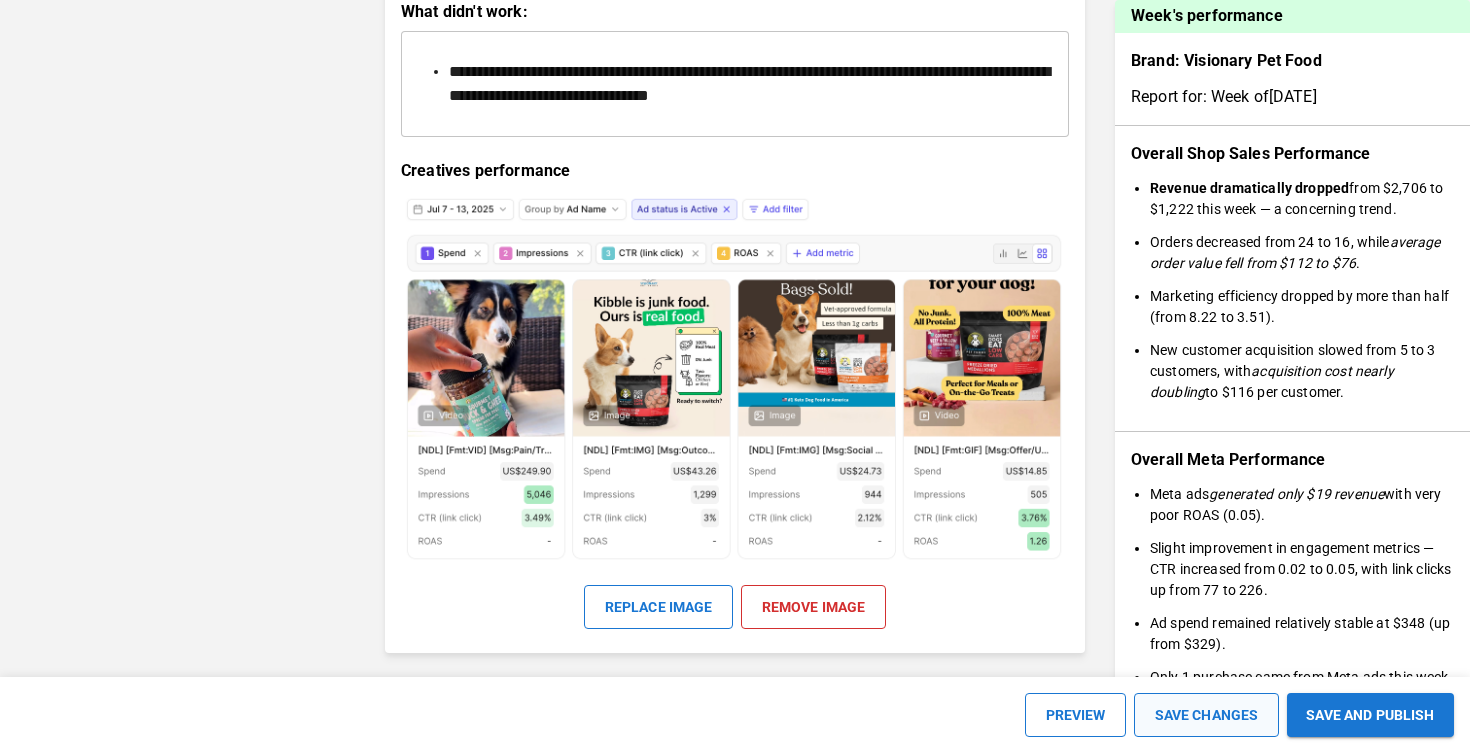 click on "SAVE CHANGES" at bounding box center (1206, 715) 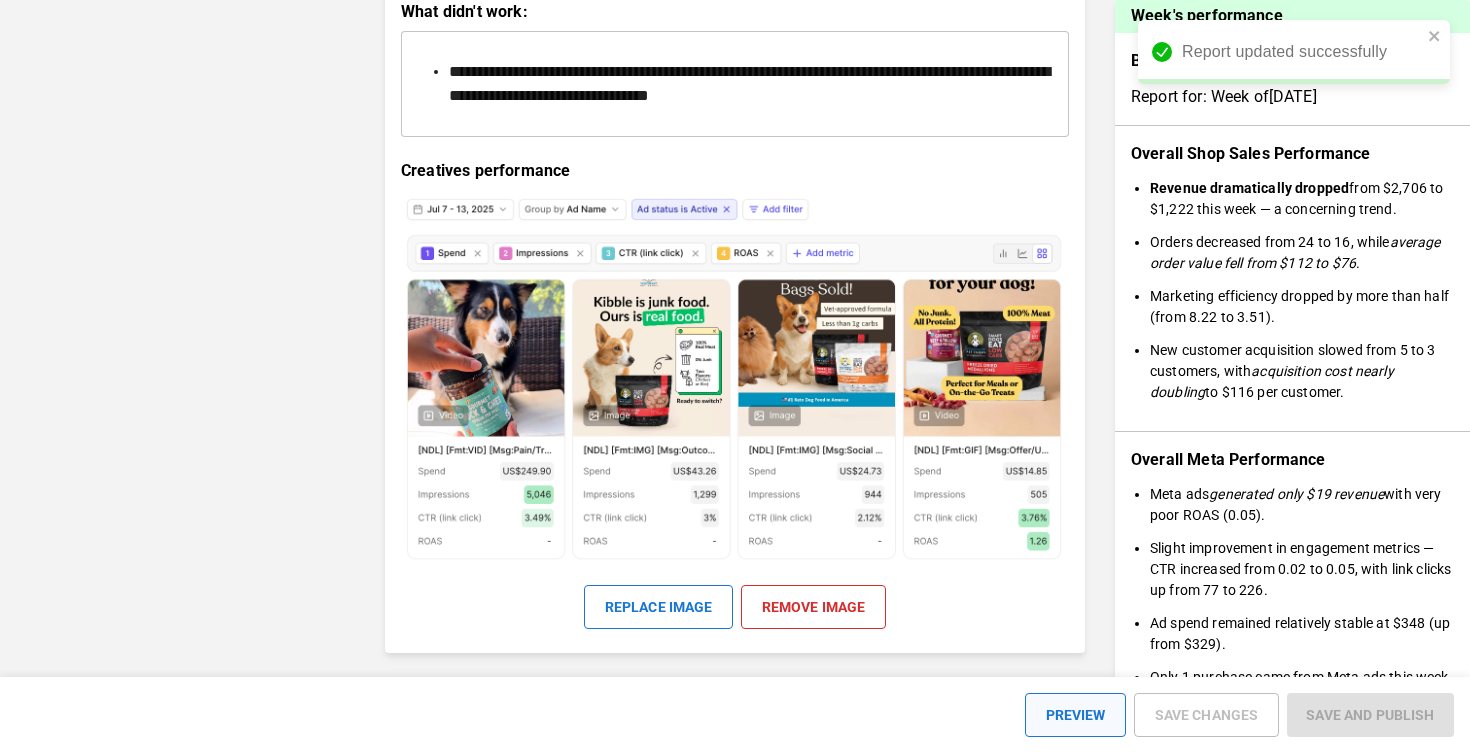 click on "PREVIEW" at bounding box center [1075, 715] 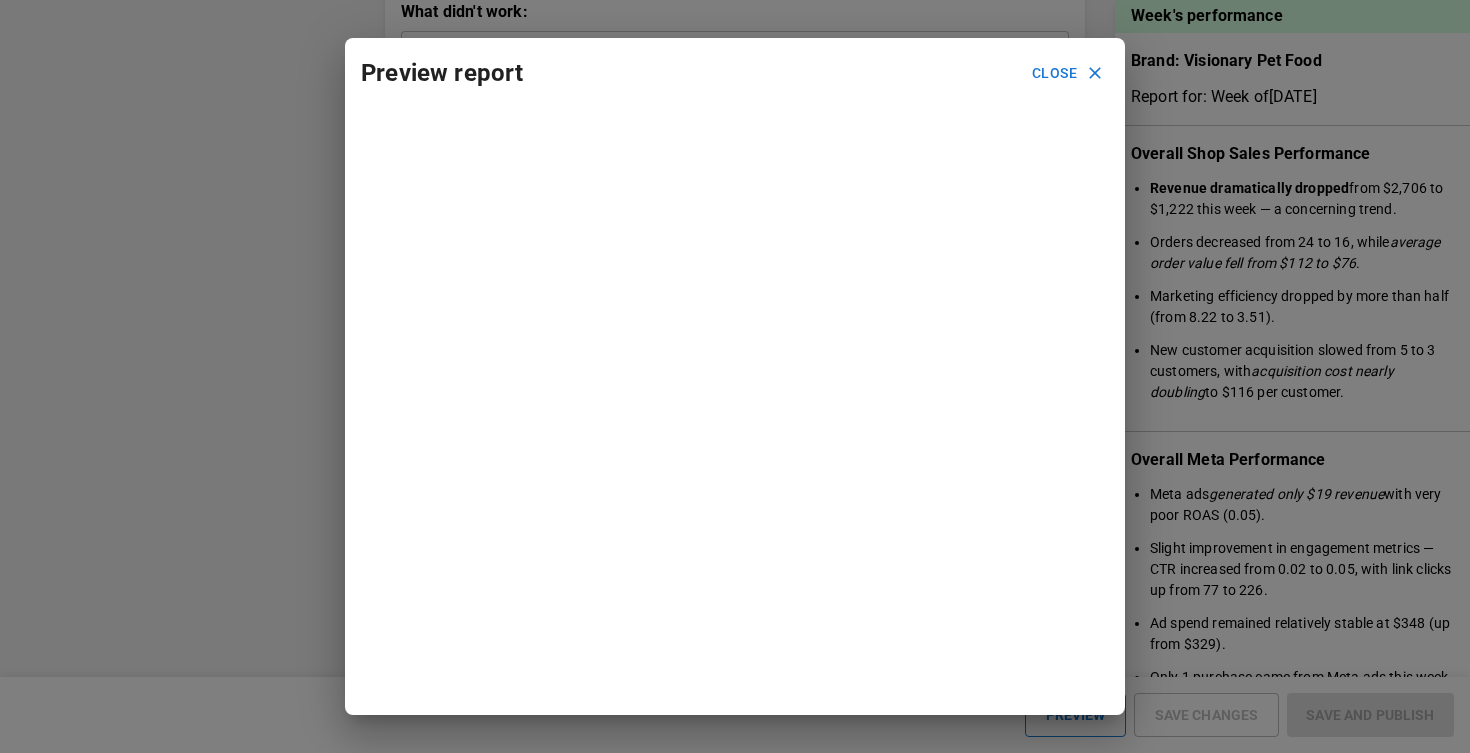 click 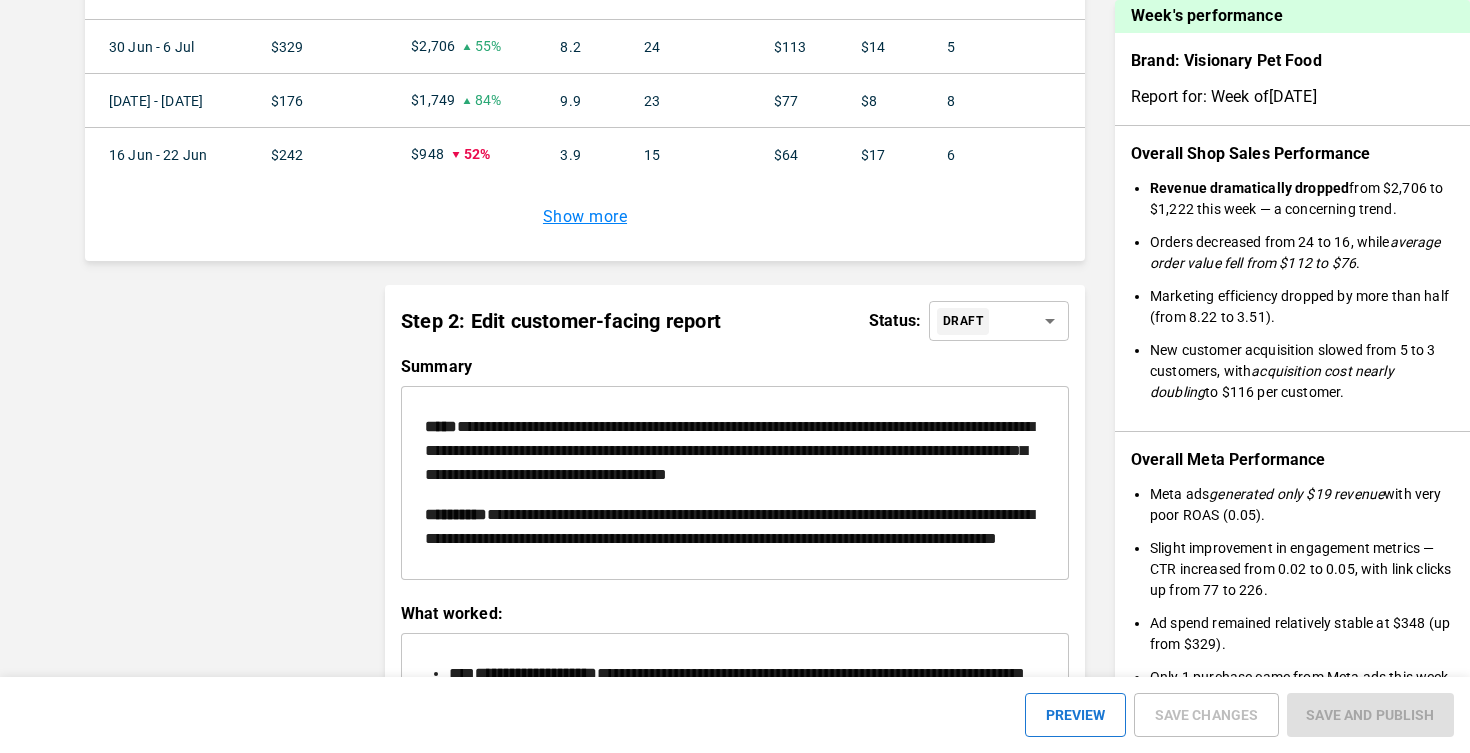 click on "**********" at bounding box center (729, 450) 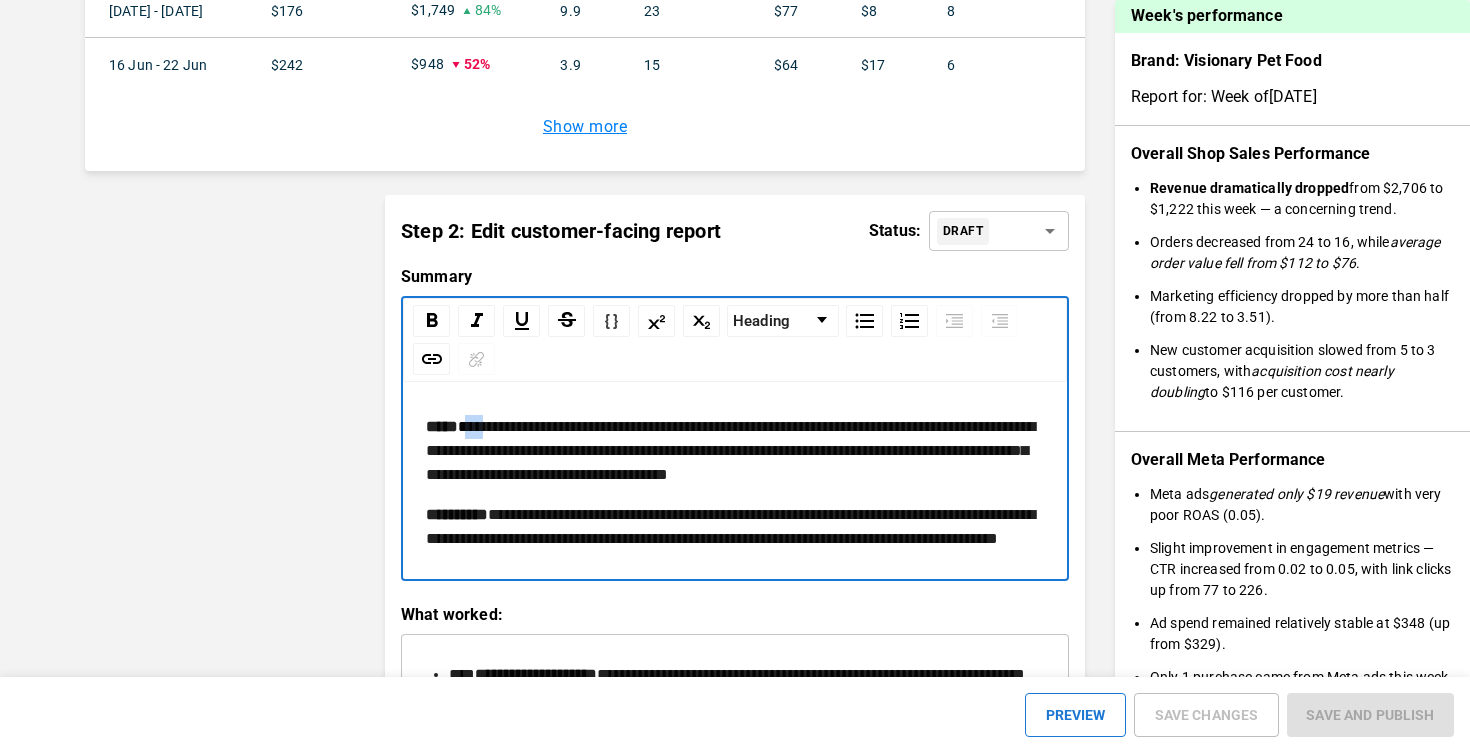 click on "**********" at bounding box center (730, 450) 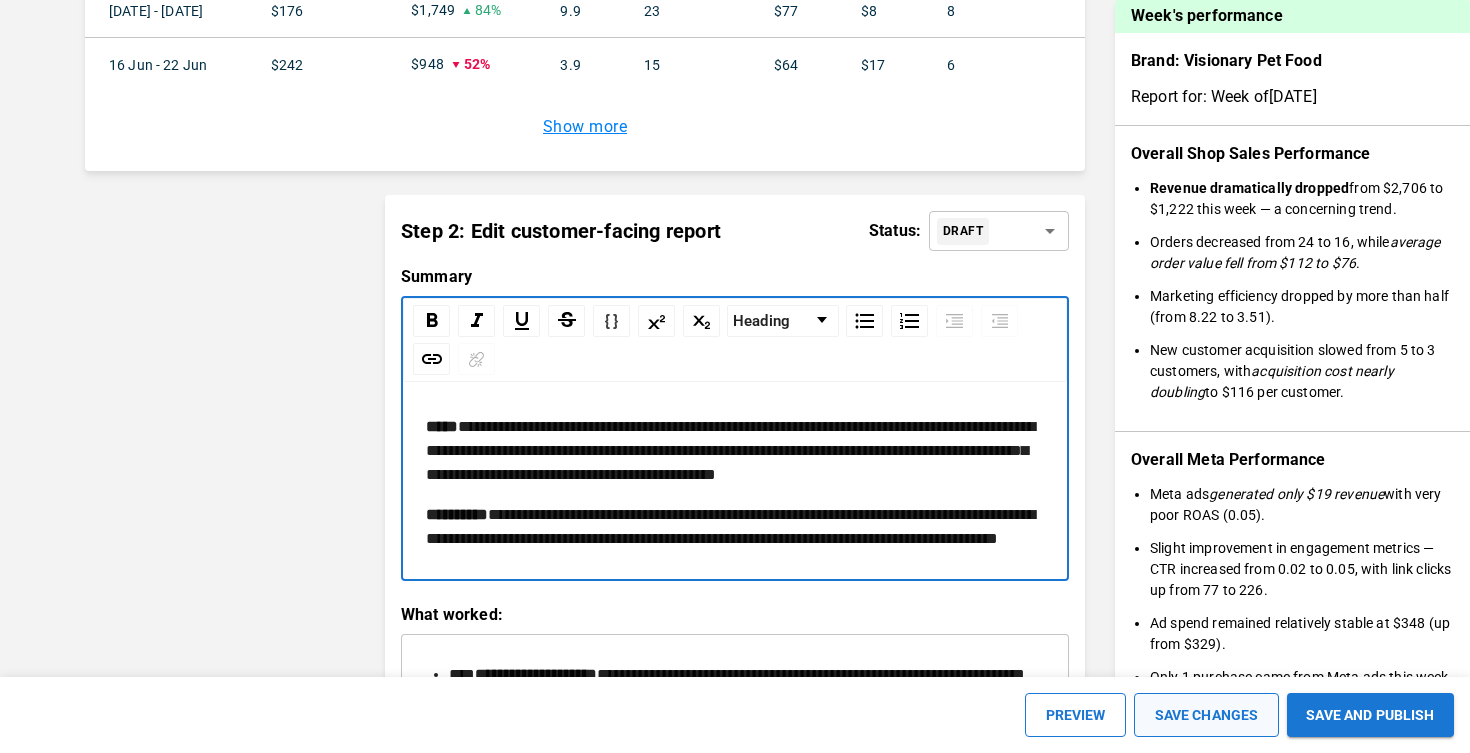 click on "SAVE CHANGES" at bounding box center (1206, 715) 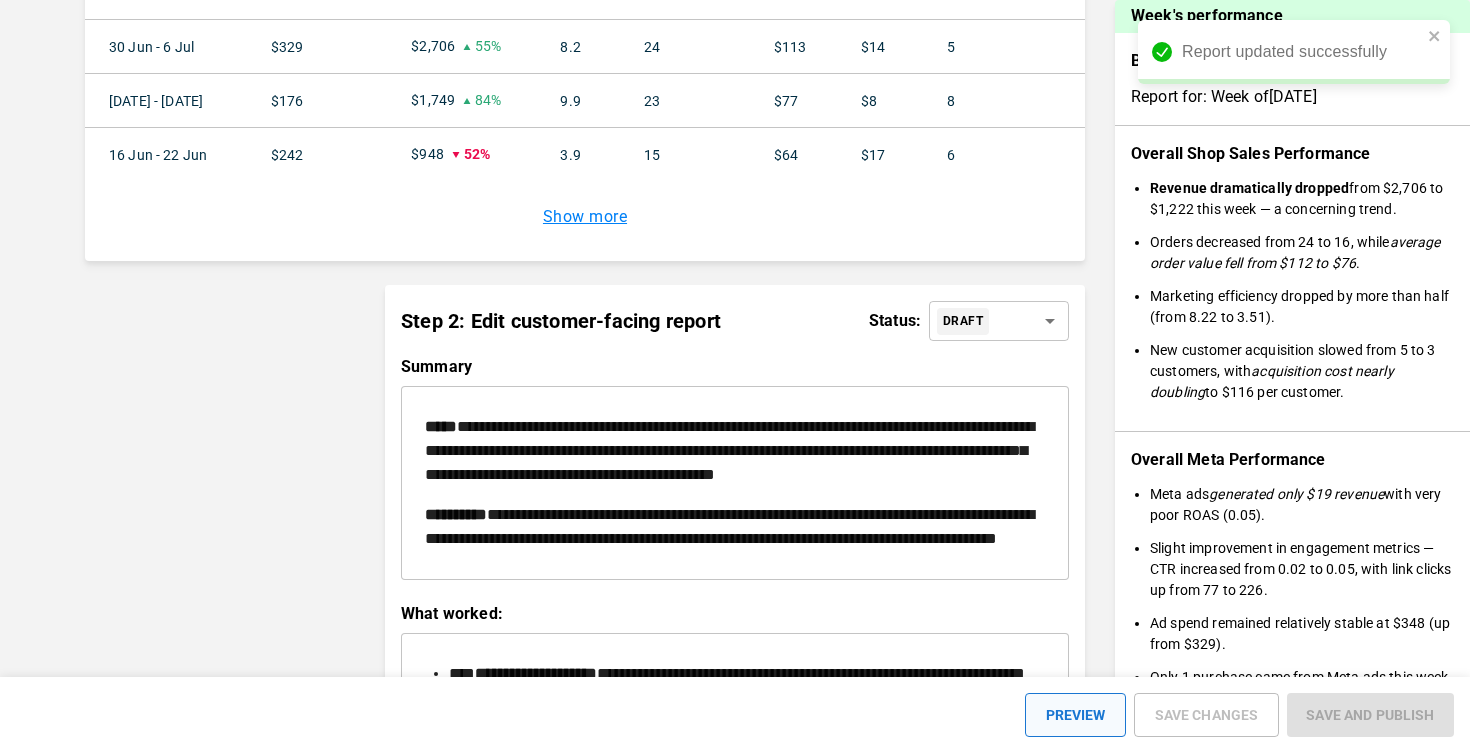 click on "PREVIEW" at bounding box center (1075, 715) 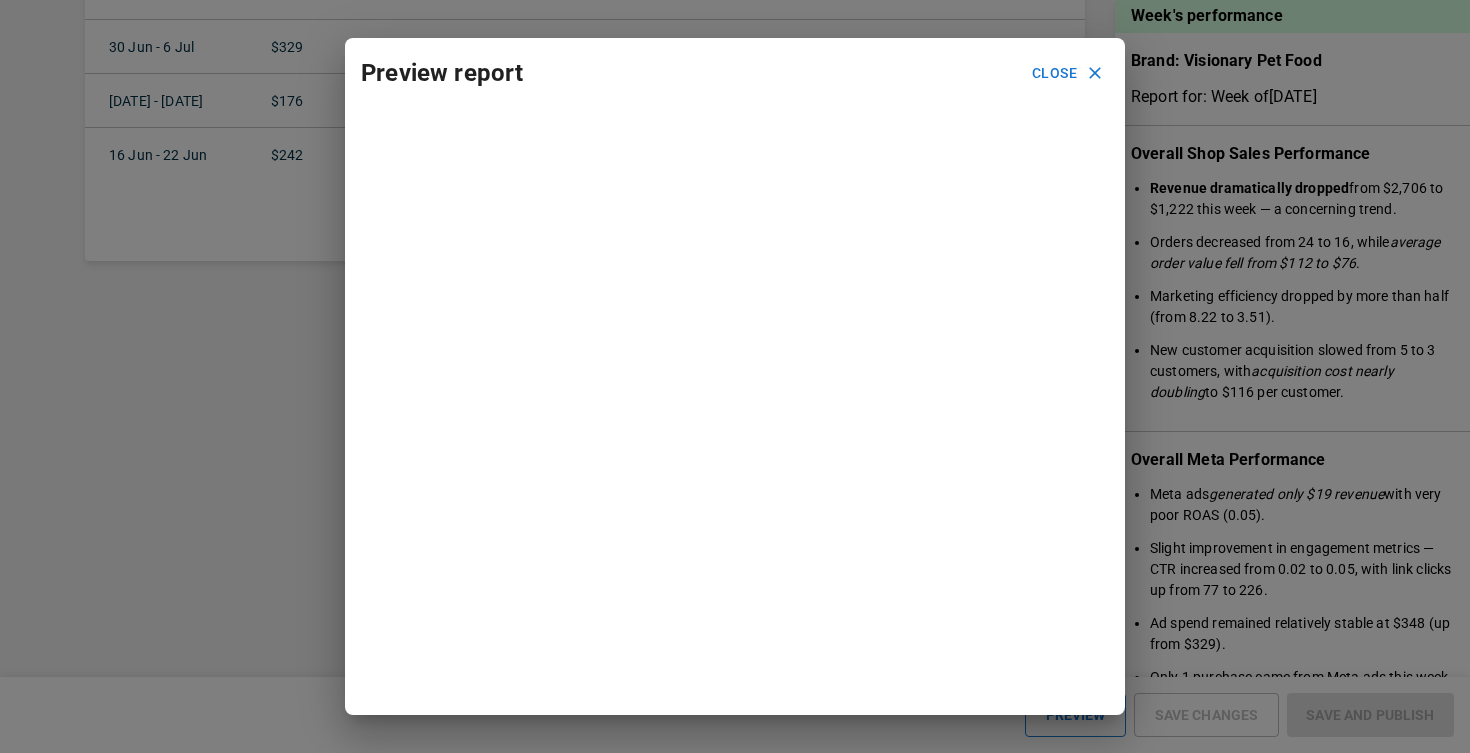 click on "Close" at bounding box center (1066, 73) 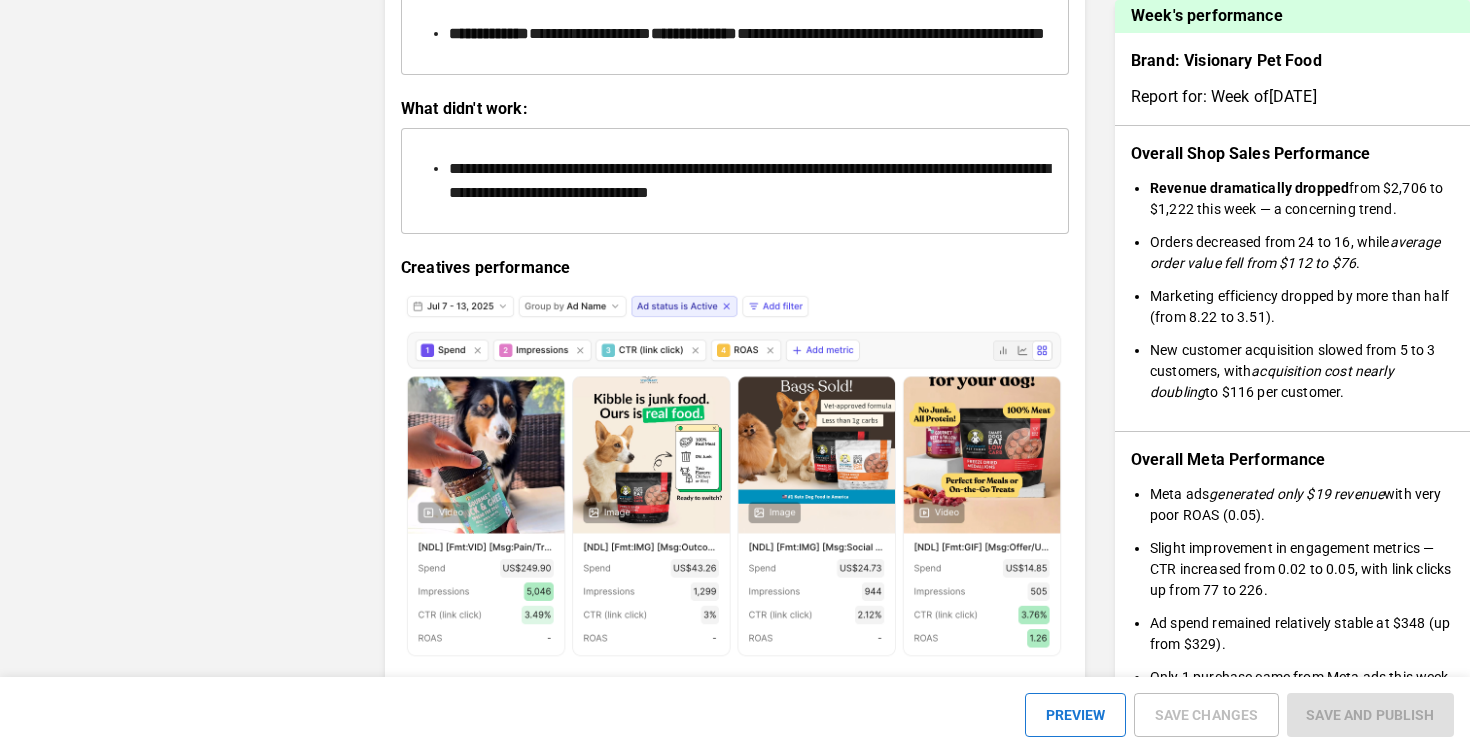 click on "[REDACTED]" at bounding box center (749, 180) 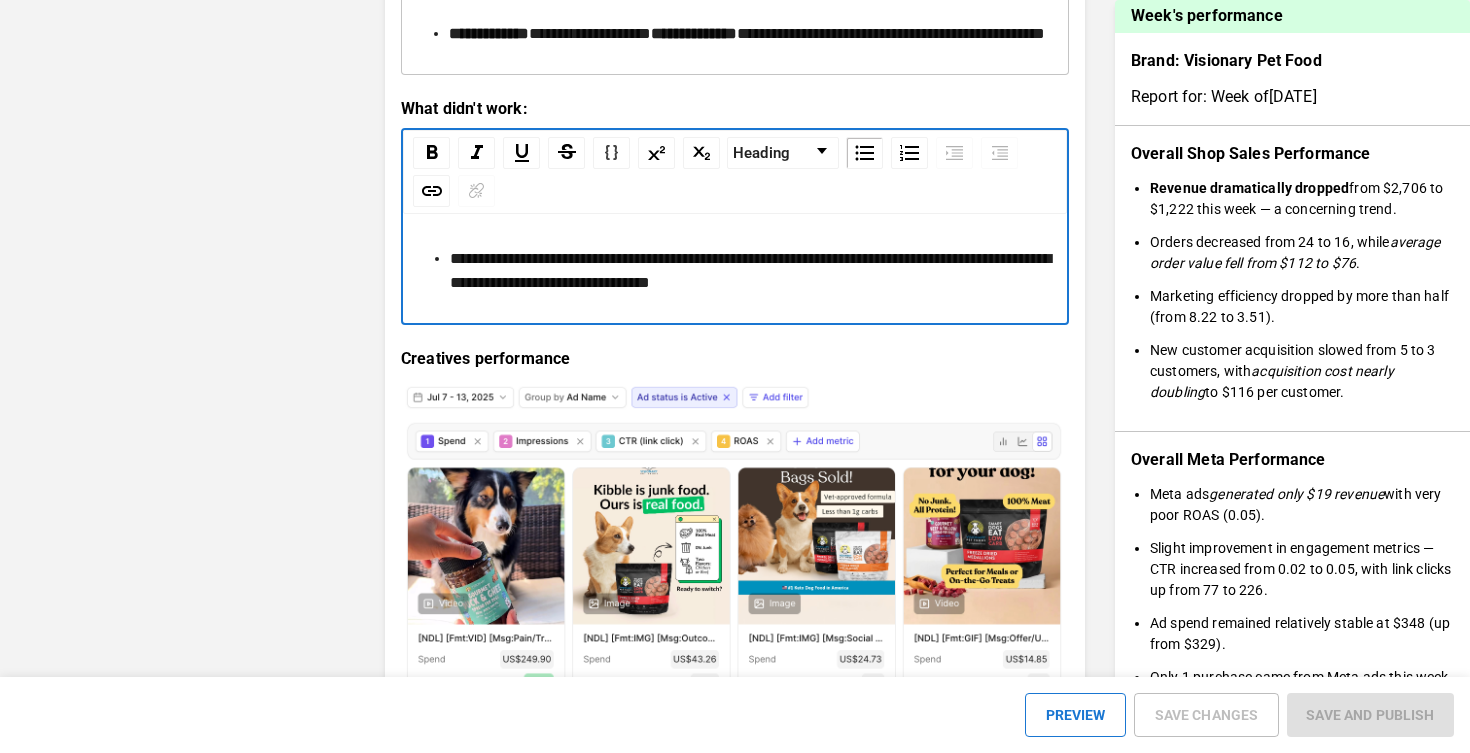 scroll, scrollTop: 2693, scrollLeft: 0, axis: vertical 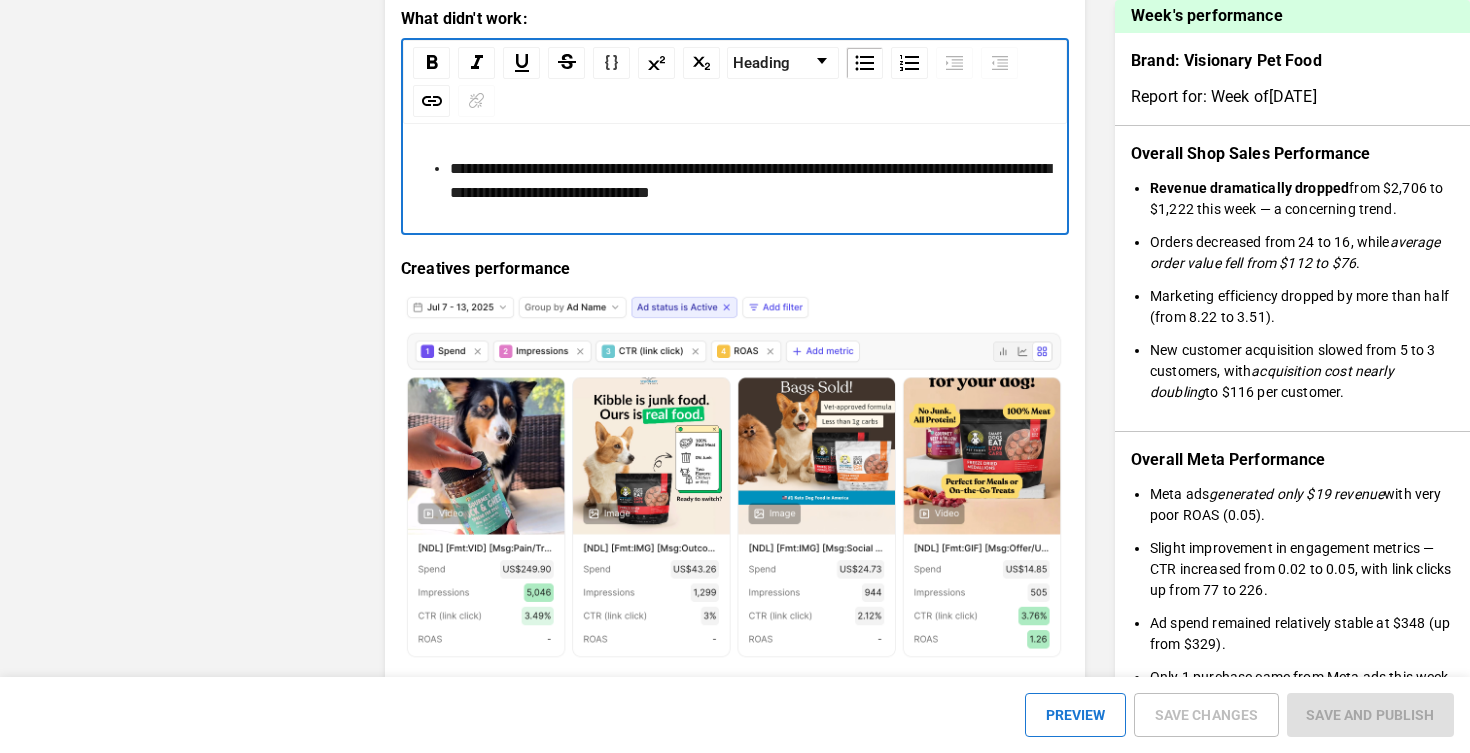 click on "[REDACTED]" at bounding box center (750, 180) 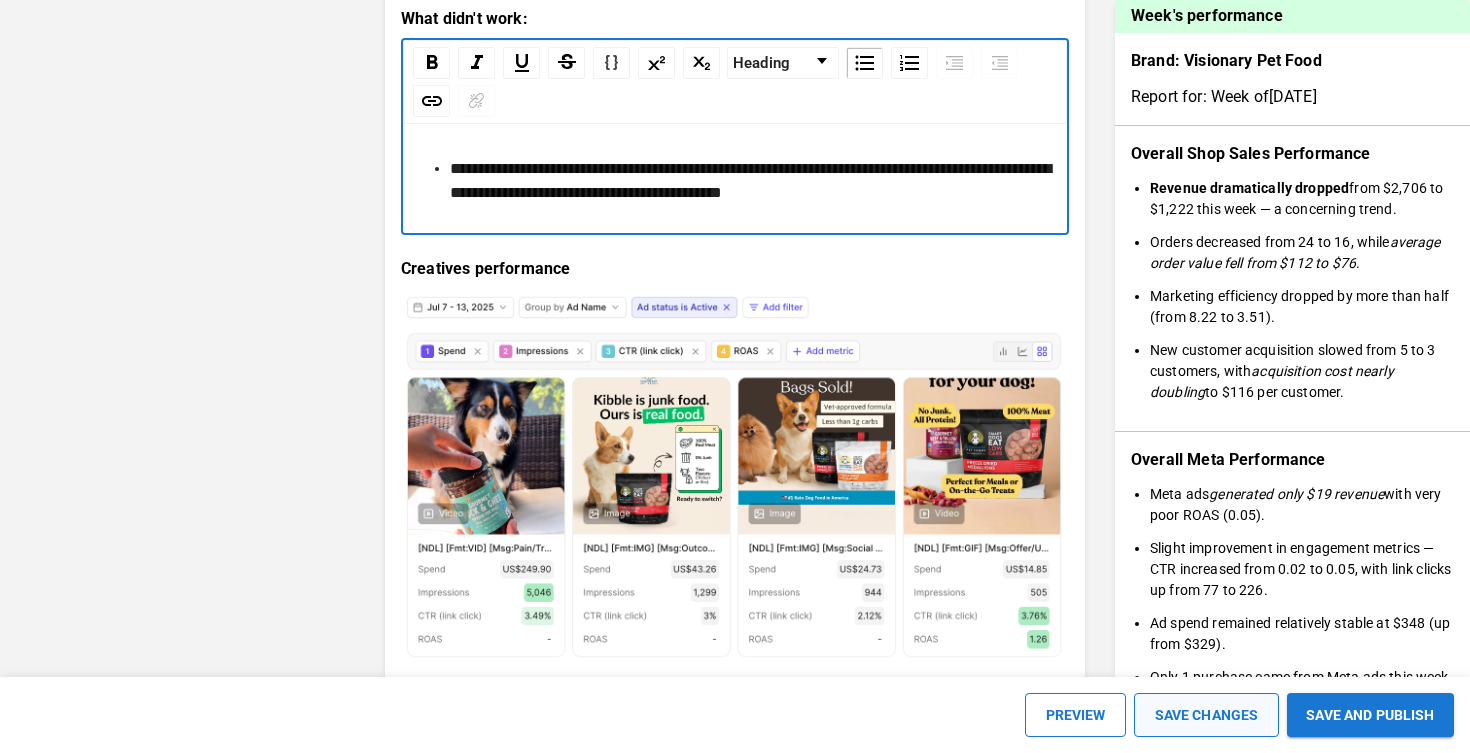 click on "SAVE CHANGES" at bounding box center (1206, 715) 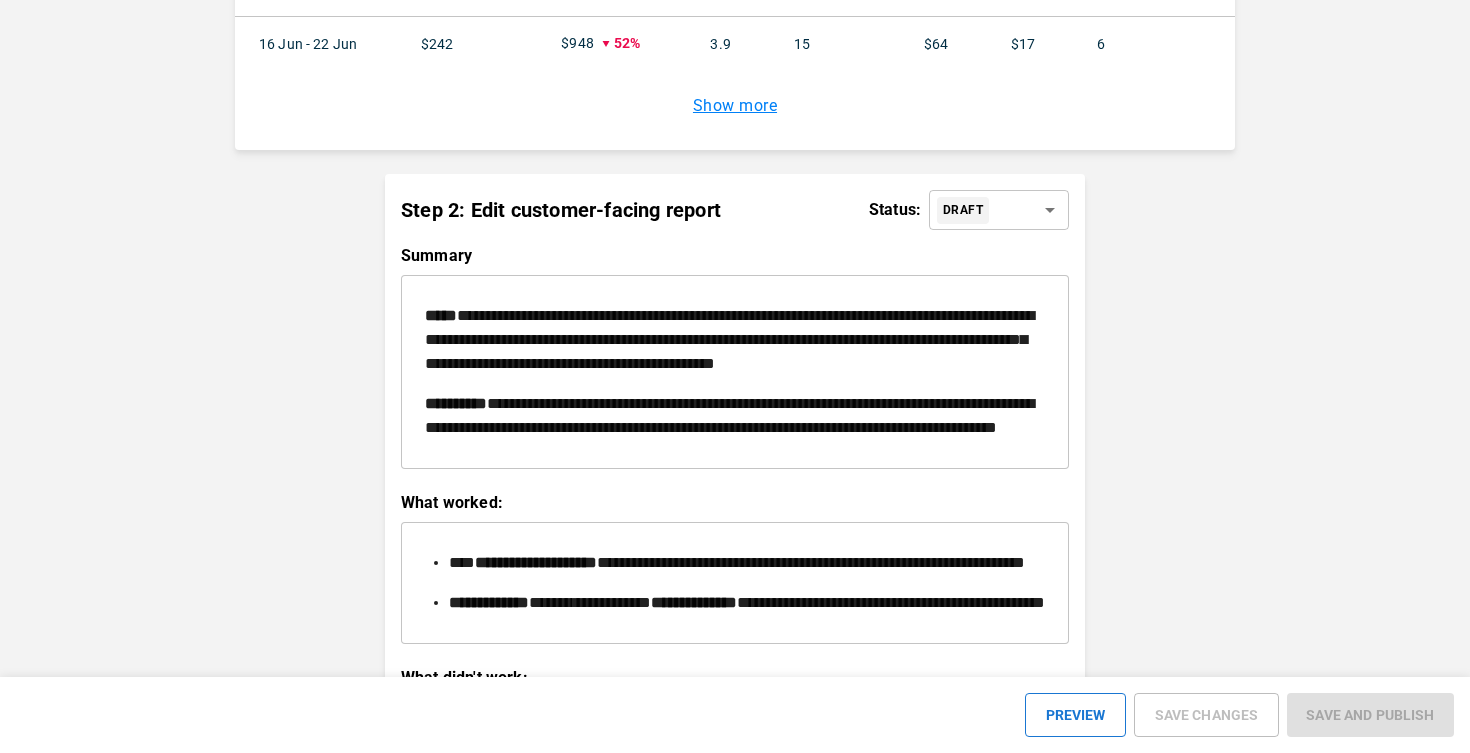 scroll, scrollTop: 2597, scrollLeft: 0, axis: vertical 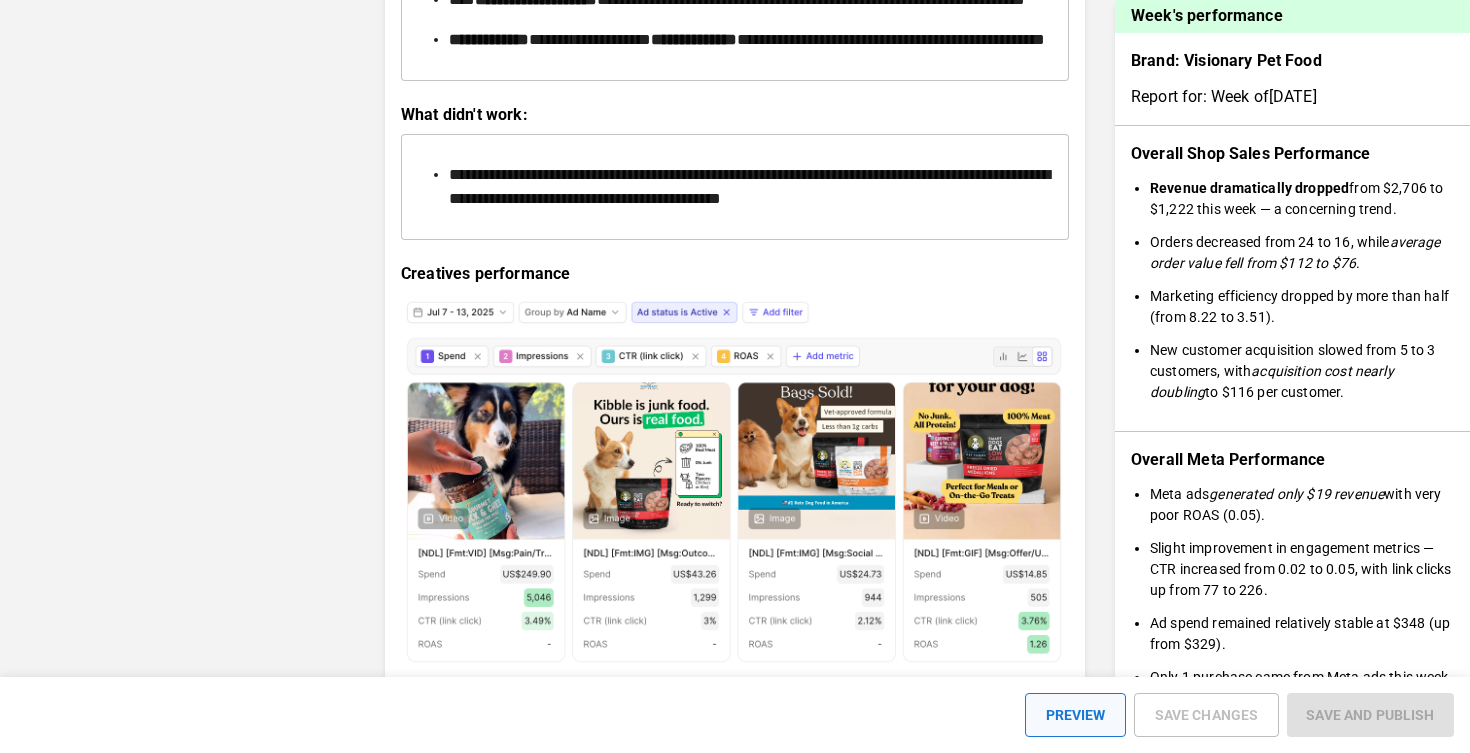 click on "PREVIEW" at bounding box center [1075, 715] 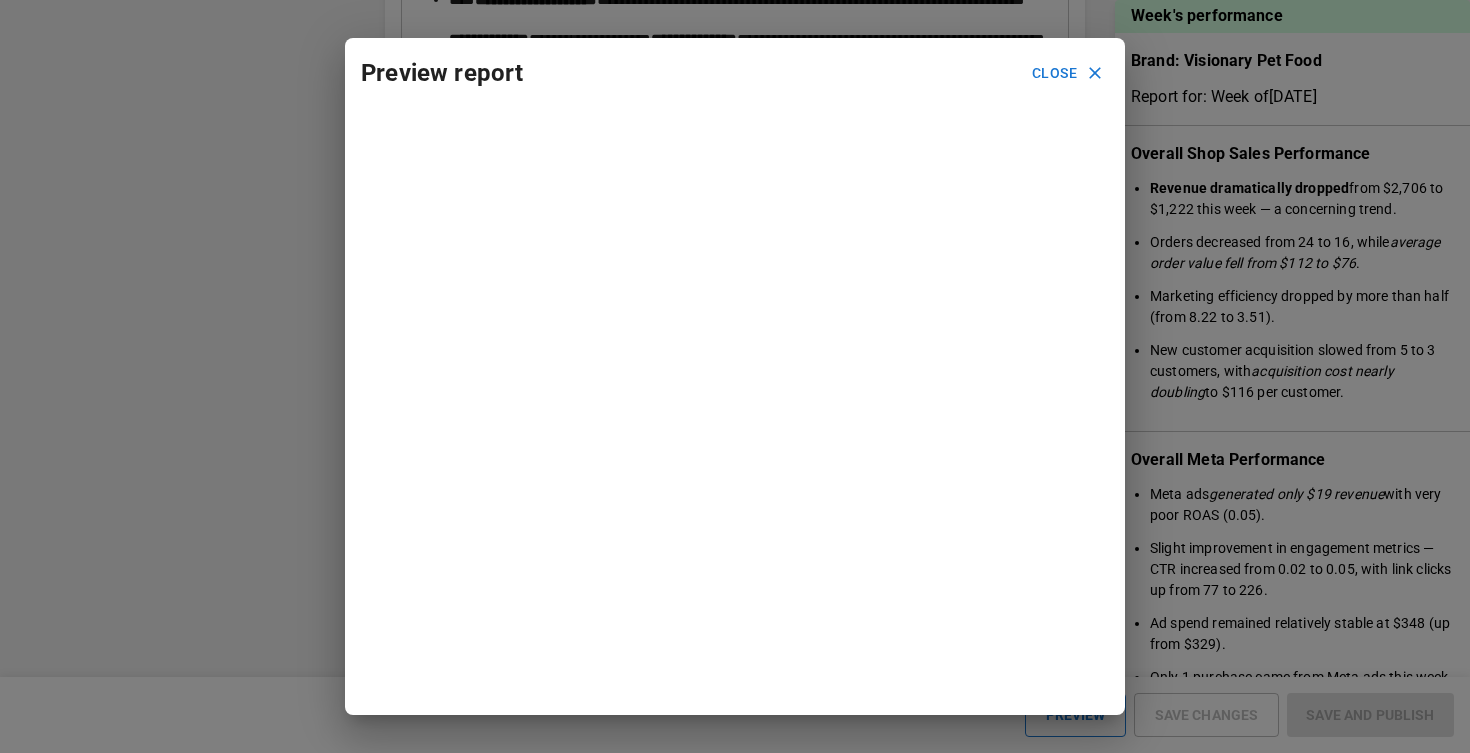 click on "Close" at bounding box center [1066, 73] 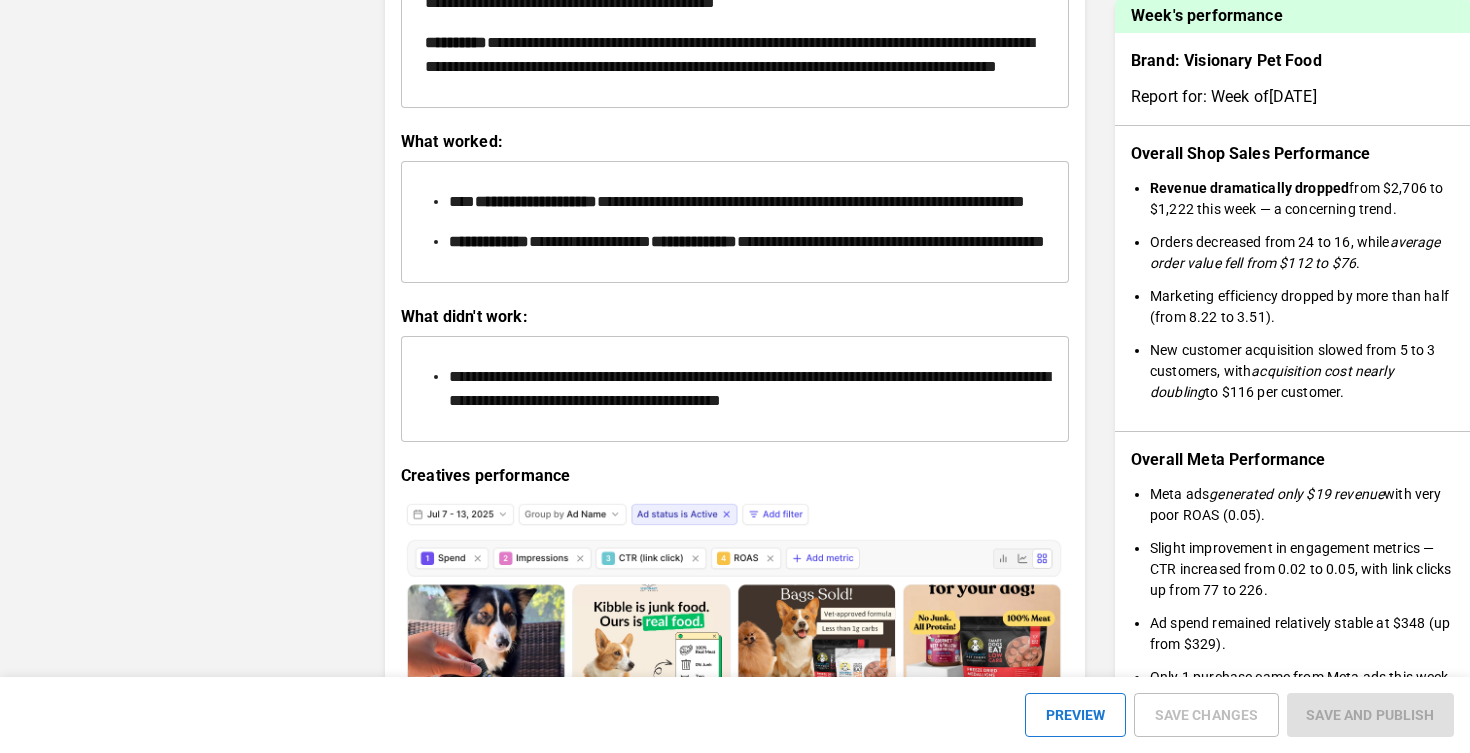 scroll, scrollTop: 2375, scrollLeft: 0, axis: vertical 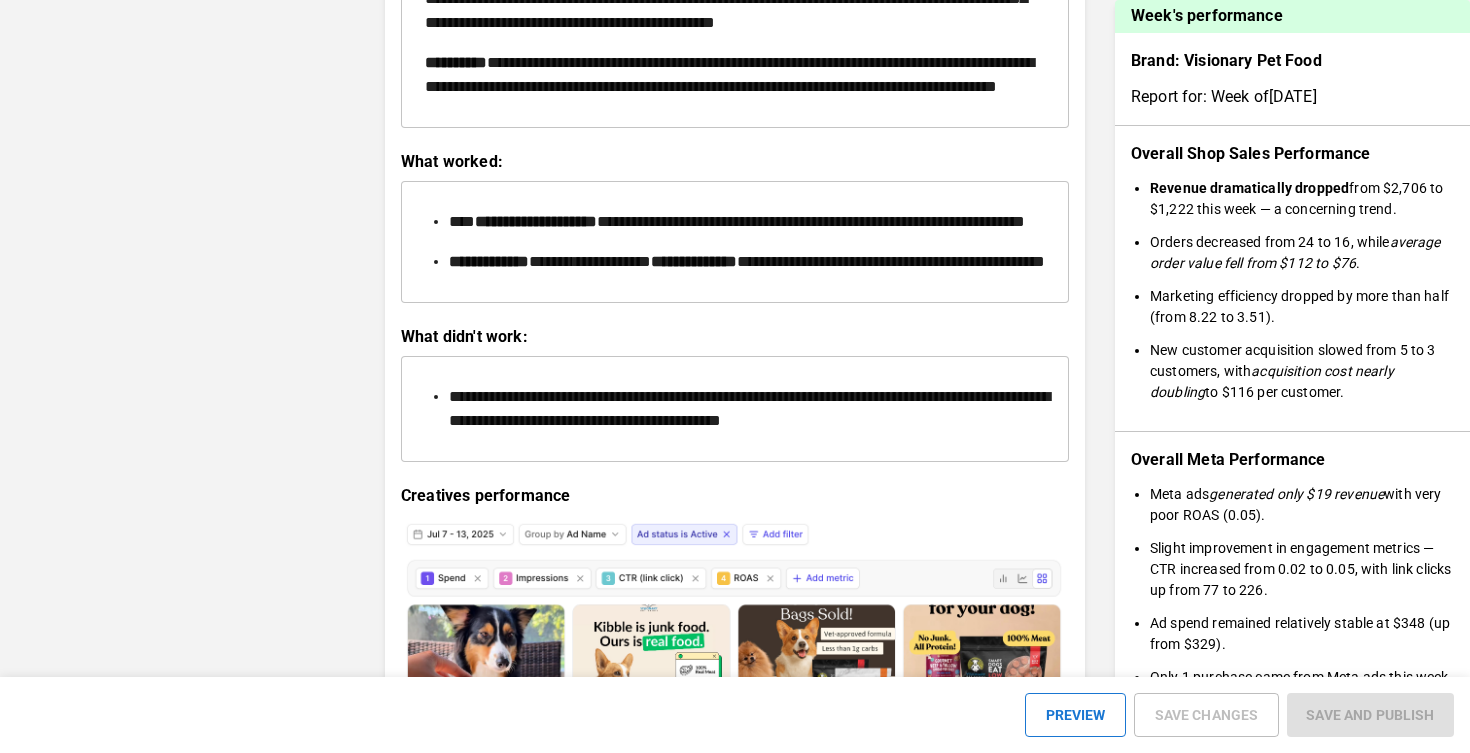 click on "[REDACTED]" at bounding box center (735, 409) 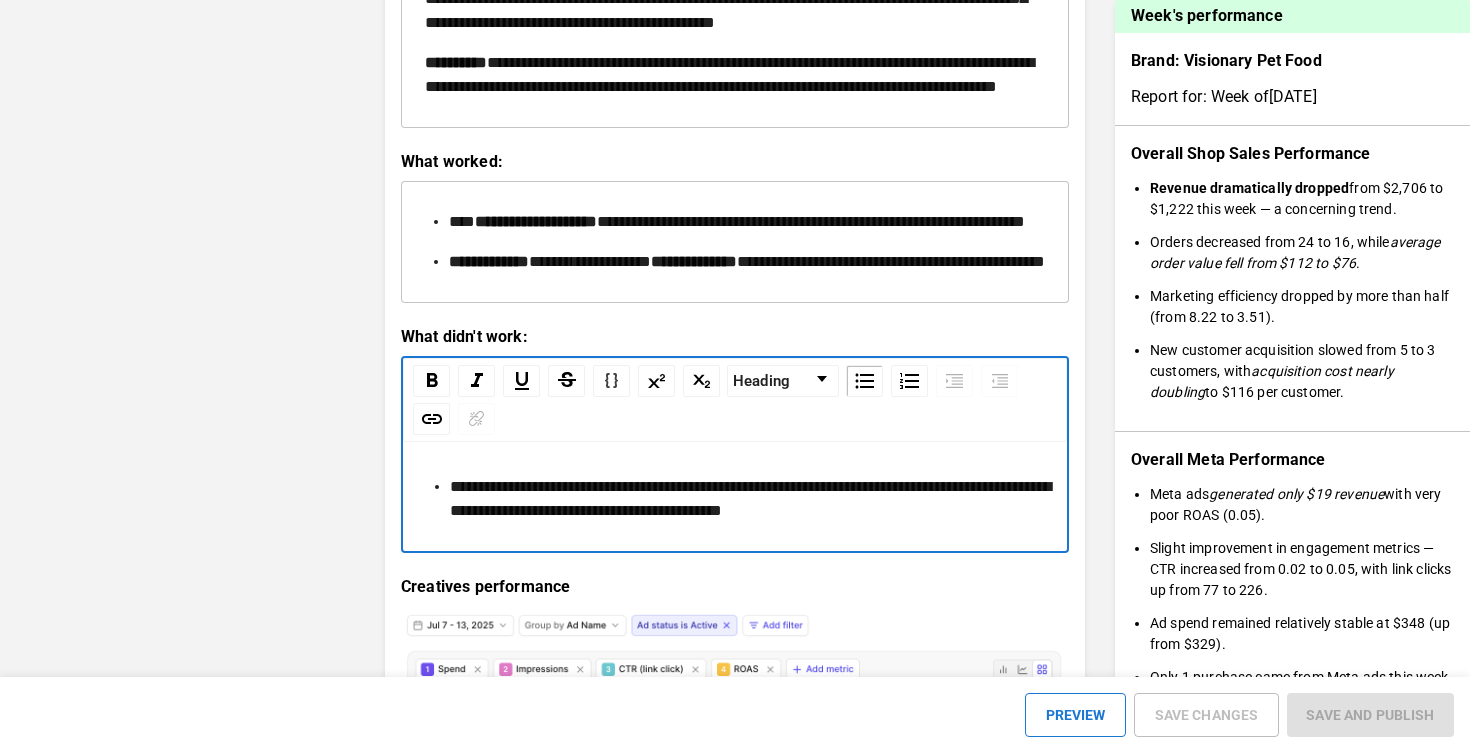 scroll, scrollTop: 2376, scrollLeft: 0, axis: vertical 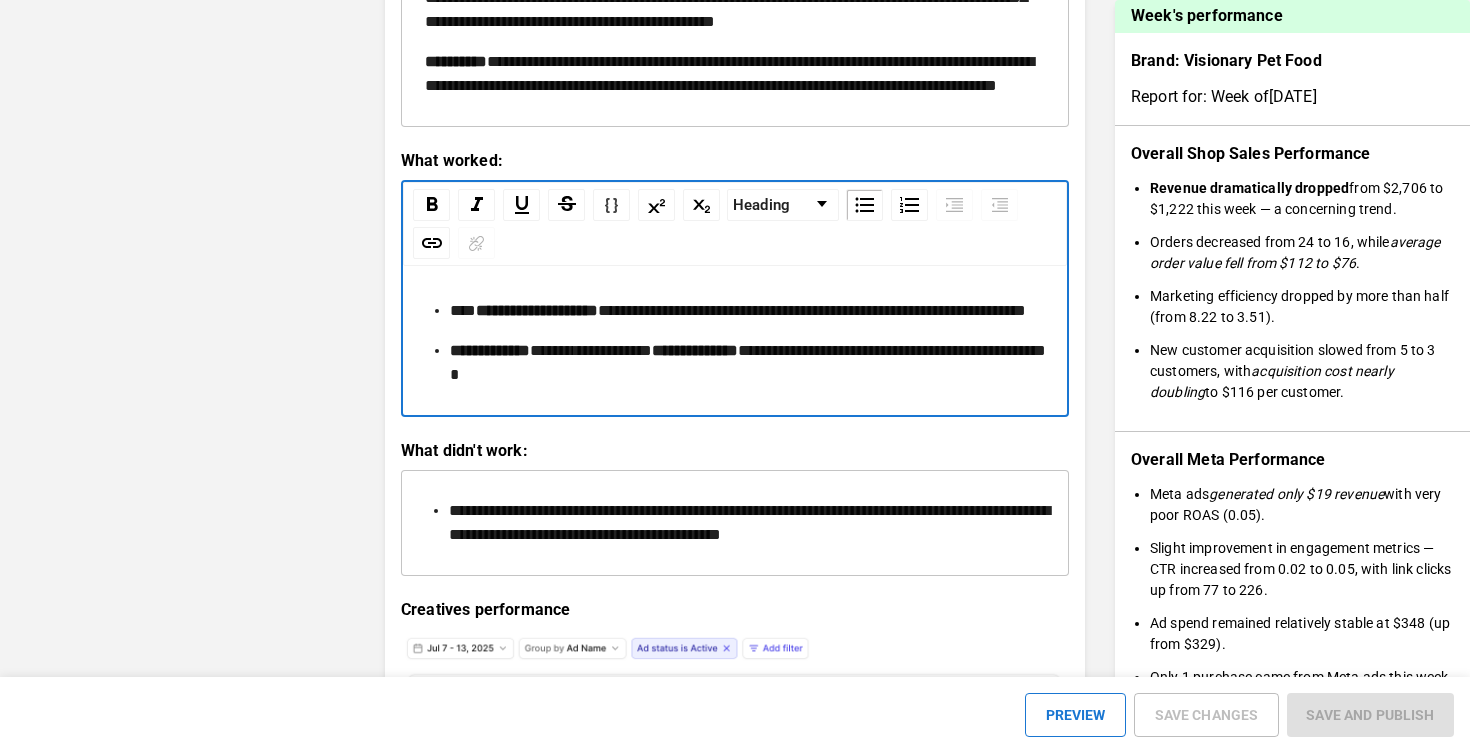 click on "[REDACTED]" at bounding box center (735, 343) 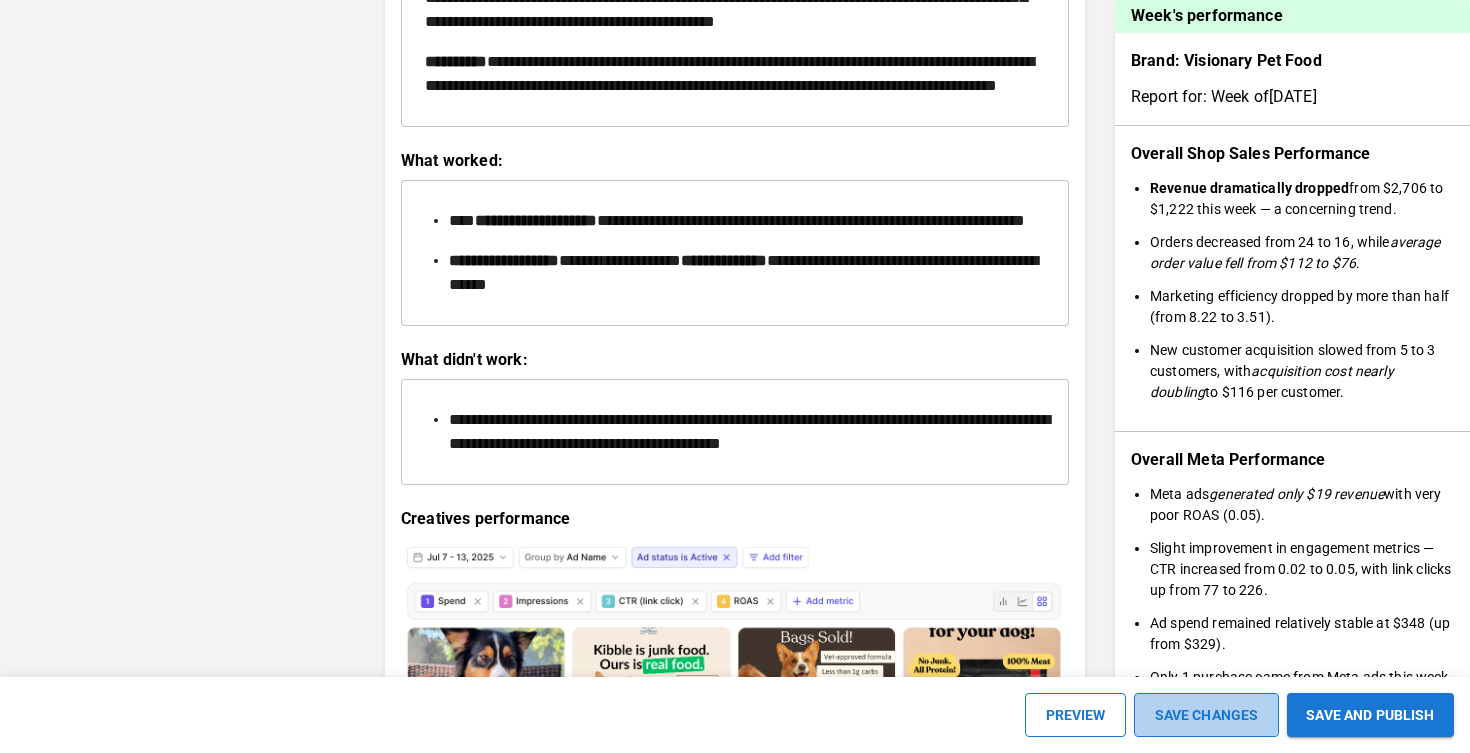 scroll, scrollTop: 2286, scrollLeft: 0, axis: vertical 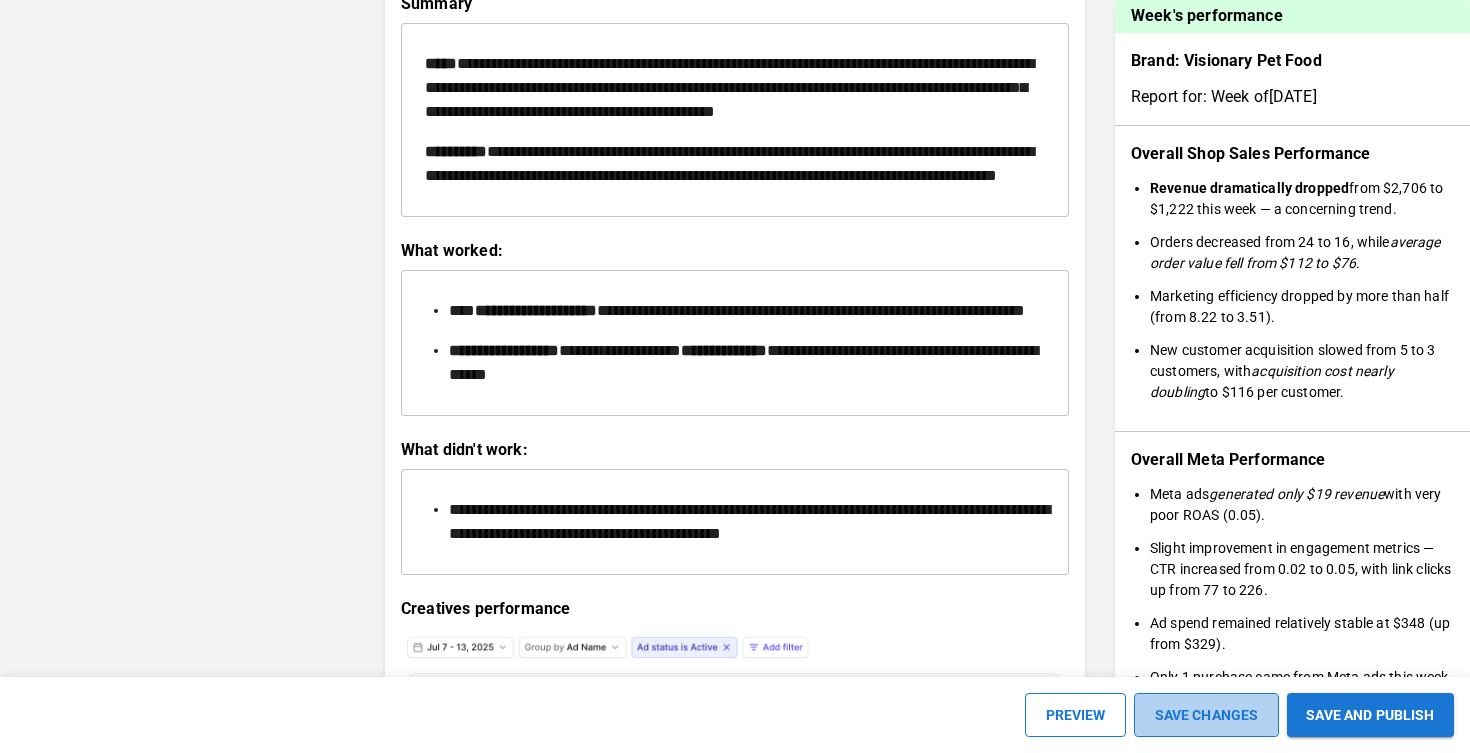 click on "SAVE CHANGES" at bounding box center [1206, 715] 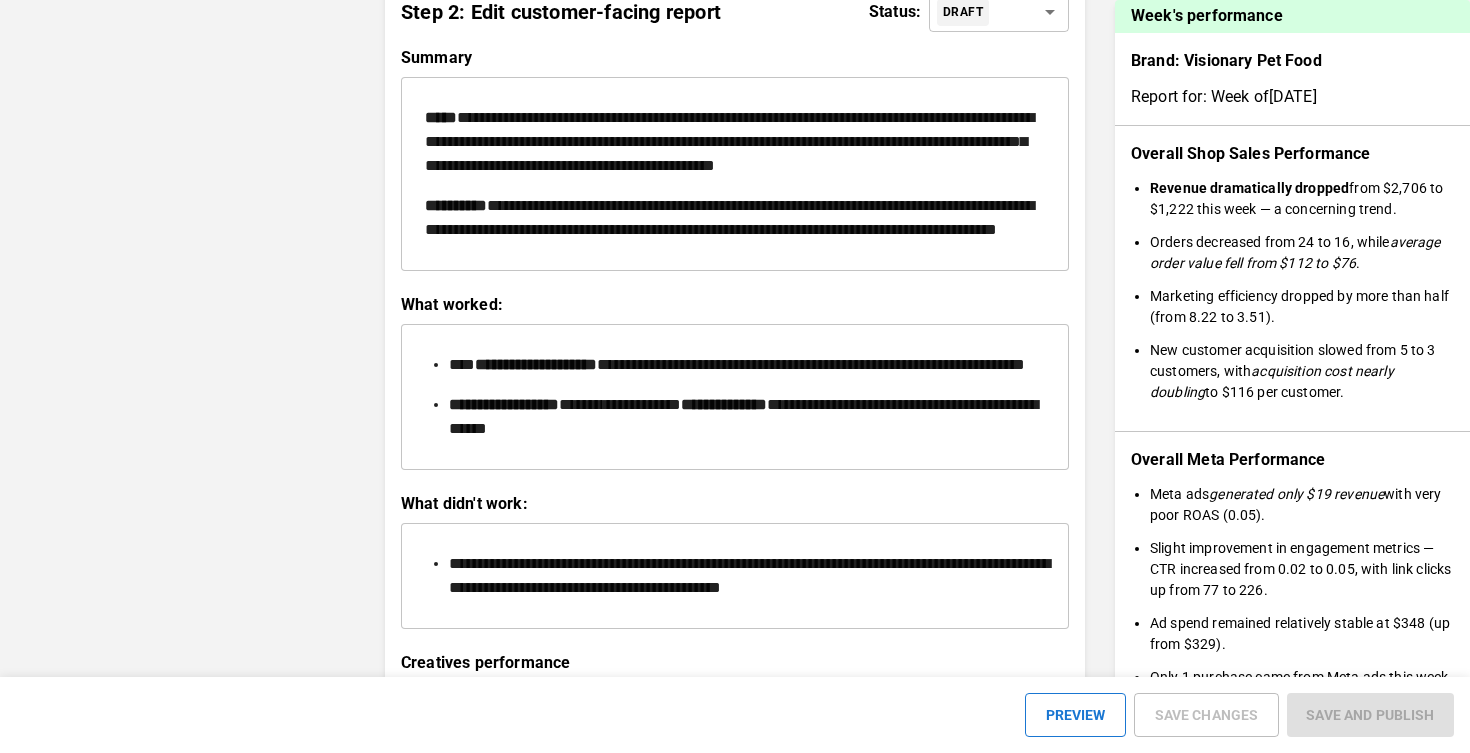 scroll, scrollTop: 2235, scrollLeft: 0, axis: vertical 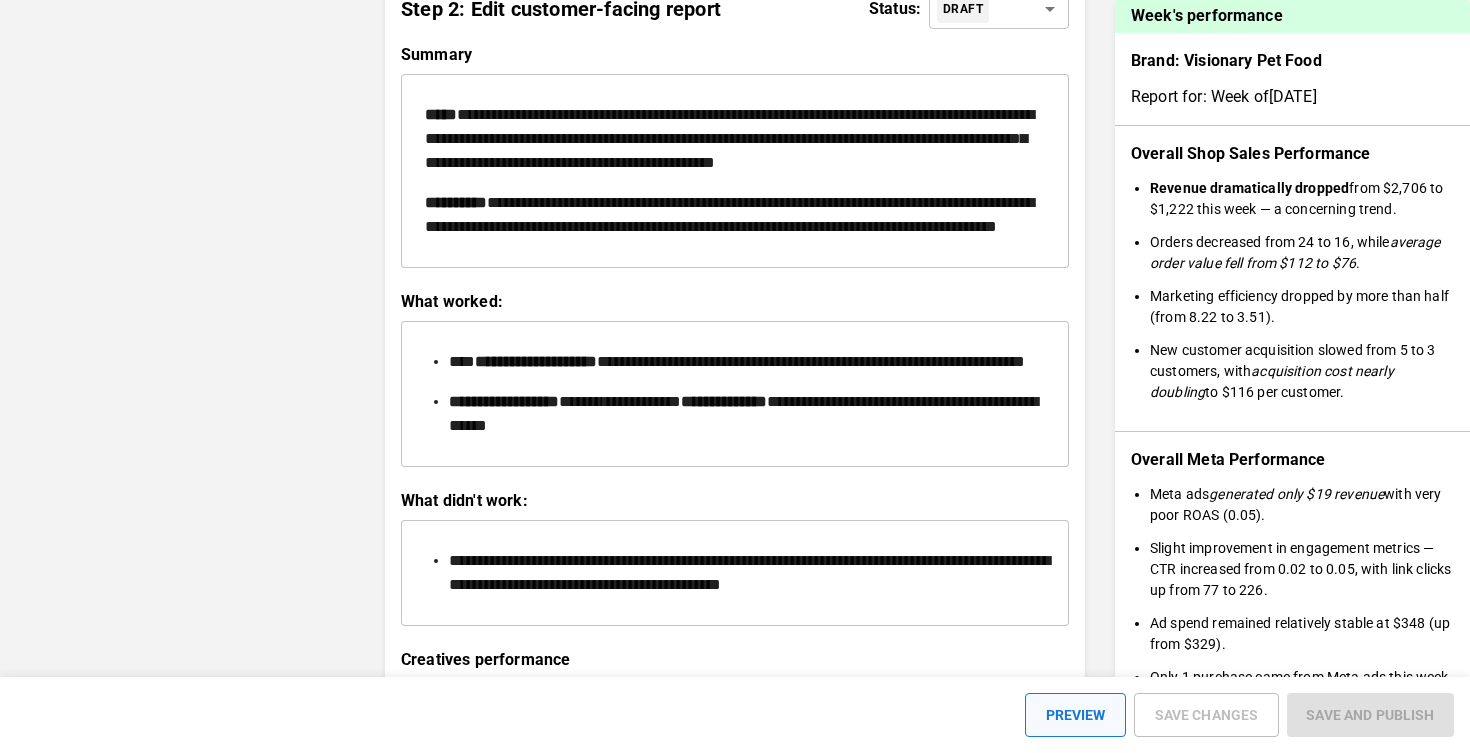 click on "PREVIEW" at bounding box center (1075, 715) 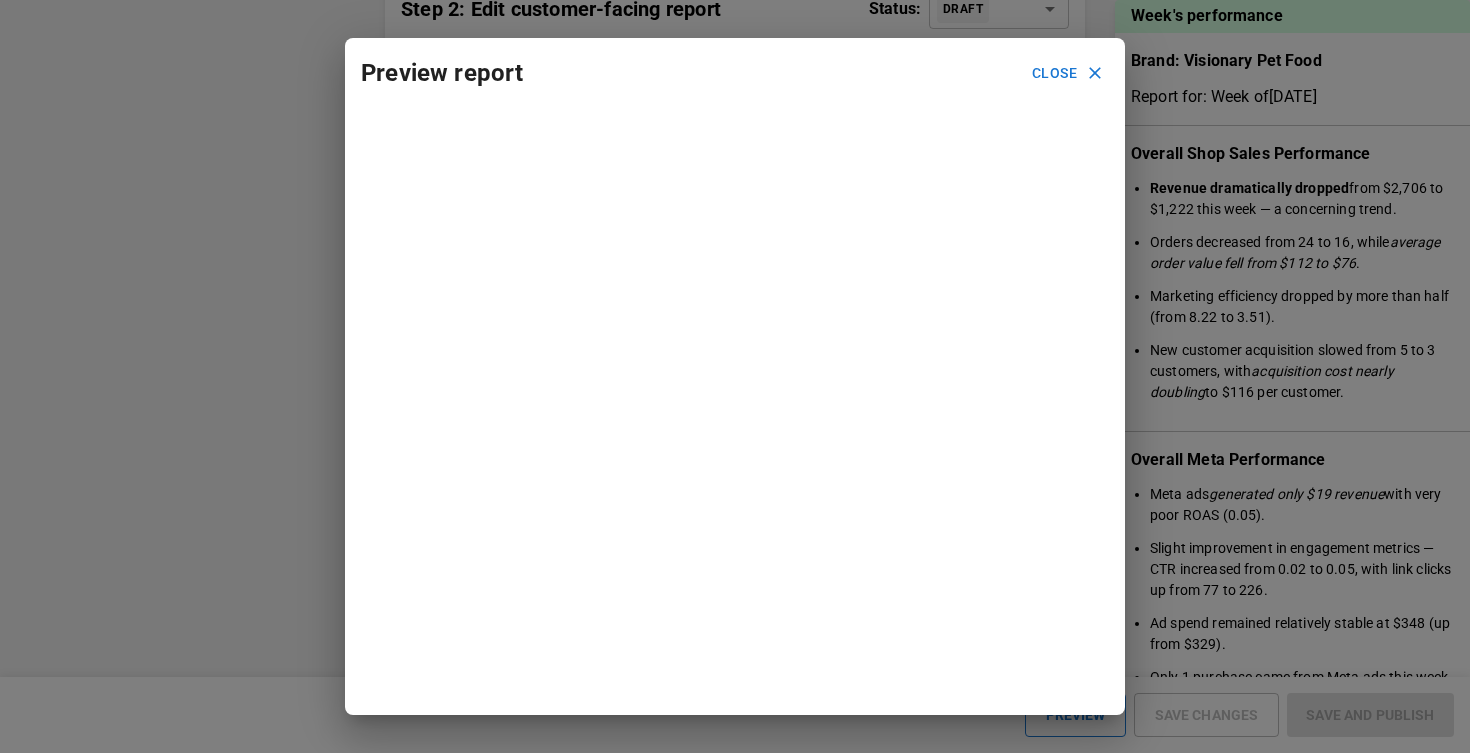 click on "Close" at bounding box center [1066, 73] 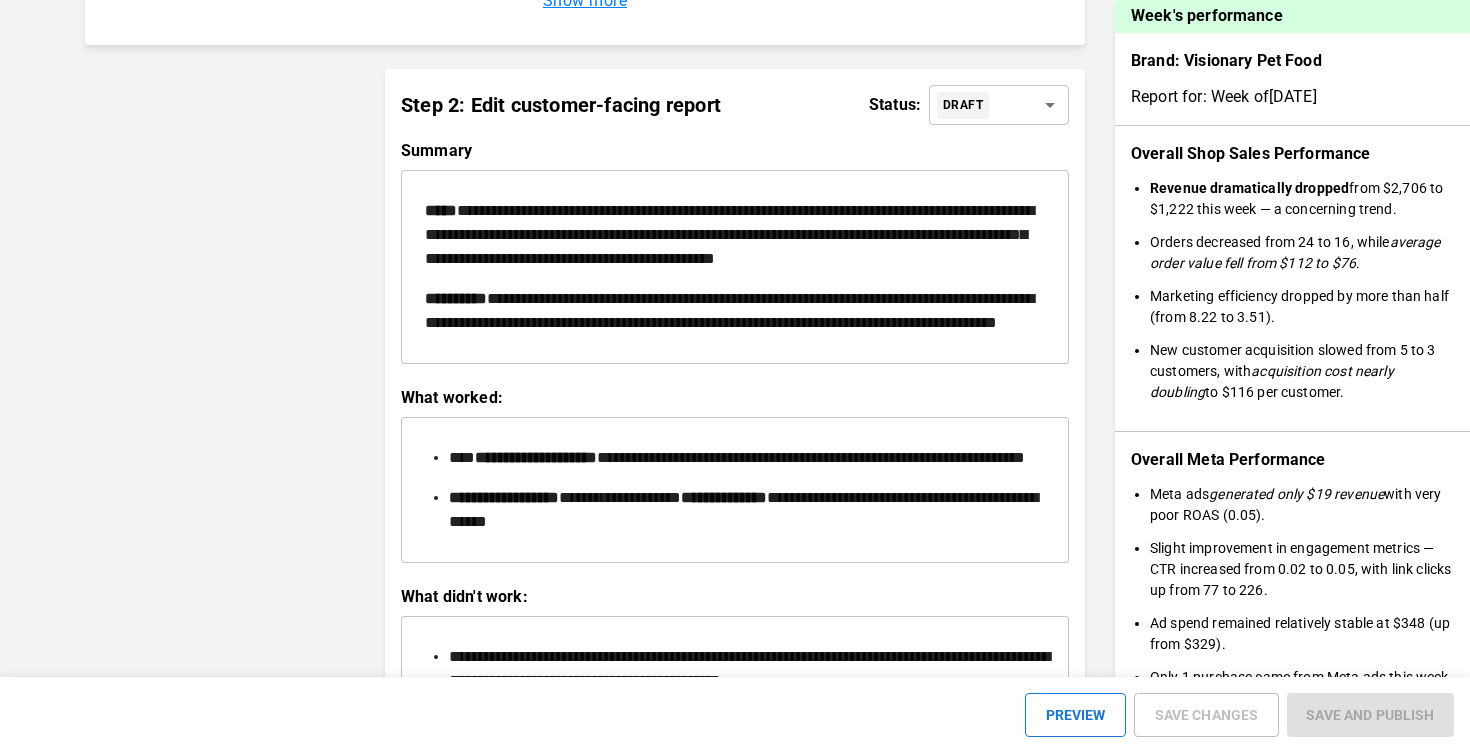 scroll, scrollTop: 1901, scrollLeft: 0, axis: vertical 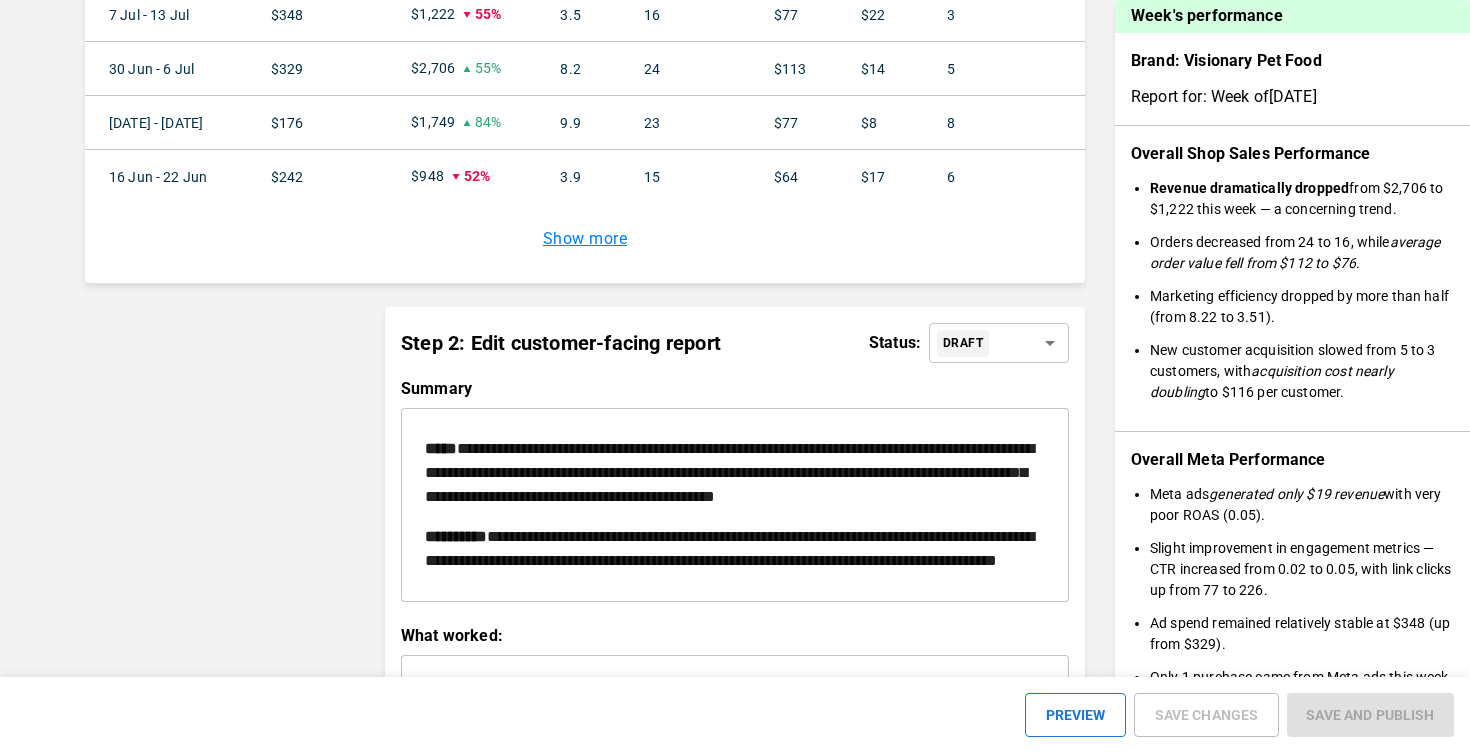 click on "BRANDS TOOLS CONTENT LIBRARIES GLOBAL CONFIGS BRAND QUICKSTART Week's performance Brand:   Visionary Pet Food Report for: Week of  07 Jul 2025 Overall Shop Sales Performance Revenue dramatically dropped  from $2,706 to $1,222 this week — a concerning trend. Orders decreased from 24 to 16, while  average order value fell from $112 to $76 . Marketing efficiency dropped by more than half (from 8.22 to 3.51). New customer acquisition slowed from 5 to 3 customers, with  acquisition cost nearly doubling  to $116 per customer. Overall Meta Performance Meta ads  generated only $19 revenue  with very poor ROAS (0.05). Slight improvement in engagement metrics — CTR increased from 0.02 to 0.05, with link clicks up from 77 to 226. Ad spend remained relatively stable at $348 (up from $329). Only 1 purchase came from Meta ads this week. Meta Campaign Highlights All campaigns are stuck in "Learning" phase  — not delivering meaningful results. The ASC+ approach appears to be a poor fit for your premium, niche product." at bounding box center [735, -163] 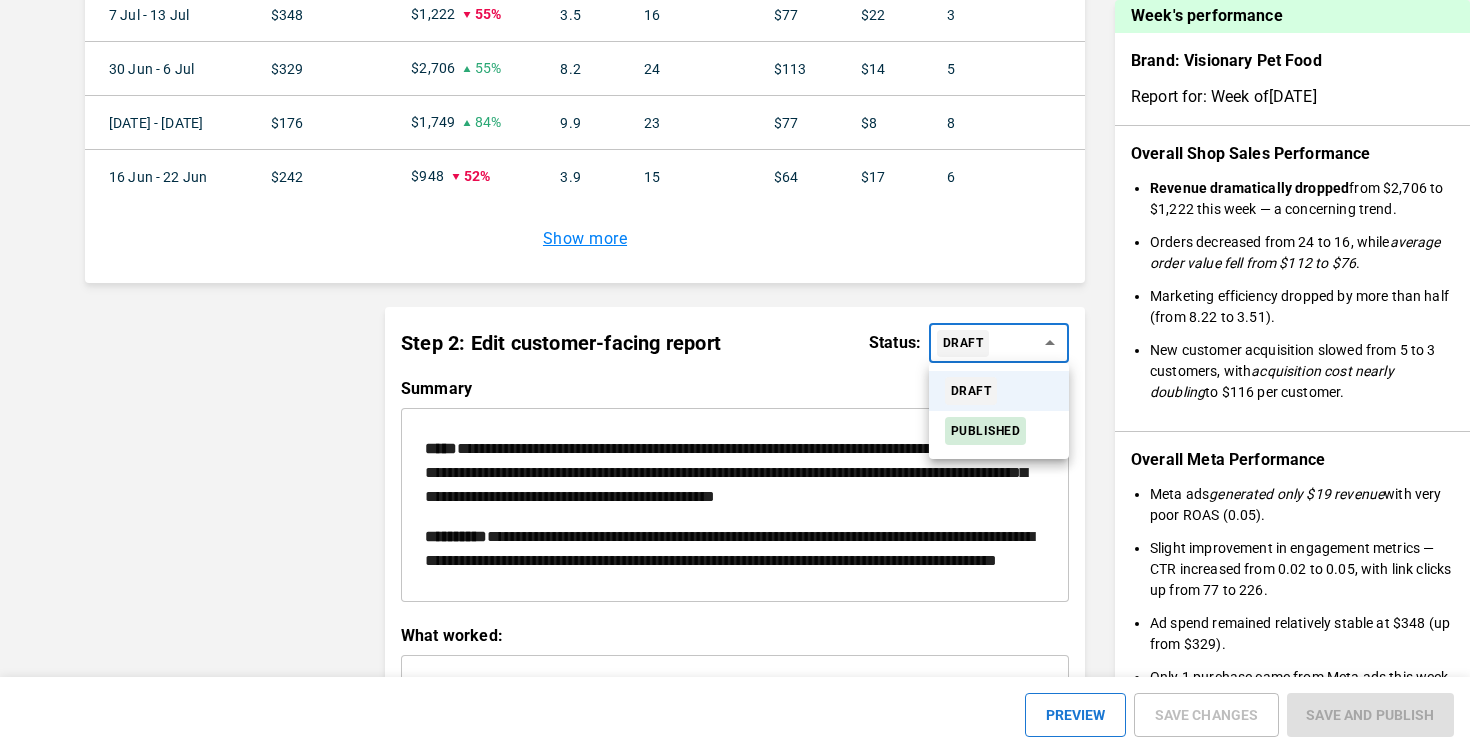 click at bounding box center (735, 376) 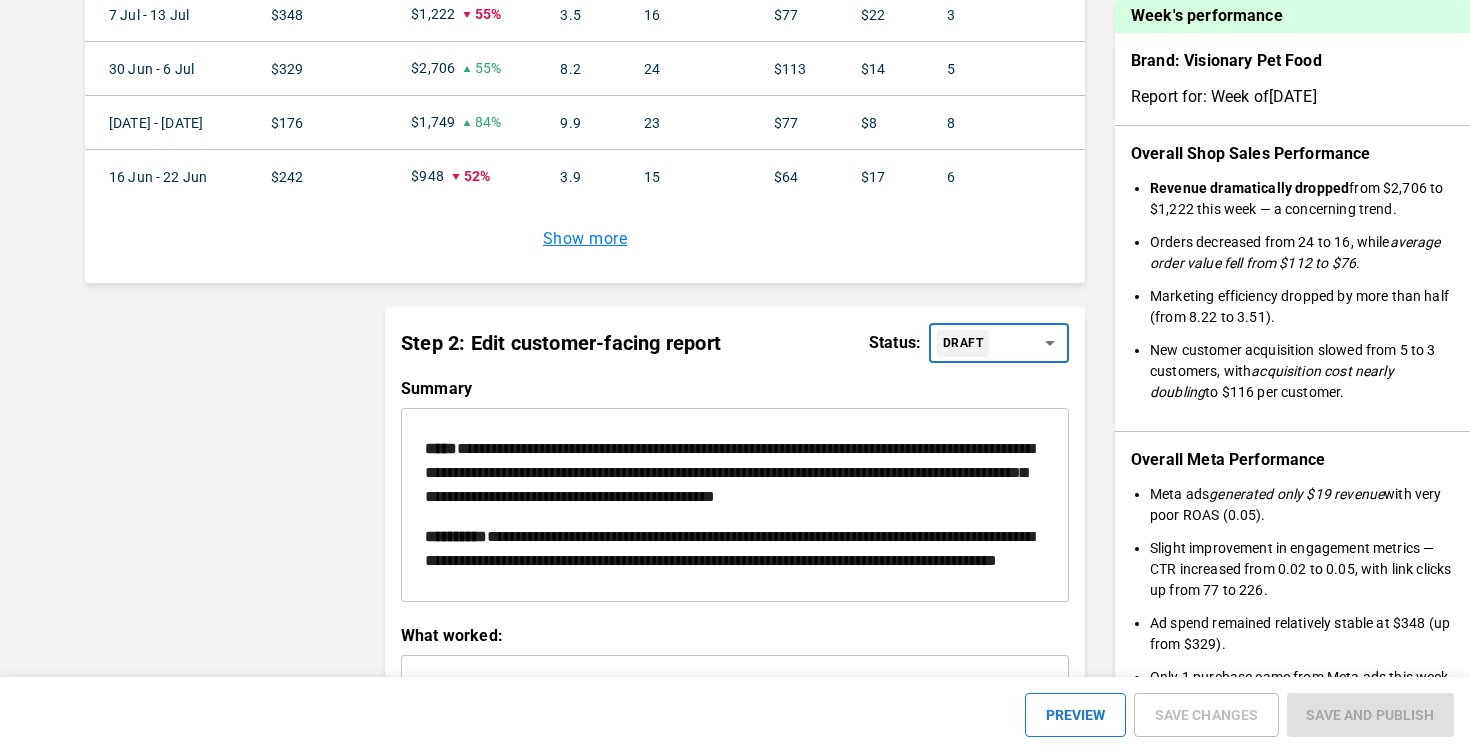 click on "BRANDS TOOLS CONTENT LIBRARIES GLOBAL CONFIGS BRAND QUICKSTART Week's performance Brand:   Visionary Pet Food Report for: Week of  07 Jul 2025 Overall Shop Sales Performance Revenue dramatically dropped  from $2,706 to $1,222 this week — a concerning trend. Orders decreased from 24 to 16, while  average order value fell from $112 to $76 . Marketing efficiency dropped by more than half (from 8.22 to 3.51). New customer acquisition slowed from 5 to 3 customers, with  acquisition cost nearly doubling  to $116 per customer. Overall Meta Performance Meta ads  generated only $19 revenue  with very poor ROAS (0.05). Slight improvement in engagement metrics — CTR increased from 0.02 to 0.05, with link clicks up from 77 to 226. Ad spend remained relatively stable at $348 (up from $329). Only 1 purchase came from Meta ads this week. Meta Campaign Highlights All campaigns are stuck in "Learning" phase  — not delivering meaningful results. The ASC+ approach appears to be a poor fit for your premium, niche product." at bounding box center [735, -163] 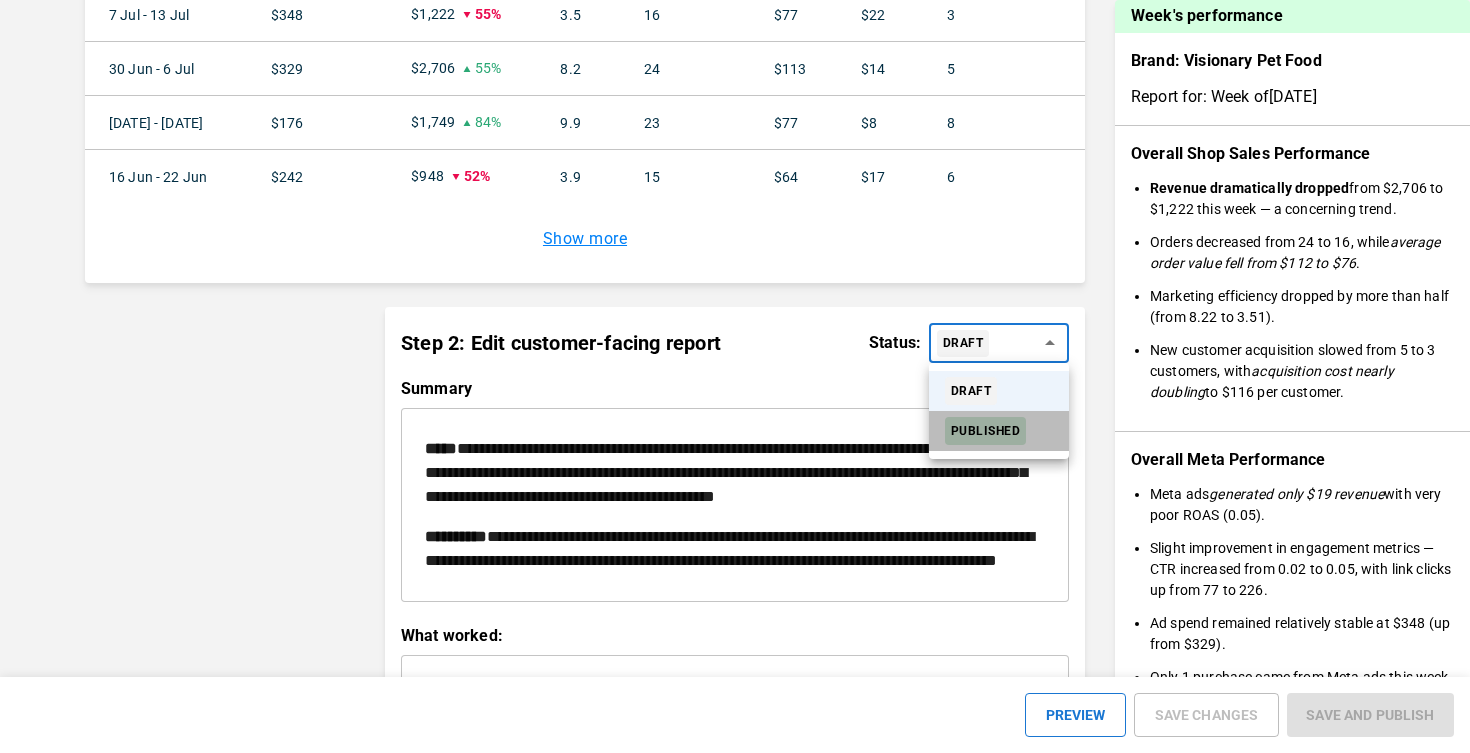 click on "PUBLISHED" at bounding box center (985, 431) 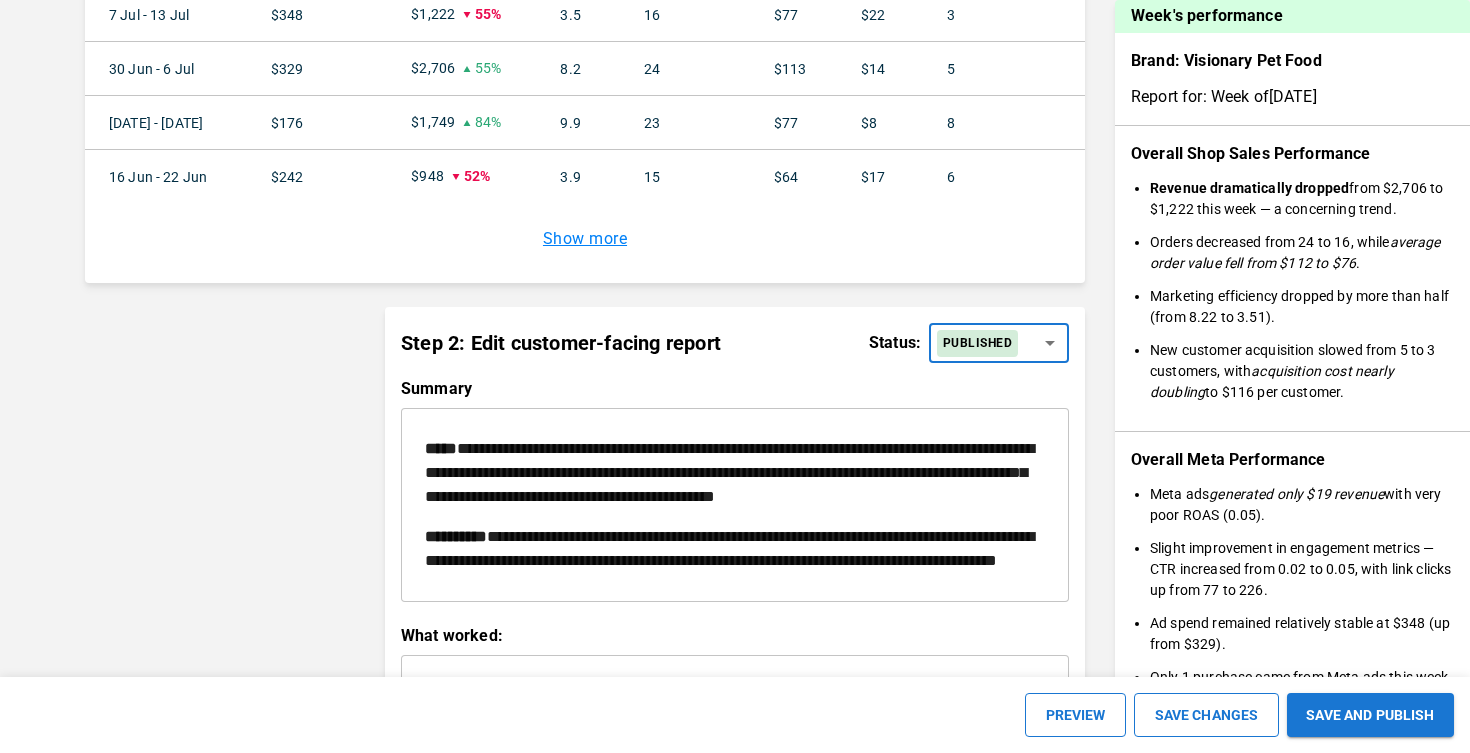 click on "PREVIEW SAVE CHANGES SAVE AND PUBLISH" at bounding box center [735, 715] 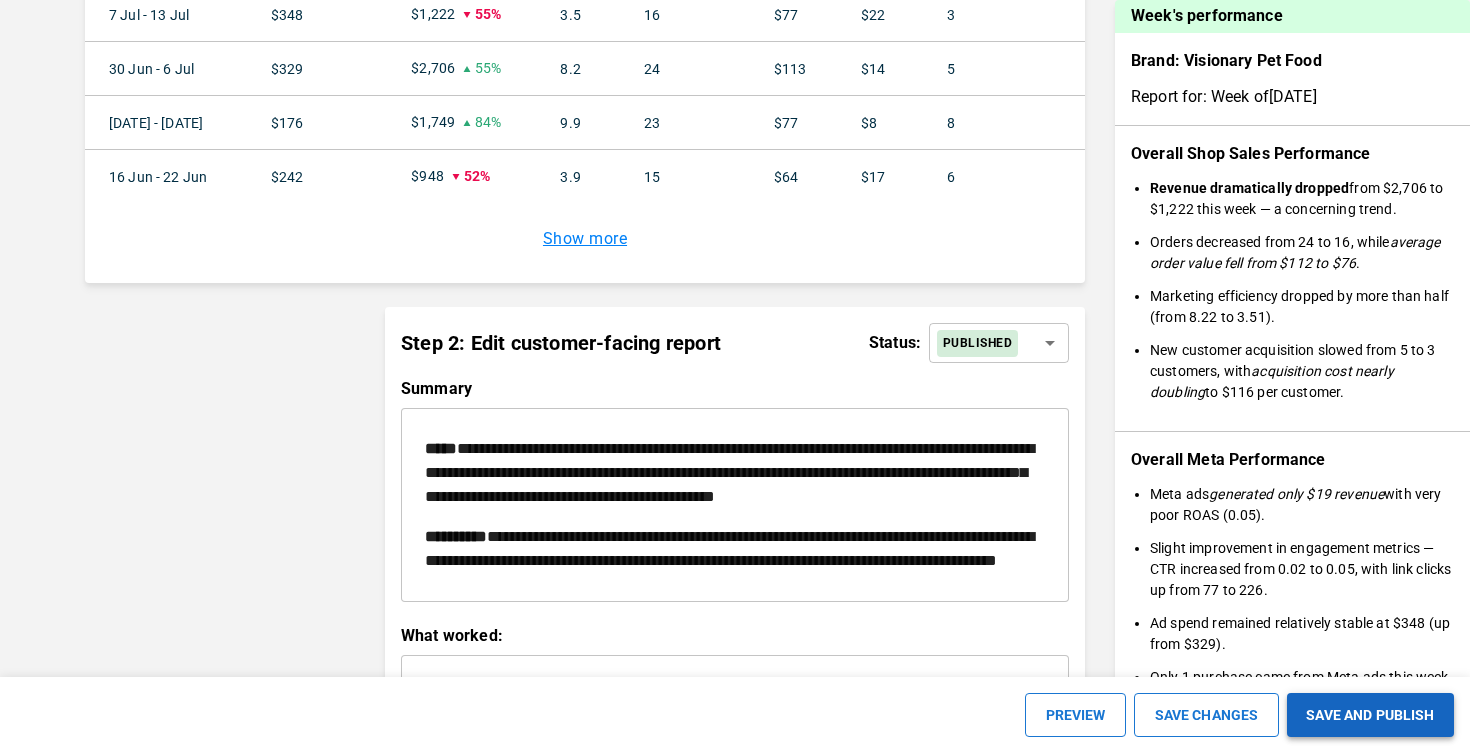 click on "SAVE AND PUBLISH" at bounding box center (1370, 715) 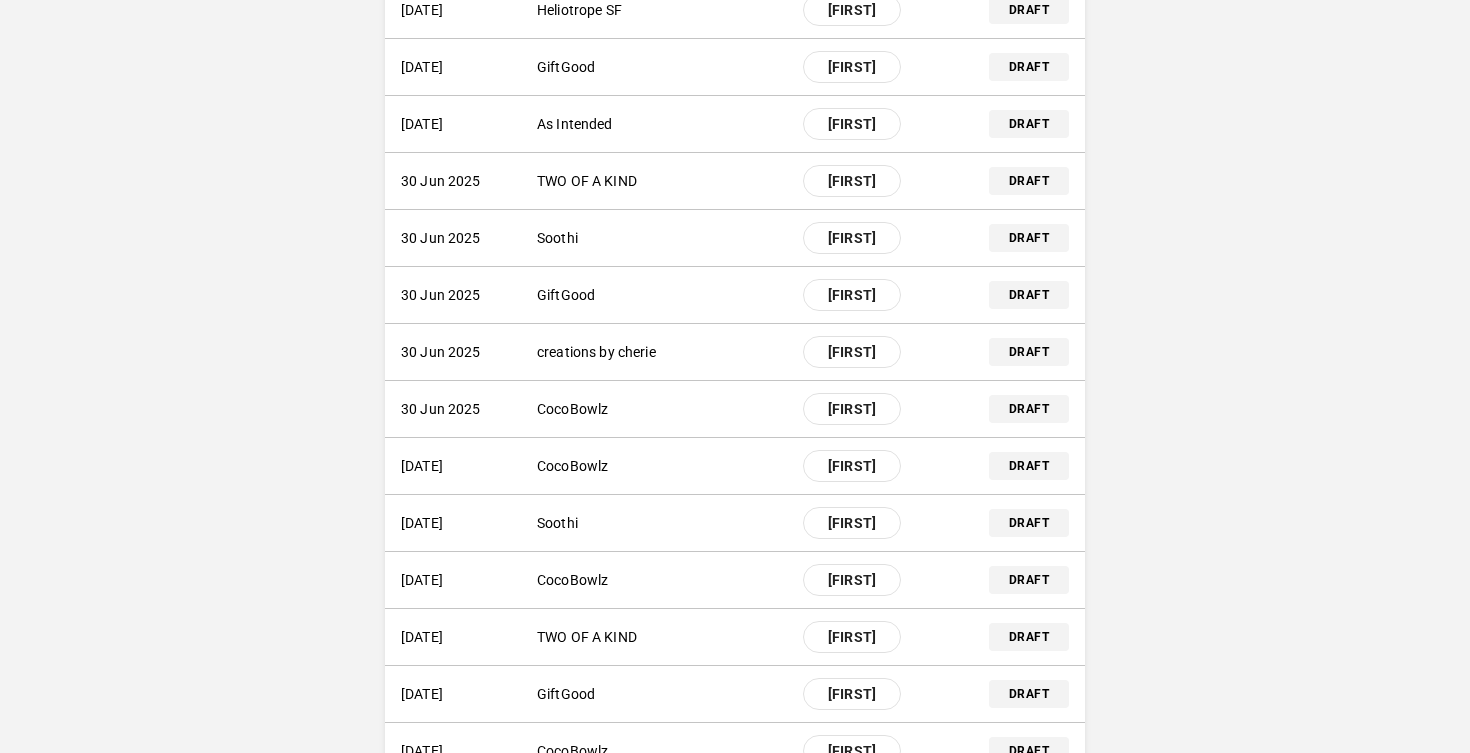 scroll, scrollTop: 0, scrollLeft: 0, axis: both 